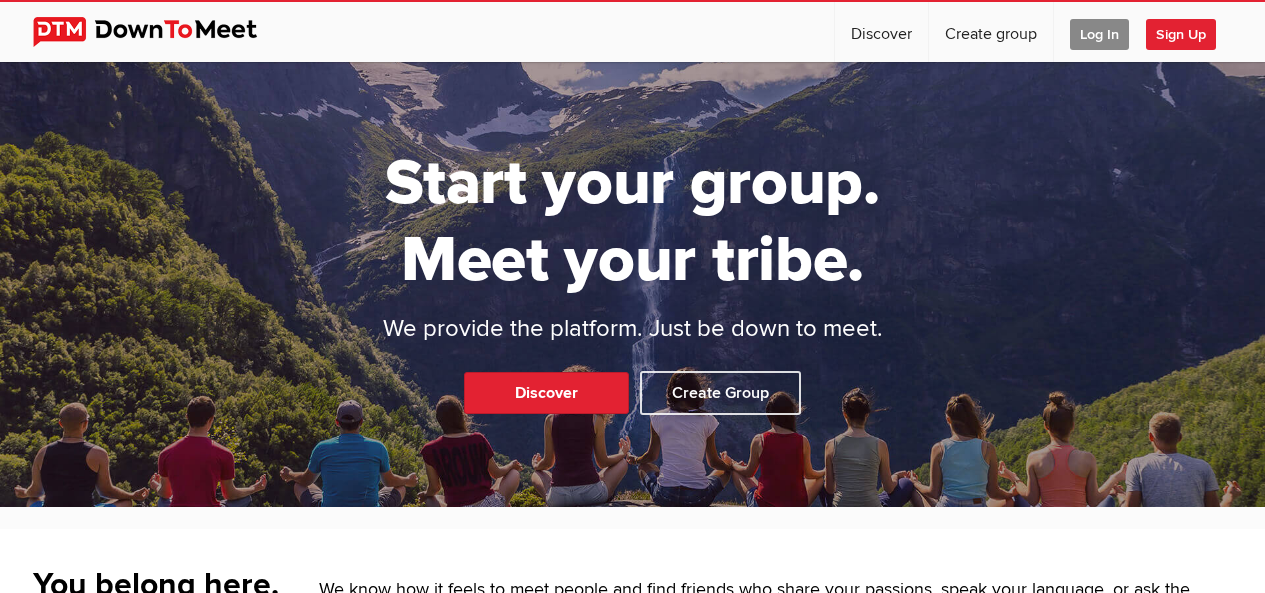 scroll, scrollTop: 3946, scrollLeft: 0, axis: vertical 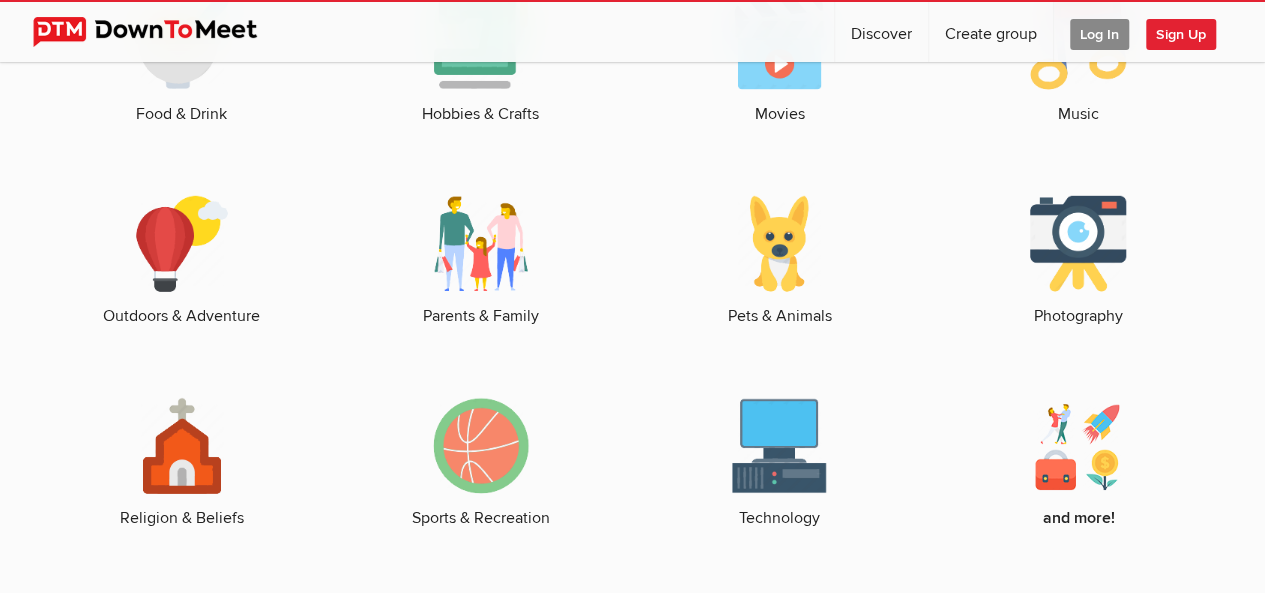 click 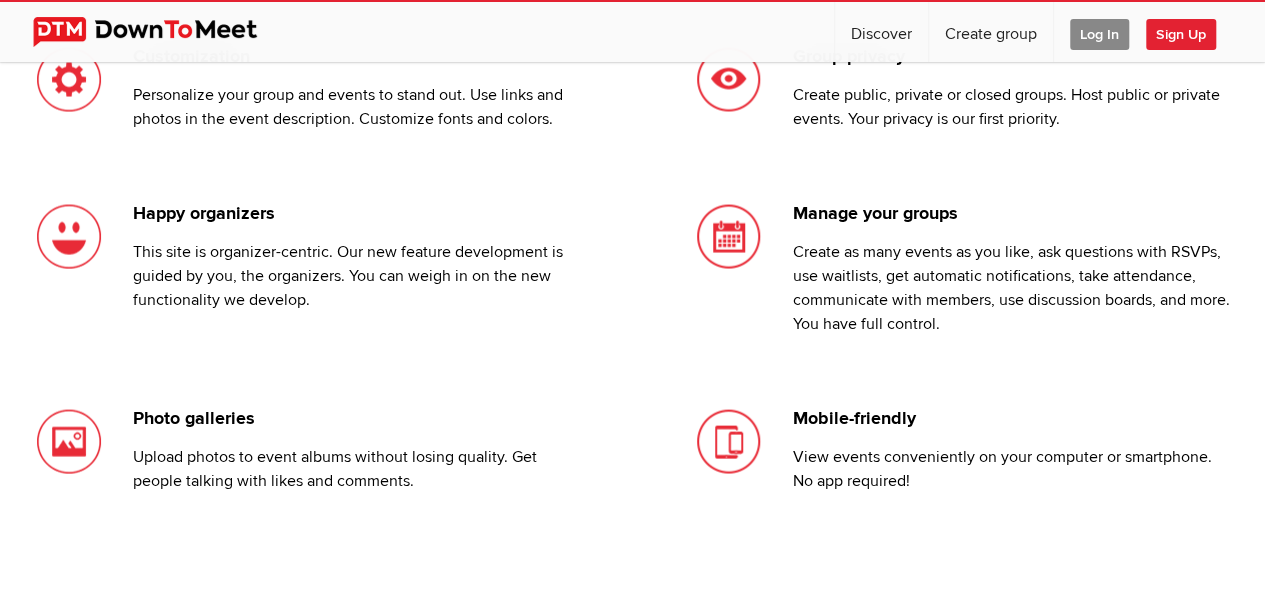 scroll, scrollTop: 0, scrollLeft: 0, axis: both 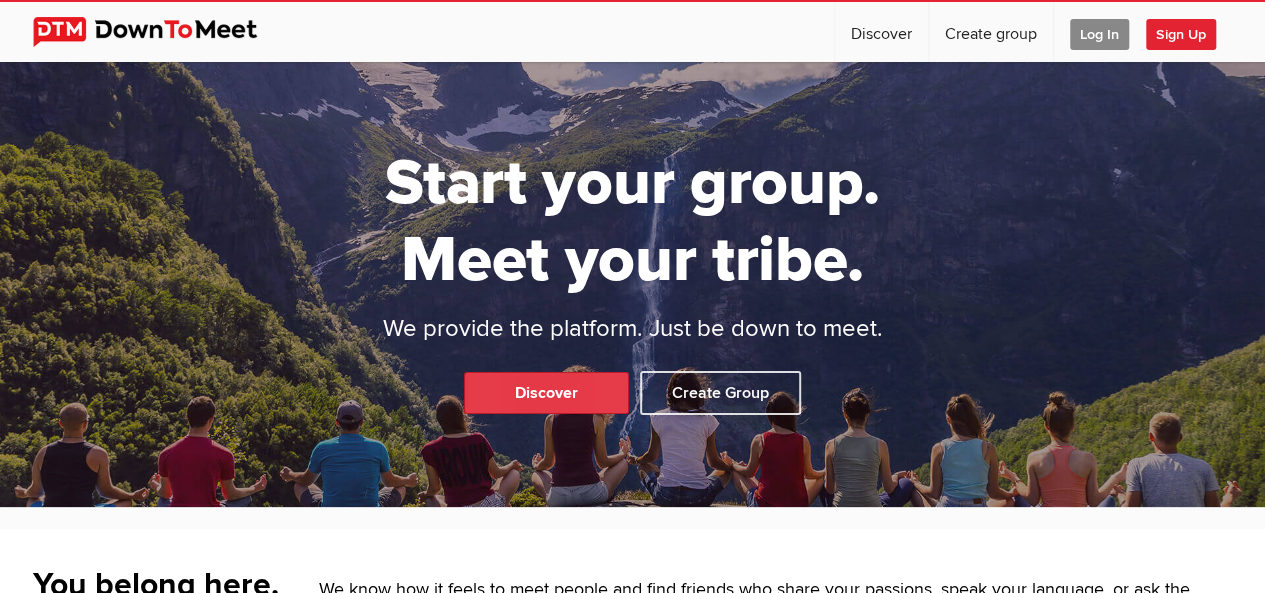 click on "Discover" 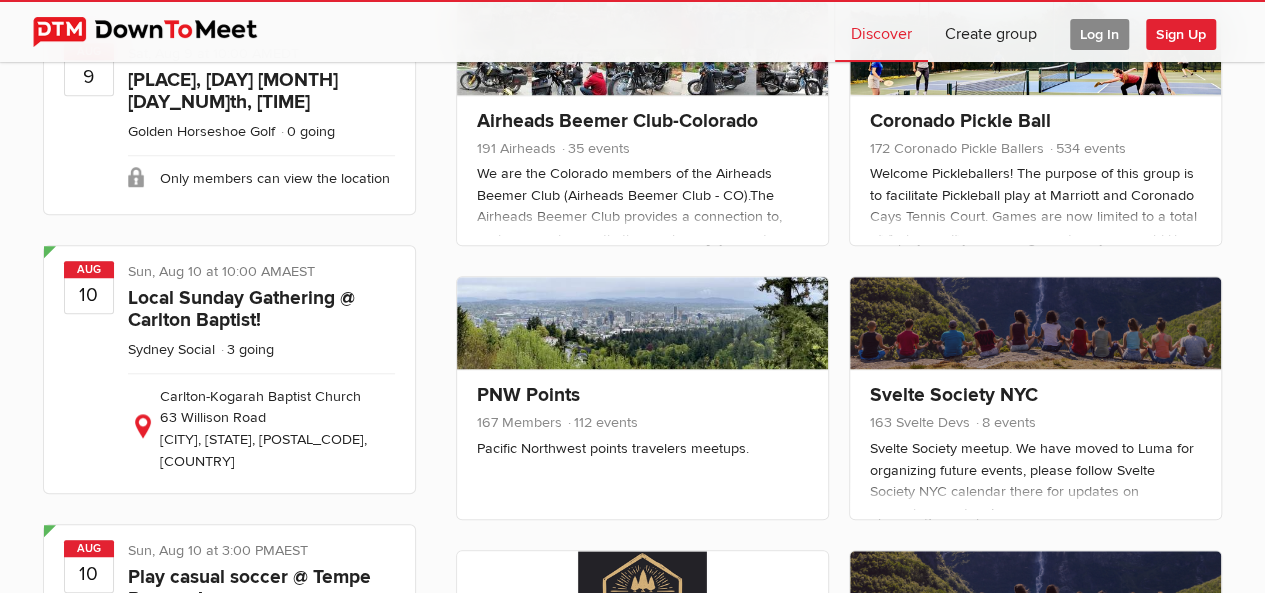 scroll, scrollTop: 696, scrollLeft: 0, axis: vertical 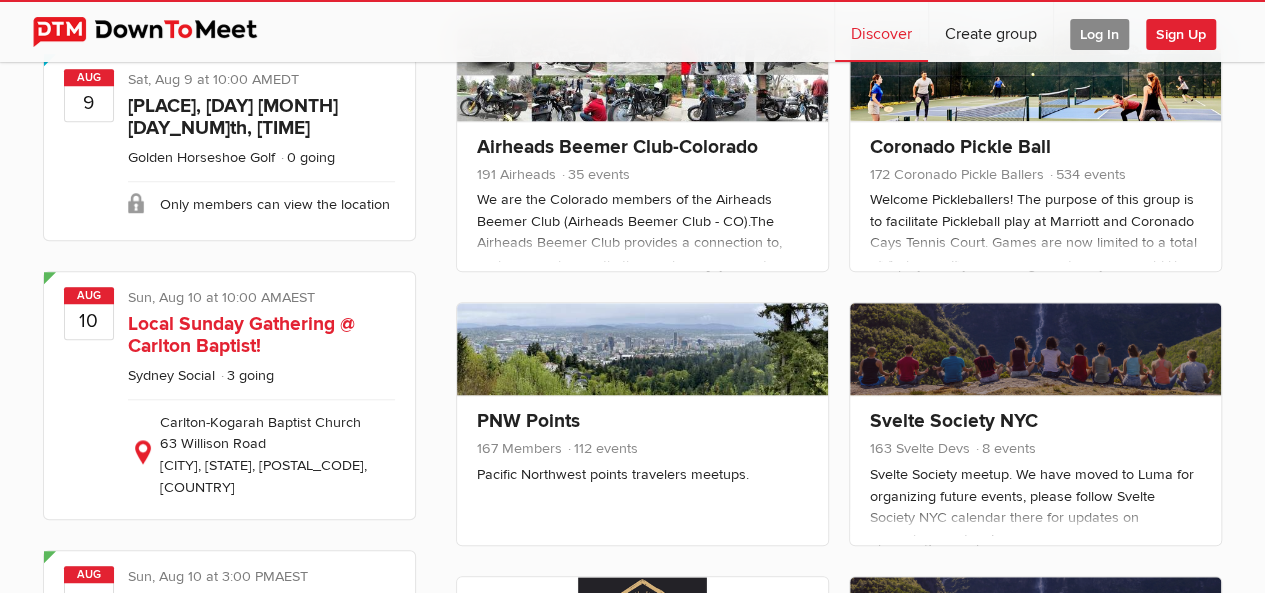 click on "Local Sunday Gathering @ Carlton Baptist!" 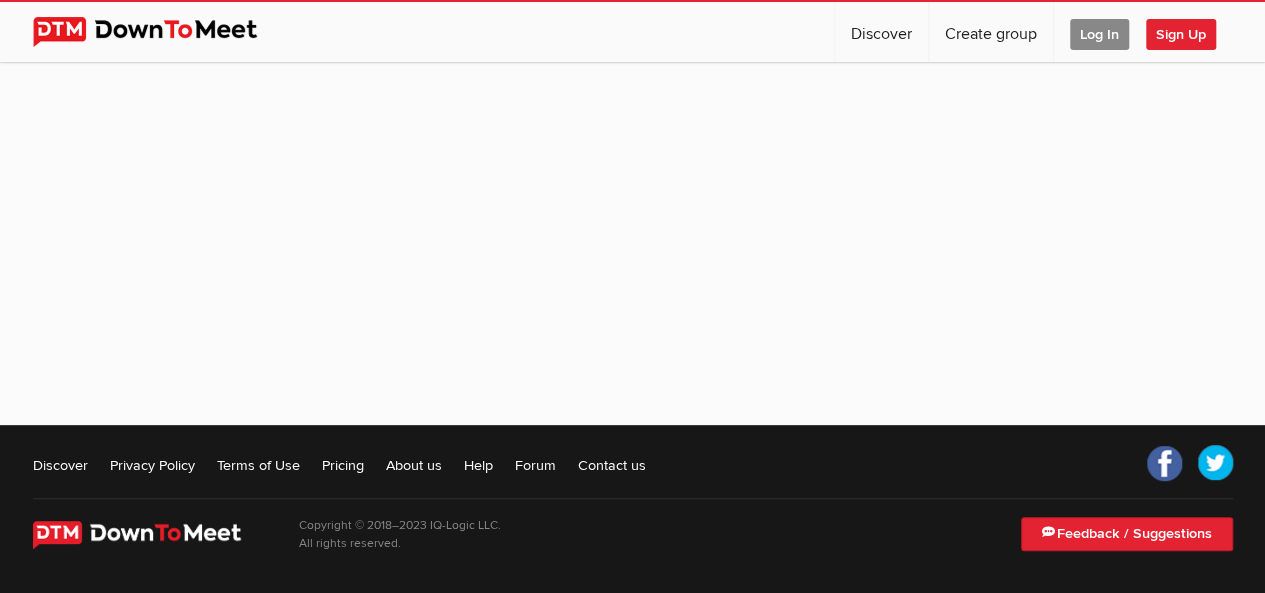 scroll, scrollTop: 0, scrollLeft: 0, axis: both 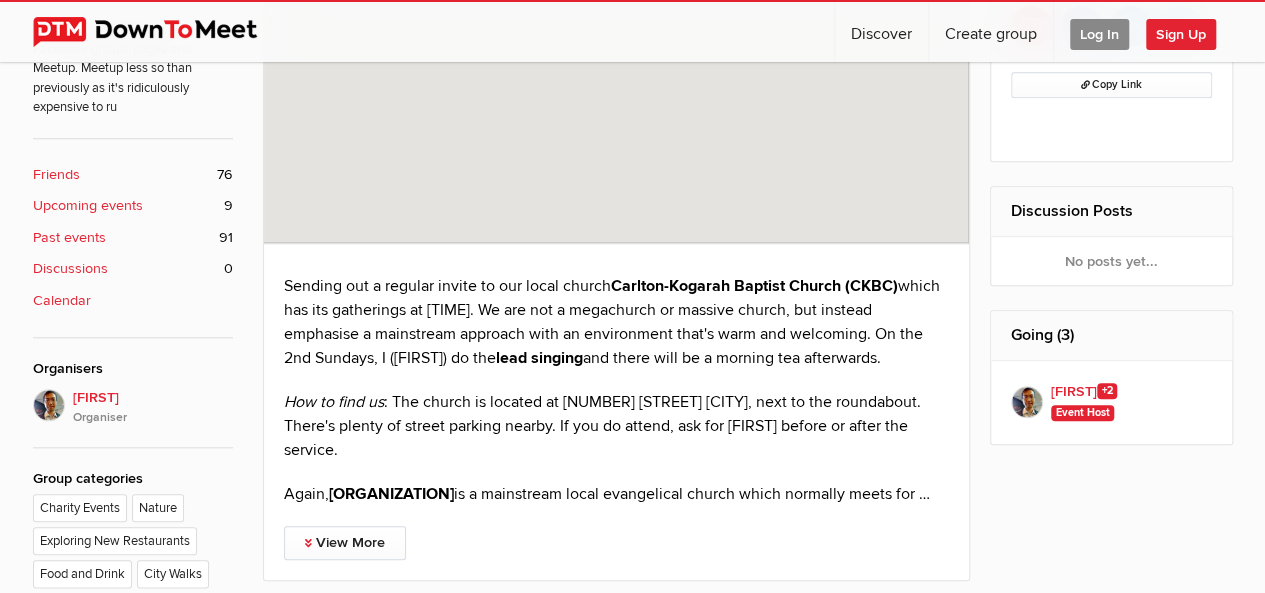 click on "Friends" 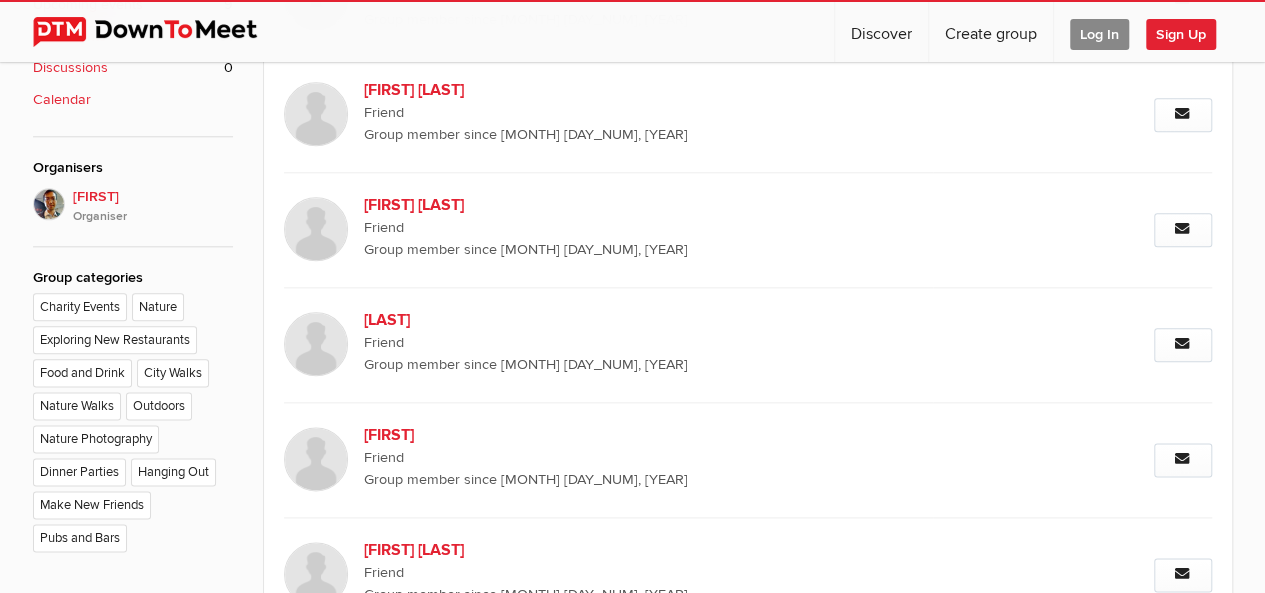 scroll, scrollTop: 378, scrollLeft: 0, axis: vertical 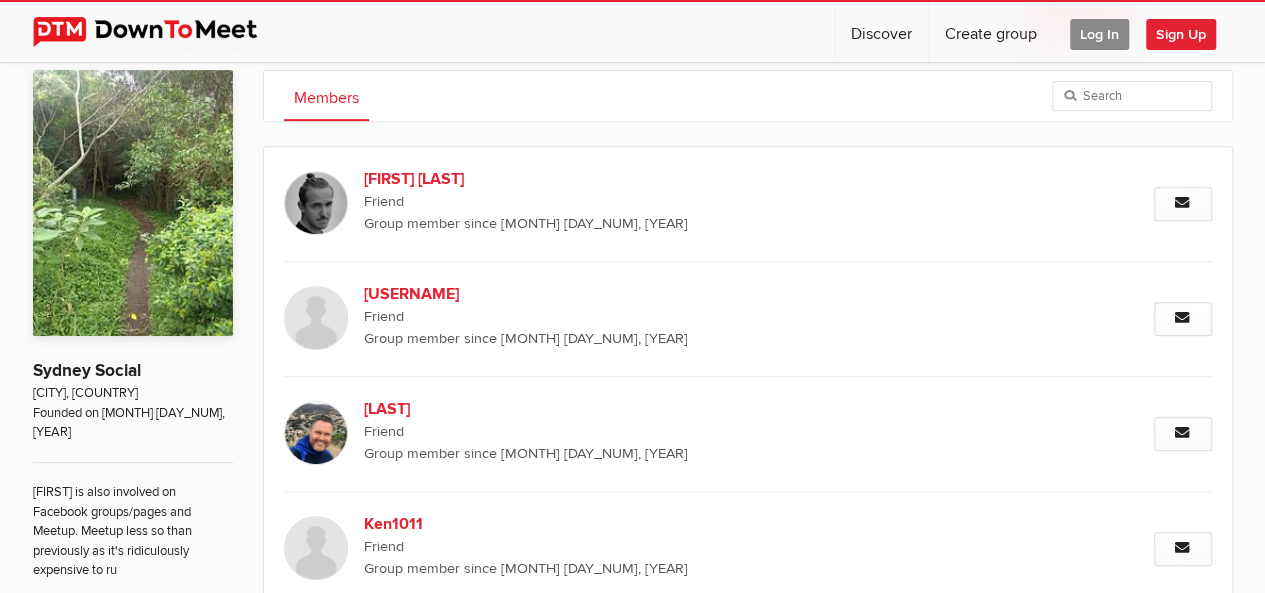 click on "Sign Up" 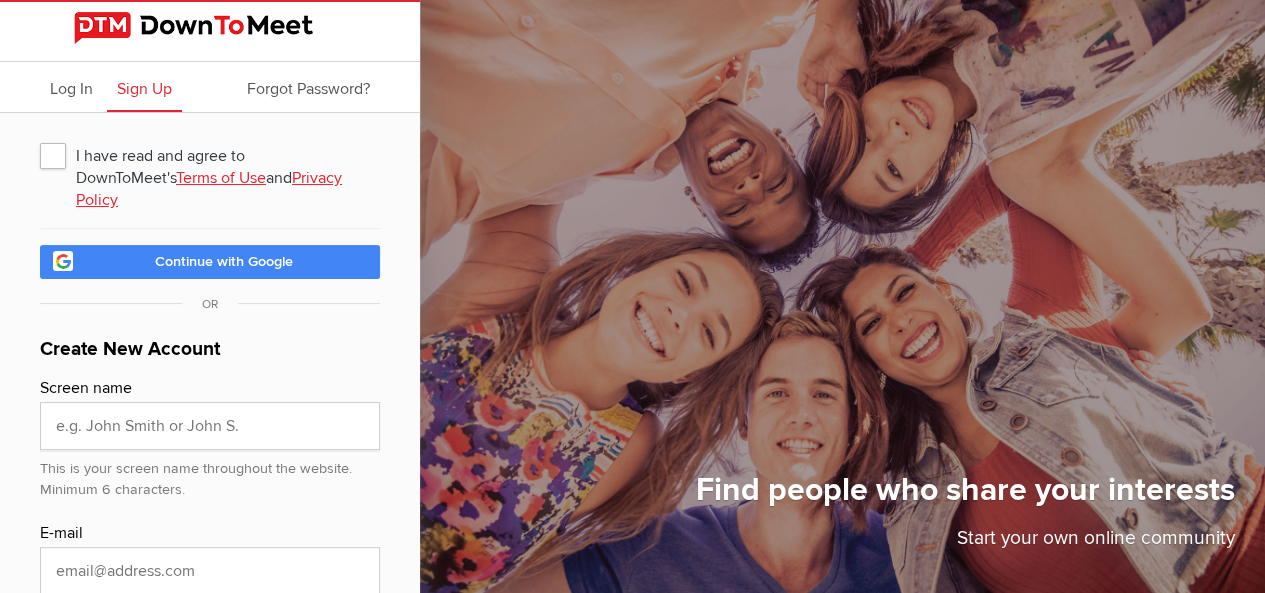 click on "I have read and agree to DownToMeet's  Terms of Use  and  Privacy Policy" 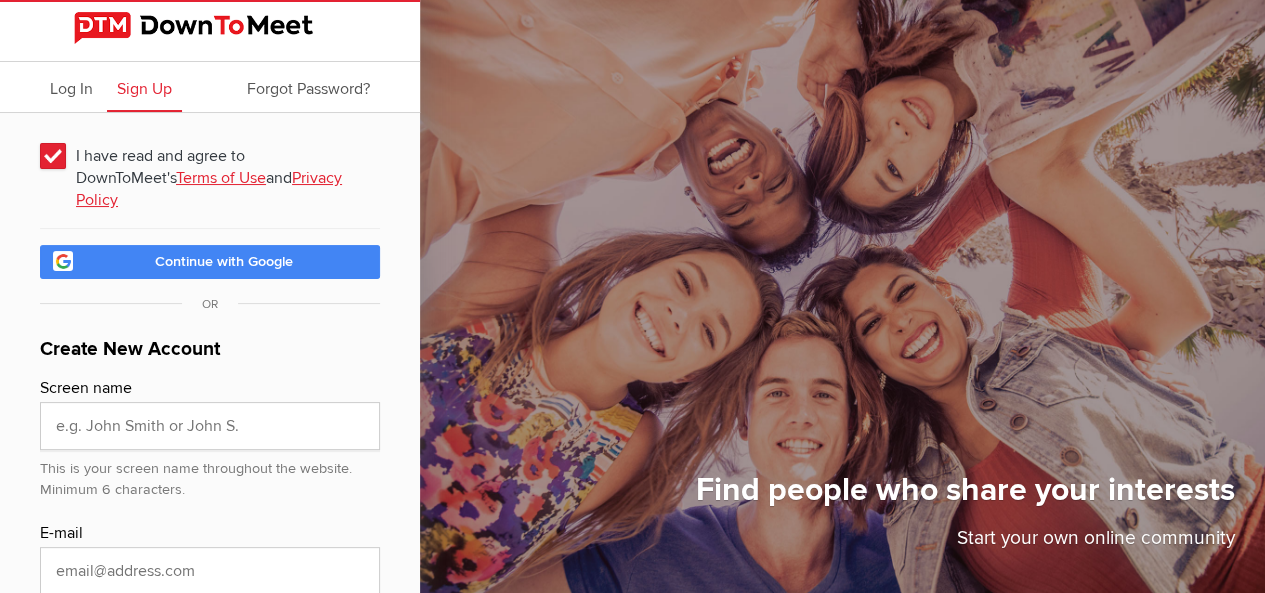 click on "Continue with Google" 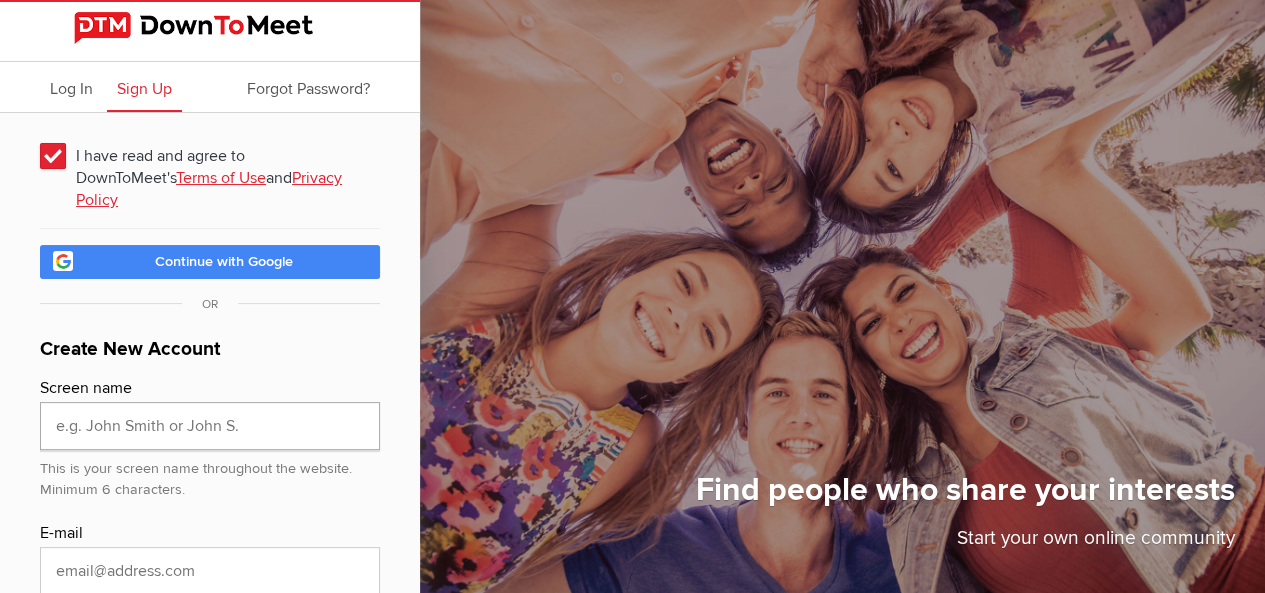 click 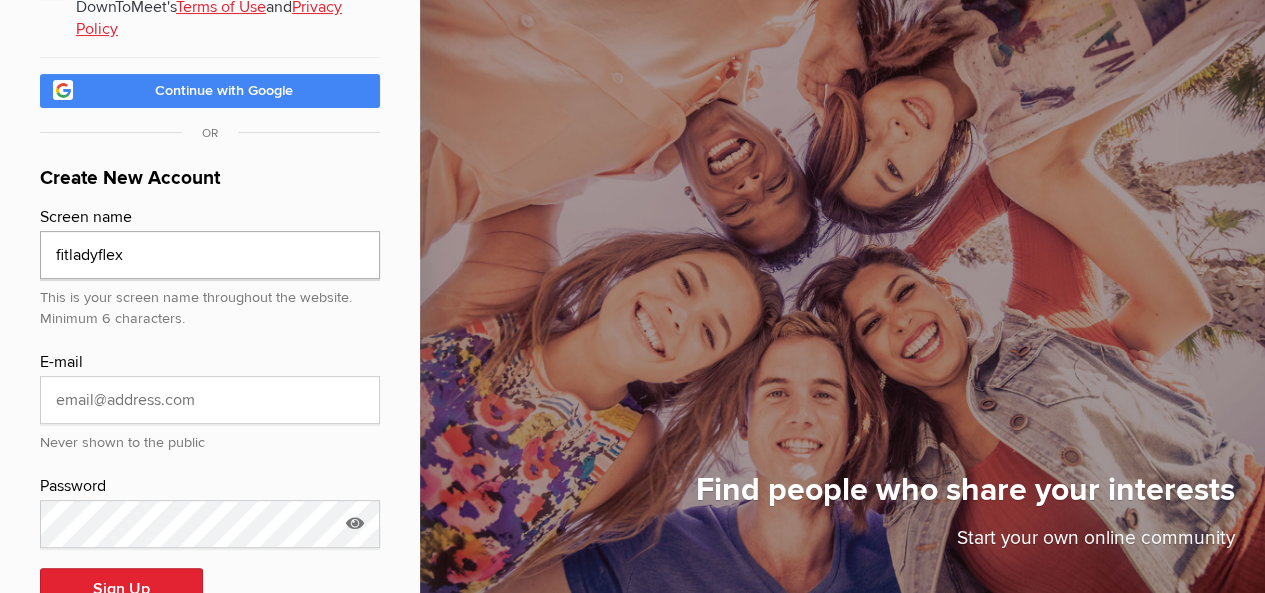 scroll, scrollTop: 211, scrollLeft: 0, axis: vertical 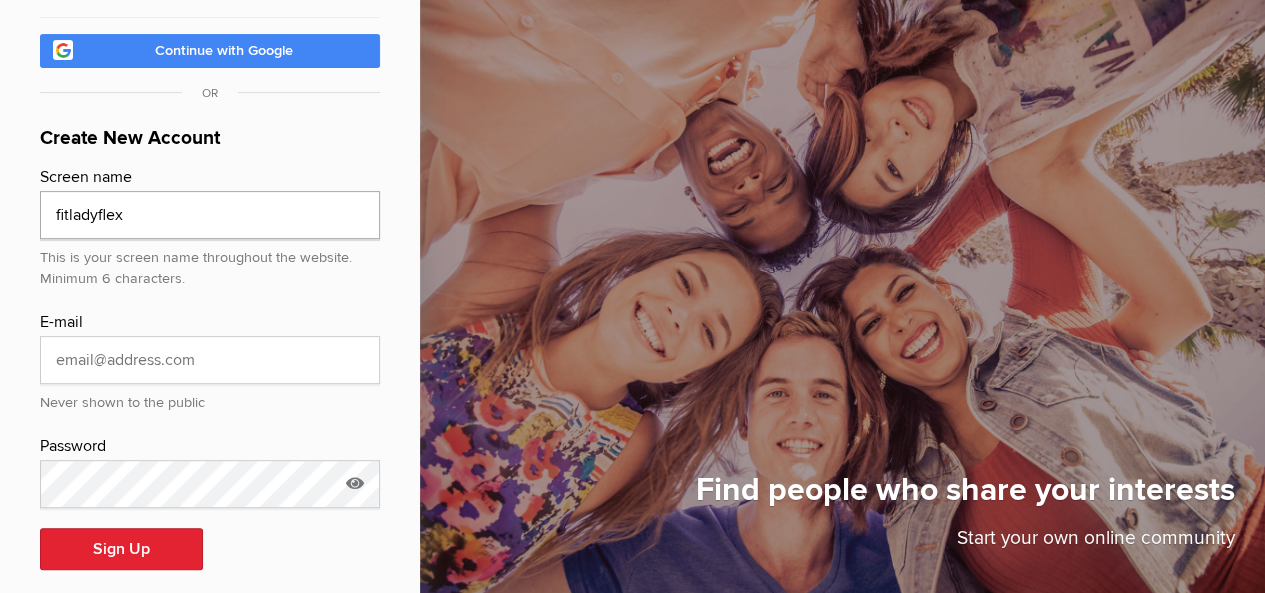 type on "fitladyflex" 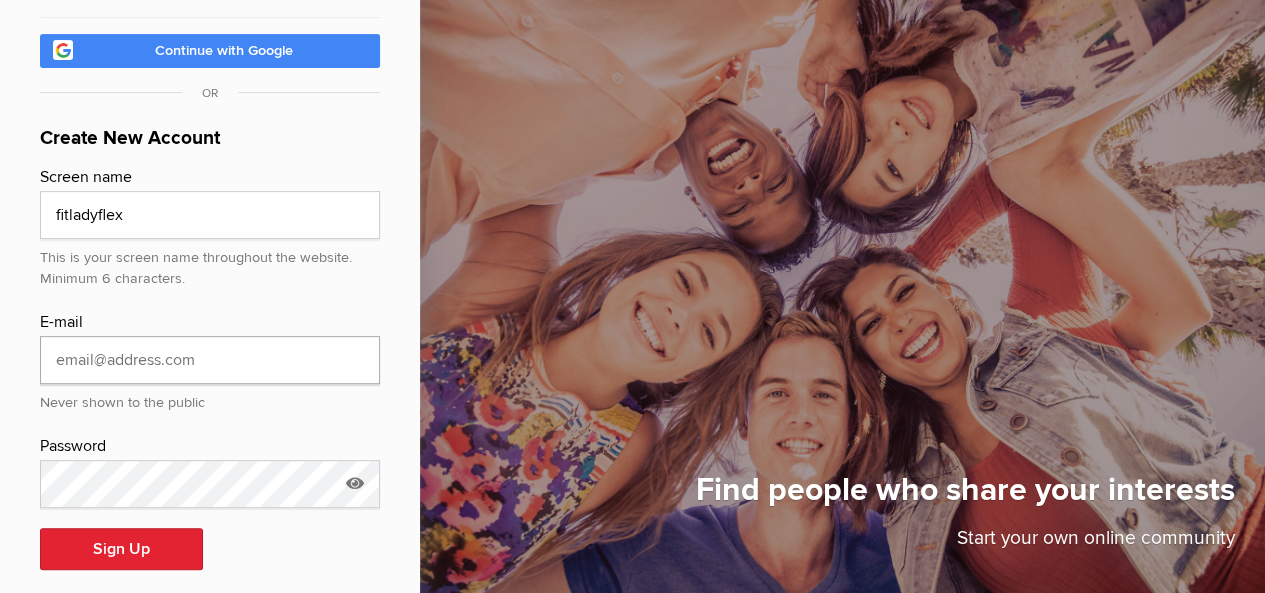 click 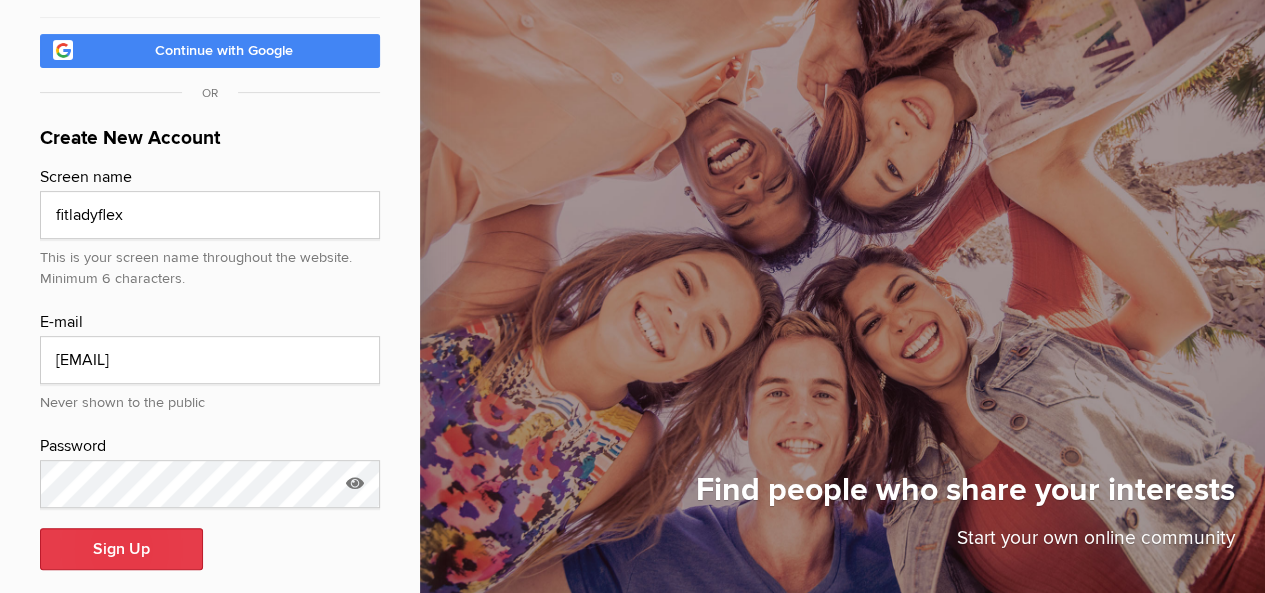 click on "Sign Up" 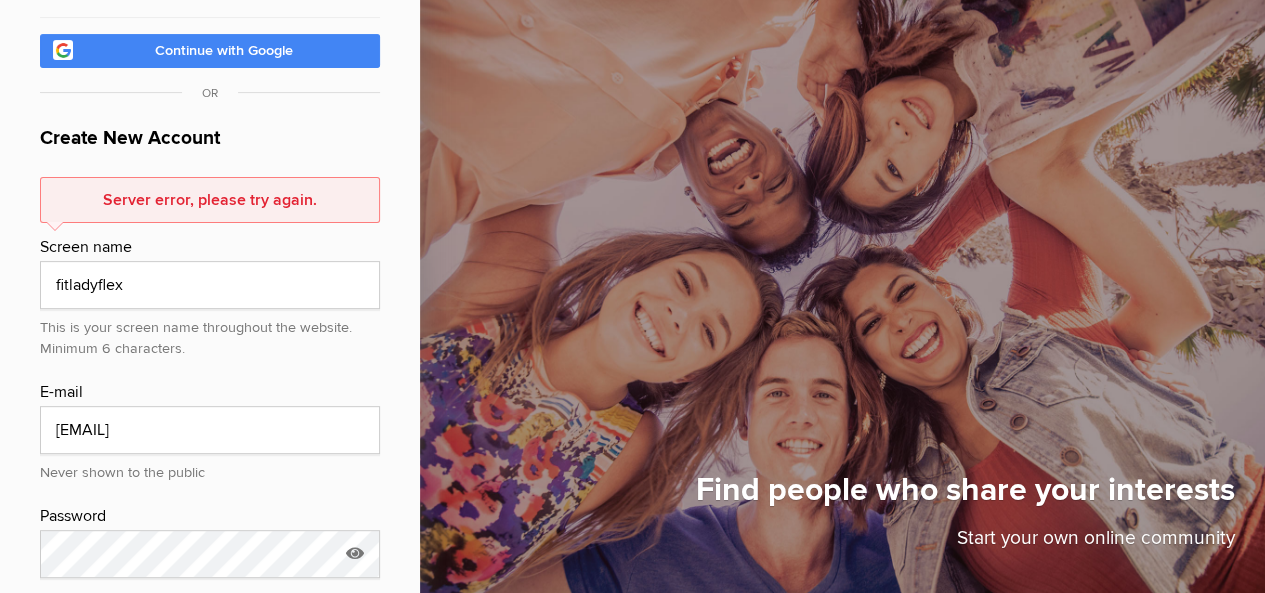 type on "google_vignette" 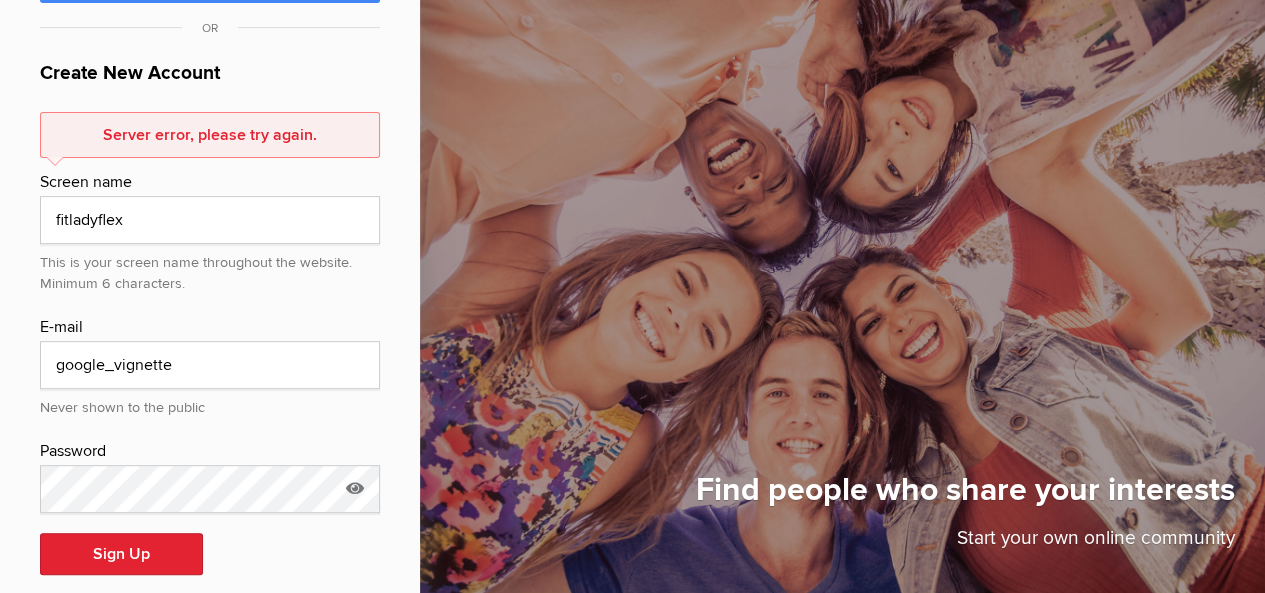 scroll, scrollTop: 280, scrollLeft: 0, axis: vertical 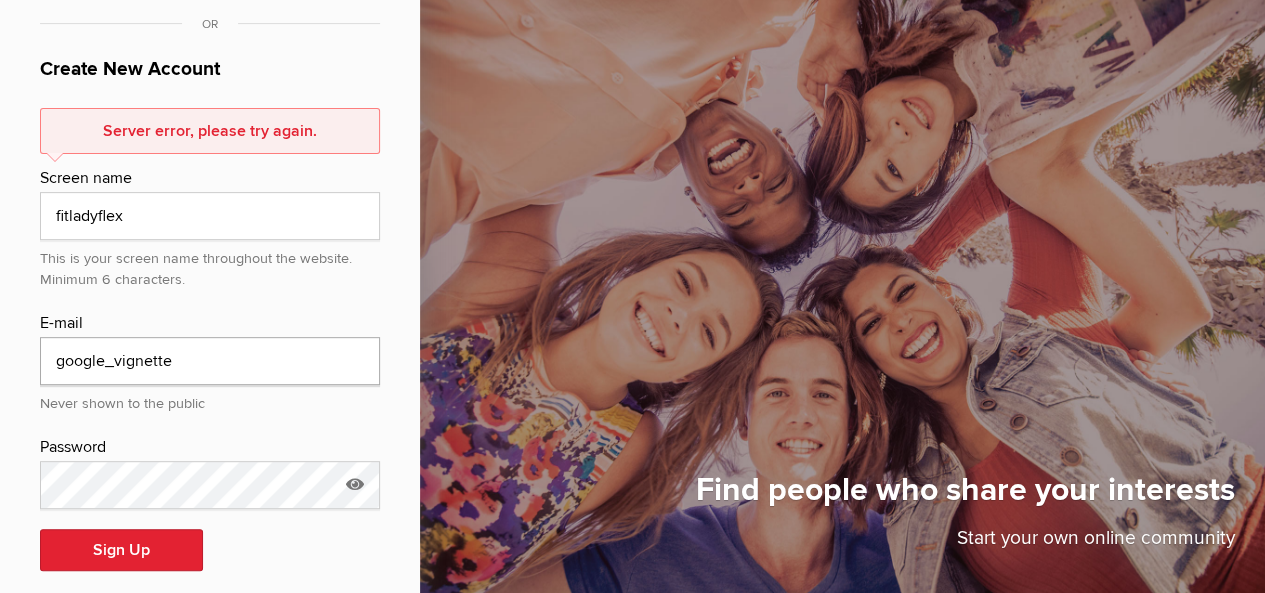 drag, startPoint x: 210, startPoint y: 339, endPoint x: 26, endPoint y: 344, distance: 184.06792 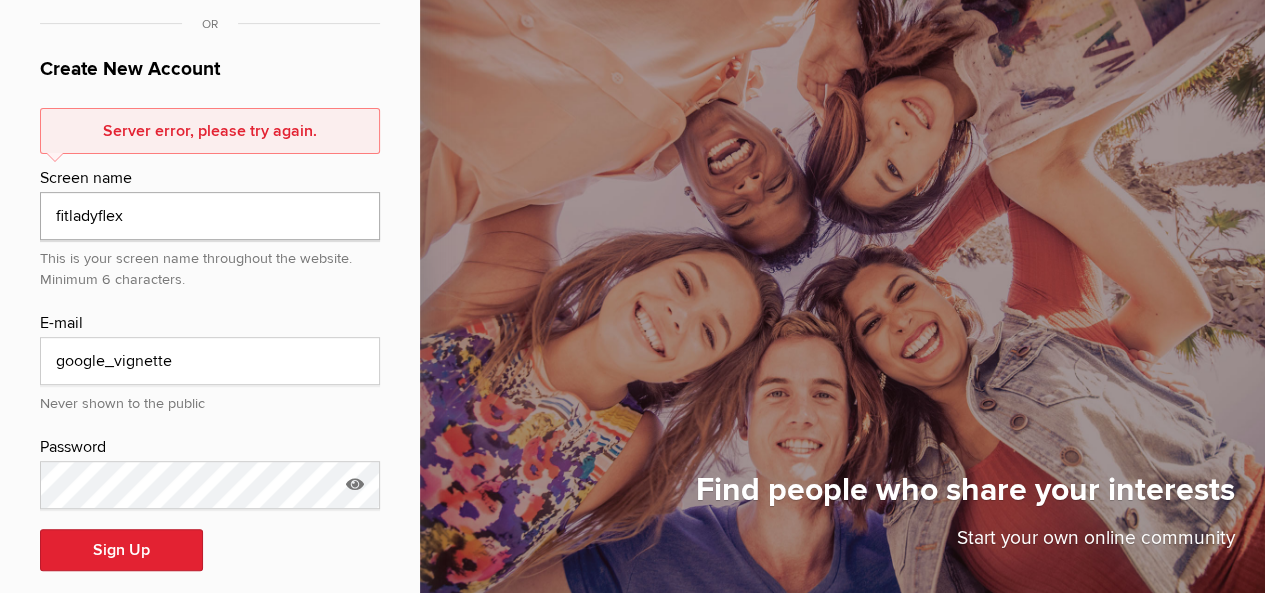 drag, startPoint x: 100, startPoint y: 196, endPoint x: 68, endPoint y: 193, distance: 32.140316 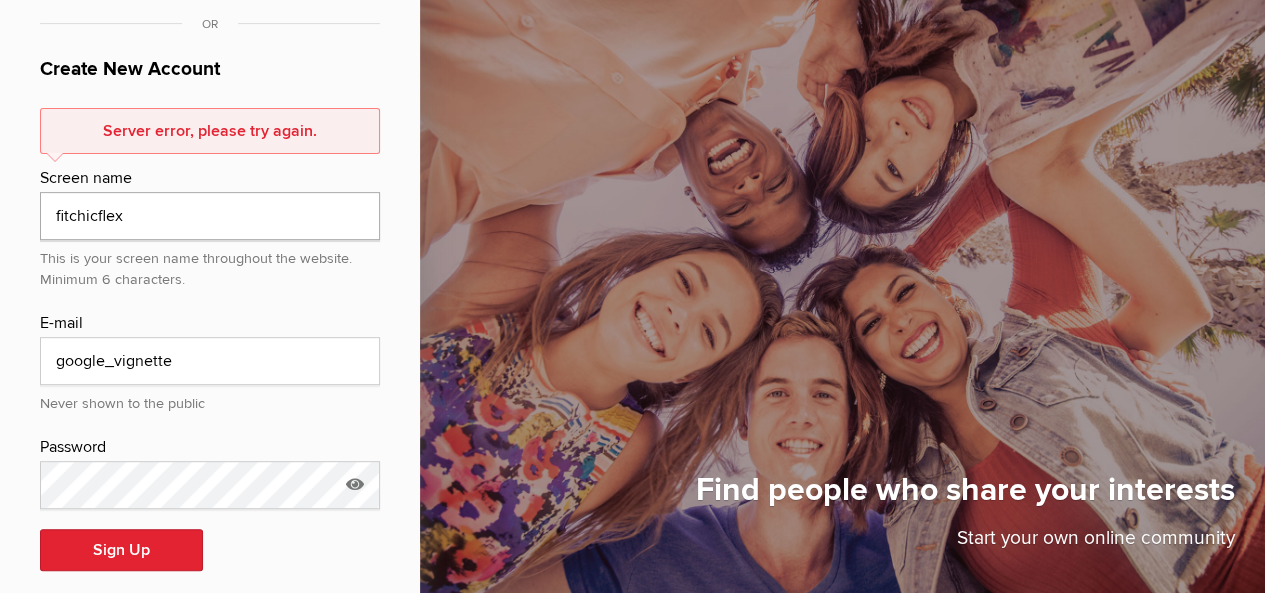 type on "fitchicflex" 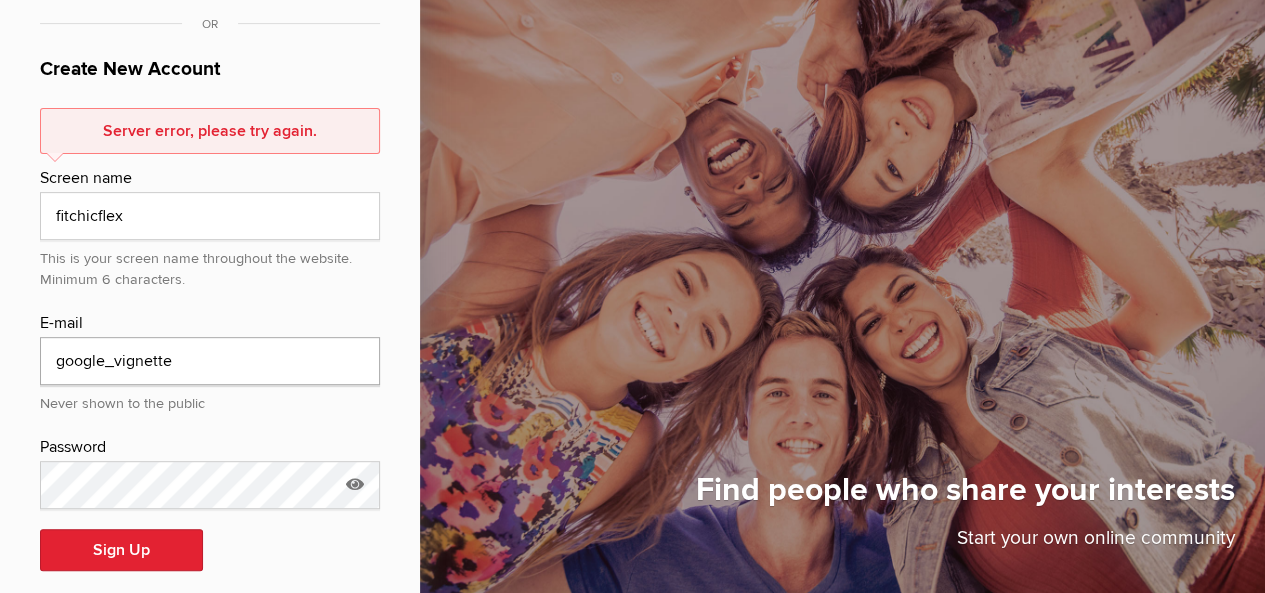 drag, startPoint x: 224, startPoint y: 336, endPoint x: 0, endPoint y: 331, distance: 224.0558 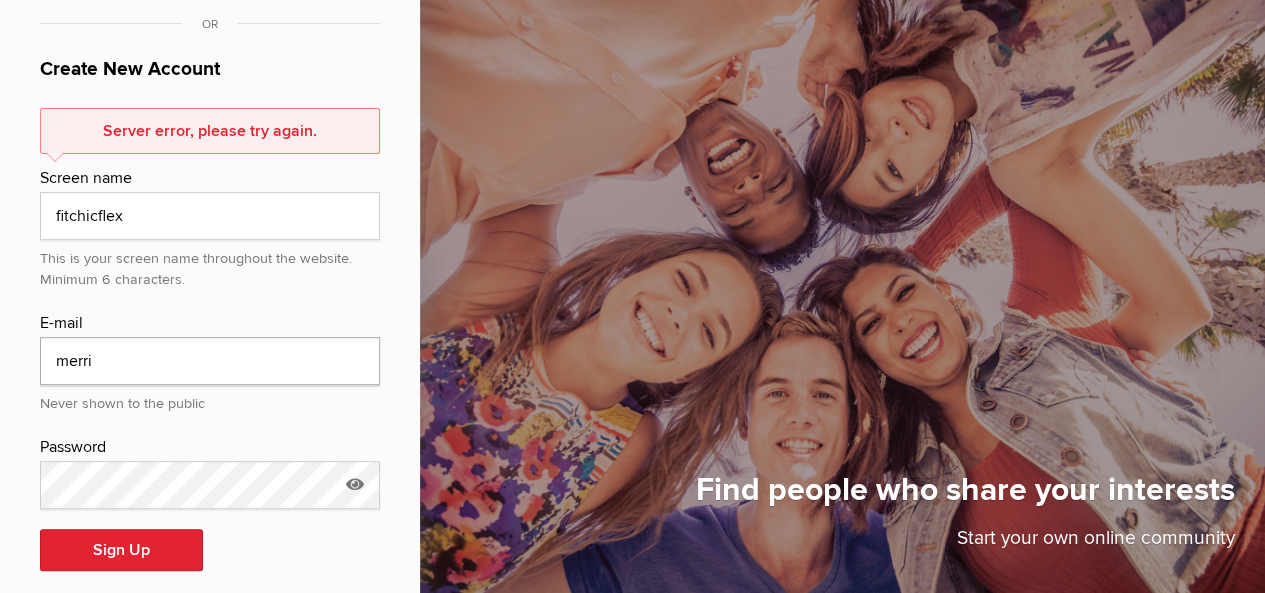 type on "merrimanj101@gmail.com" 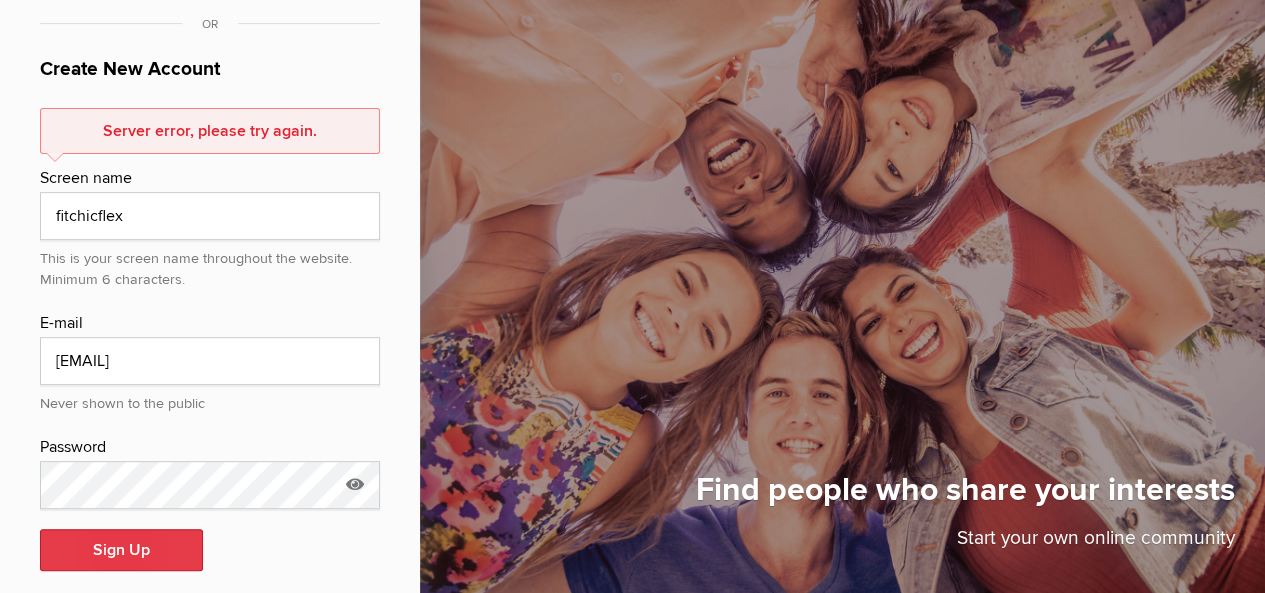 click on "Sign Up" 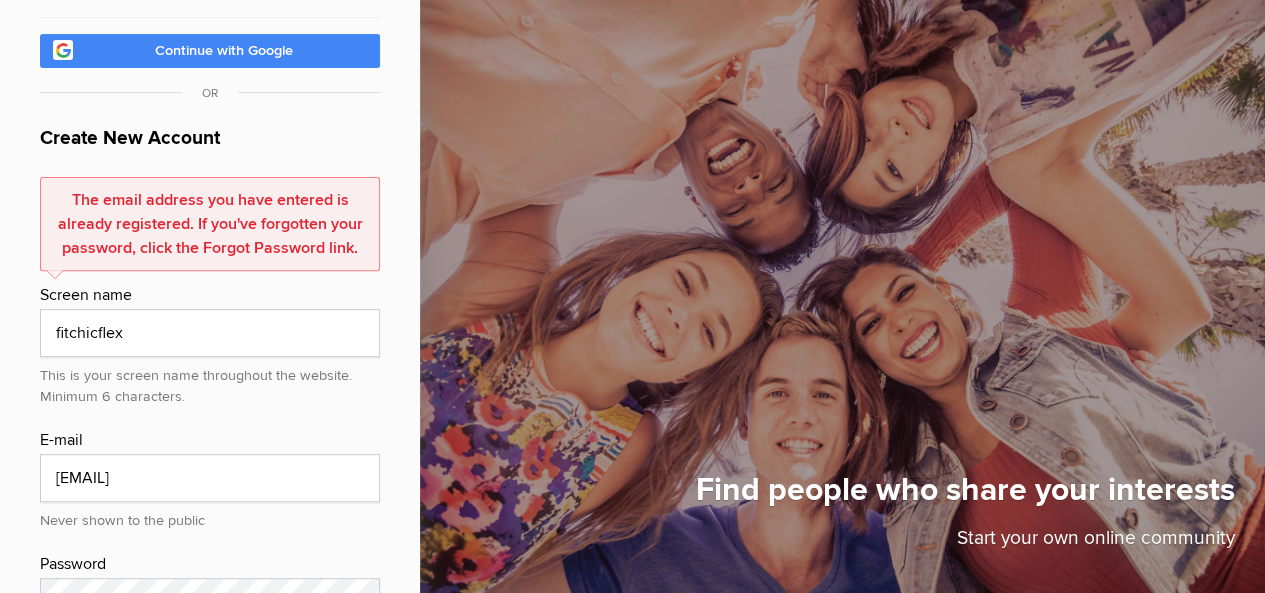 scroll, scrollTop: 280, scrollLeft: 0, axis: vertical 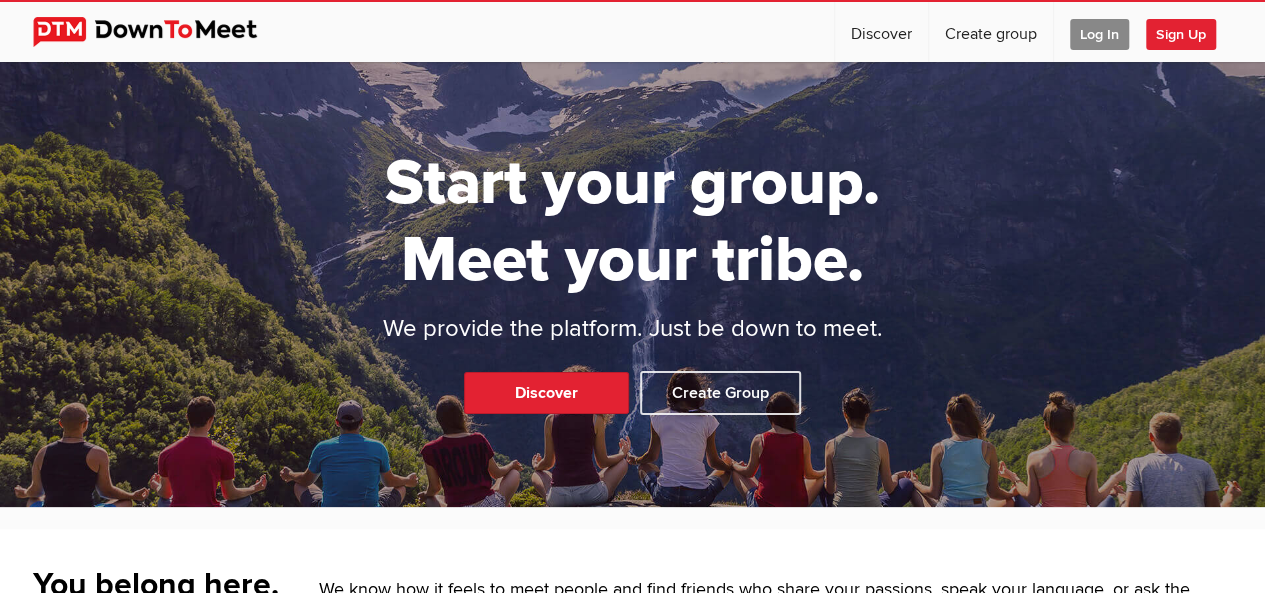 click on "Log In" 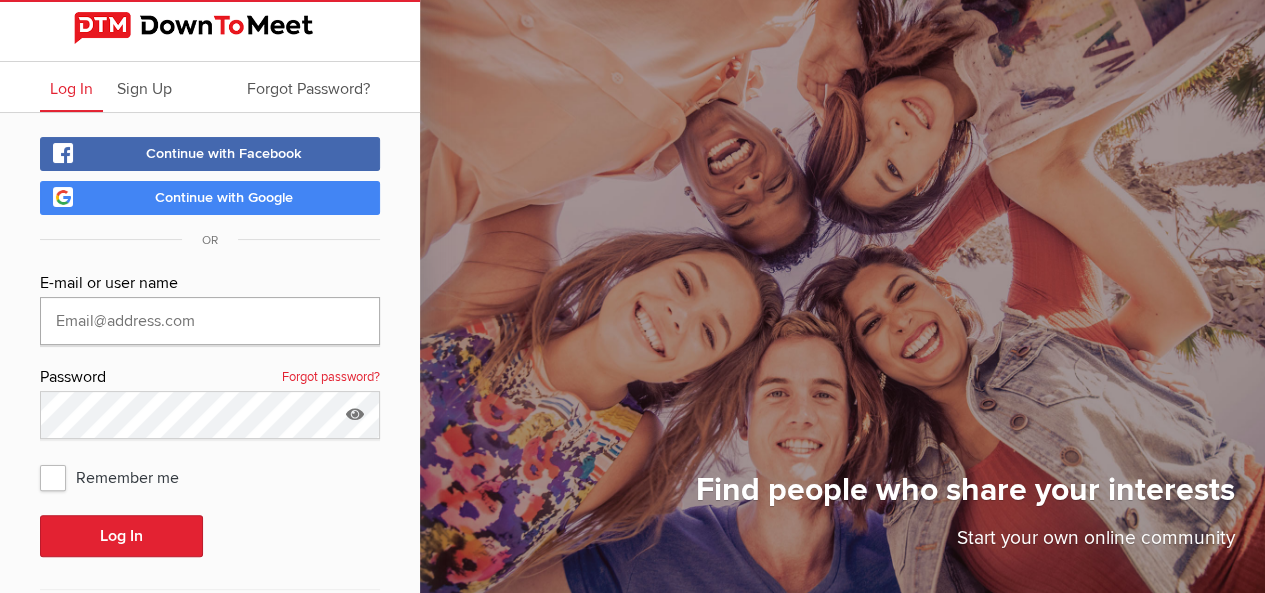 click at bounding box center (210, 321) 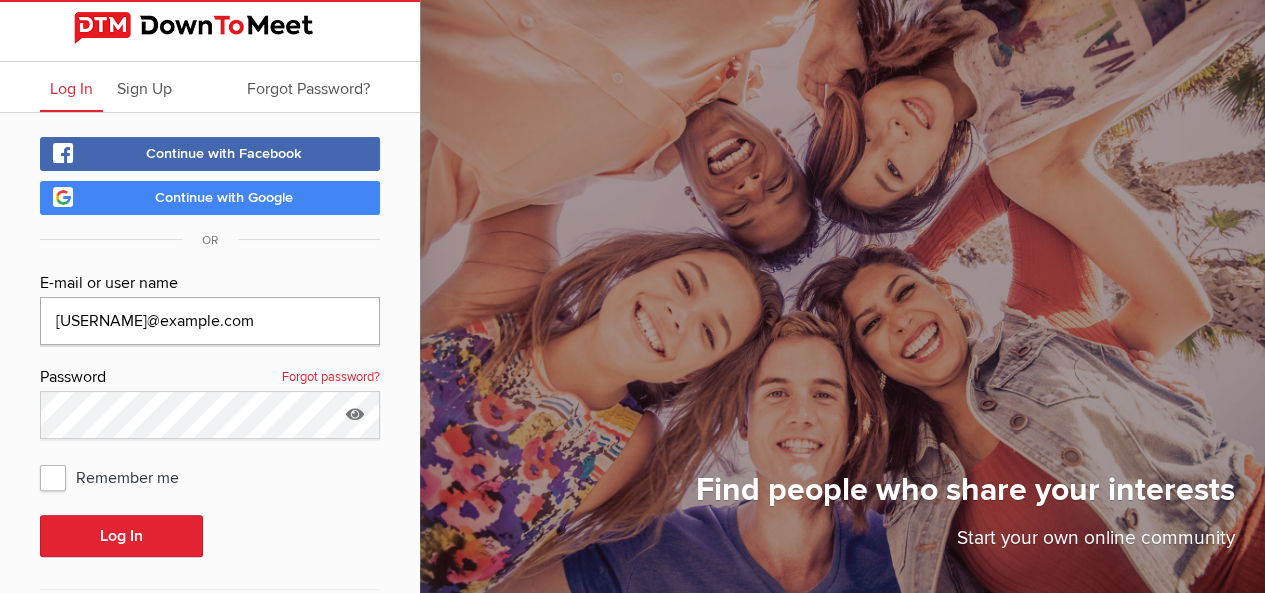 type on "[USERNAME]@[DOMAIN]" 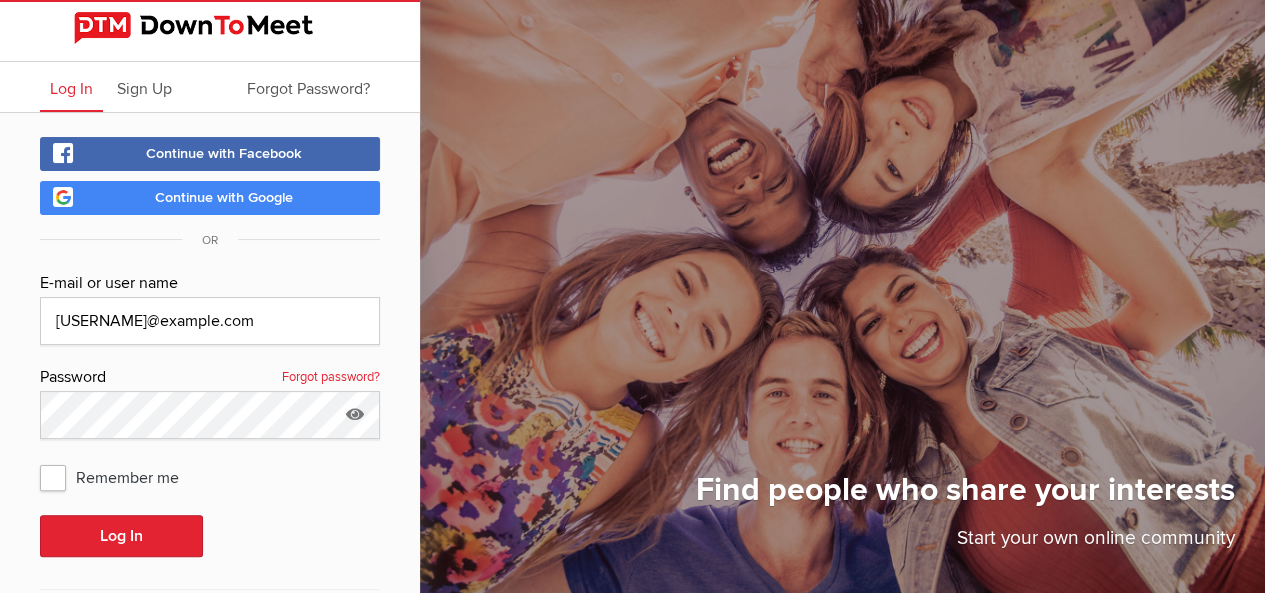 drag, startPoint x: 128, startPoint y: 325, endPoint x: 47, endPoint y: 478, distance: 173.11845 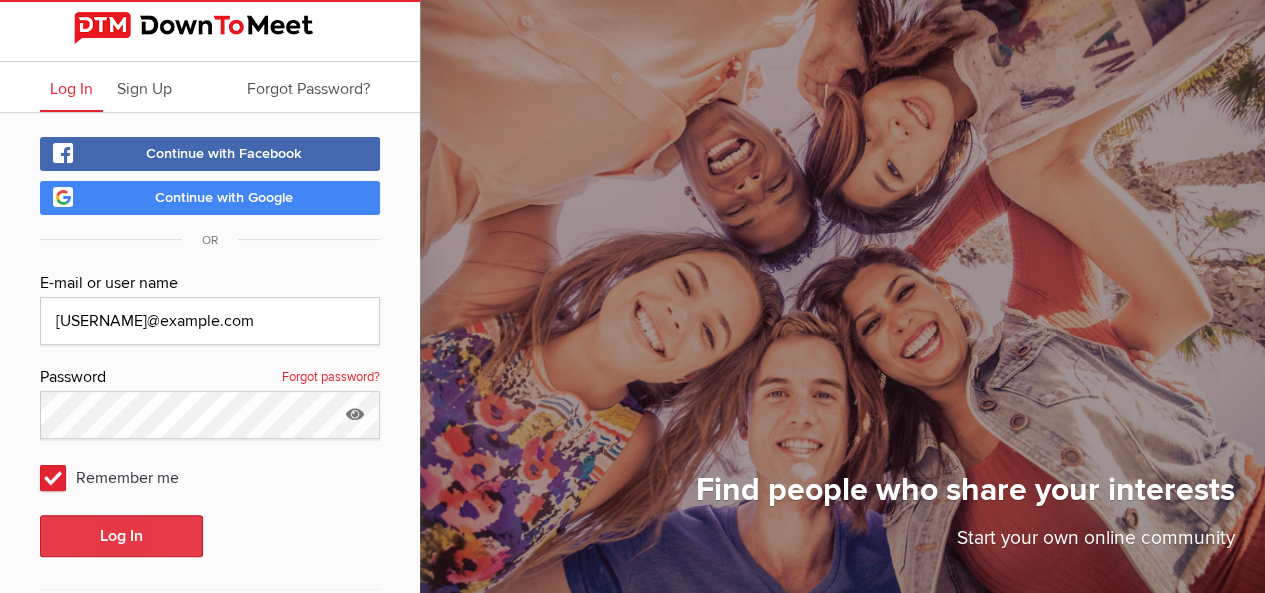 click on "Log In" 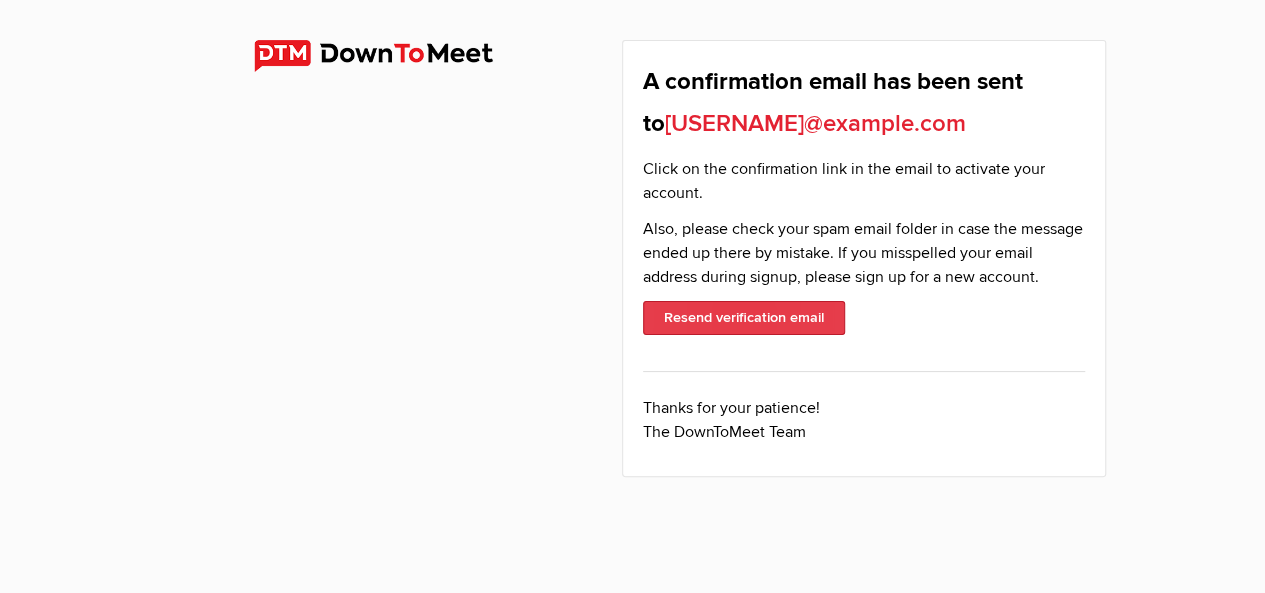 click on "Resend verification email" 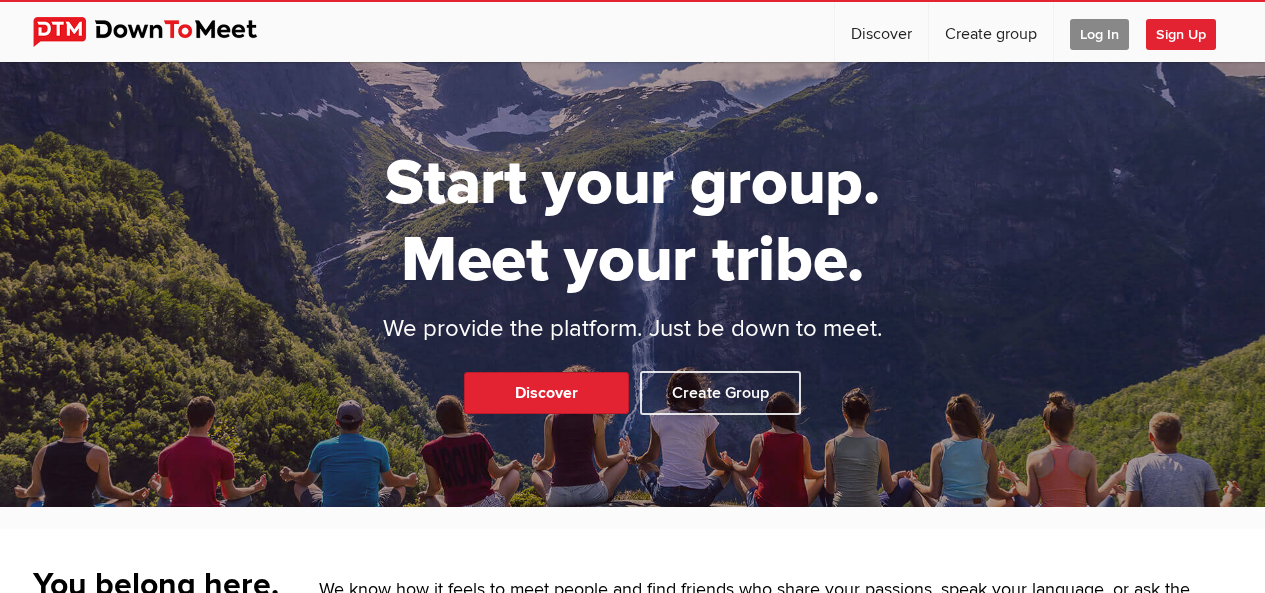 scroll, scrollTop: 0, scrollLeft: 0, axis: both 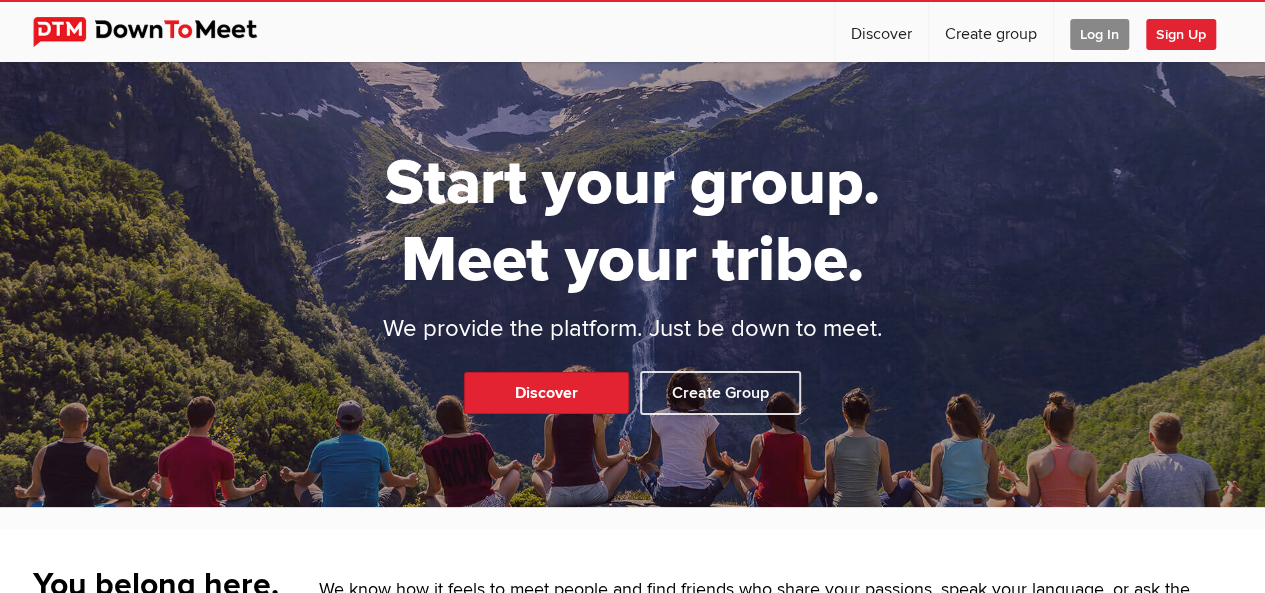 click on "Log In" 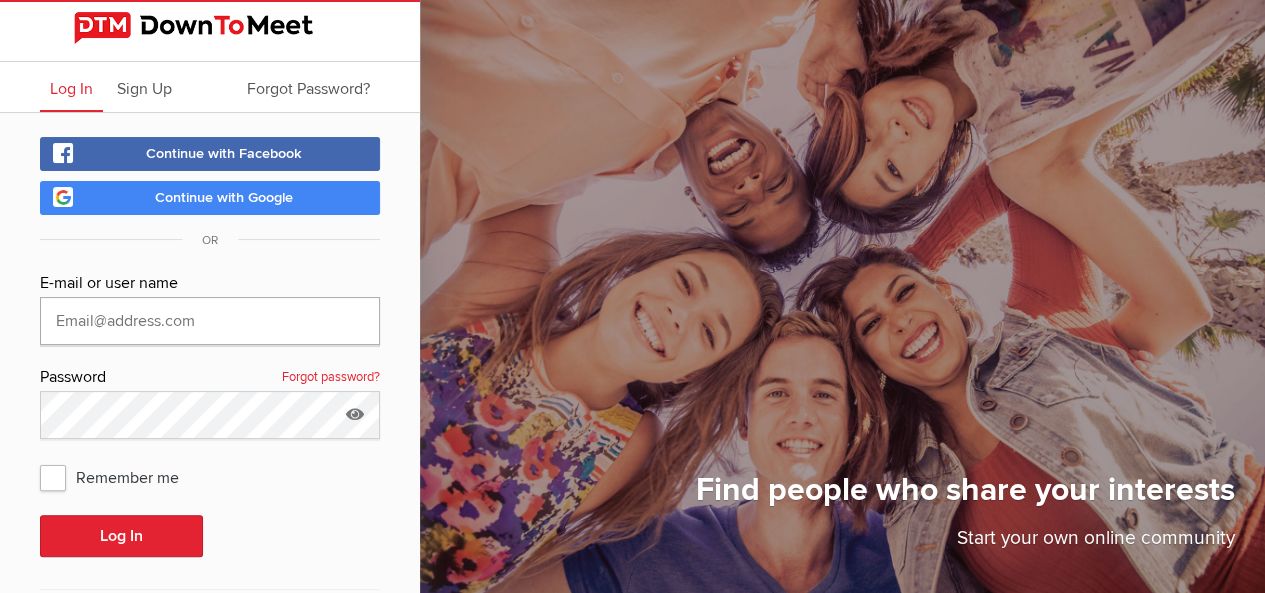 type on "[USERNAME]@[DOMAIN]" 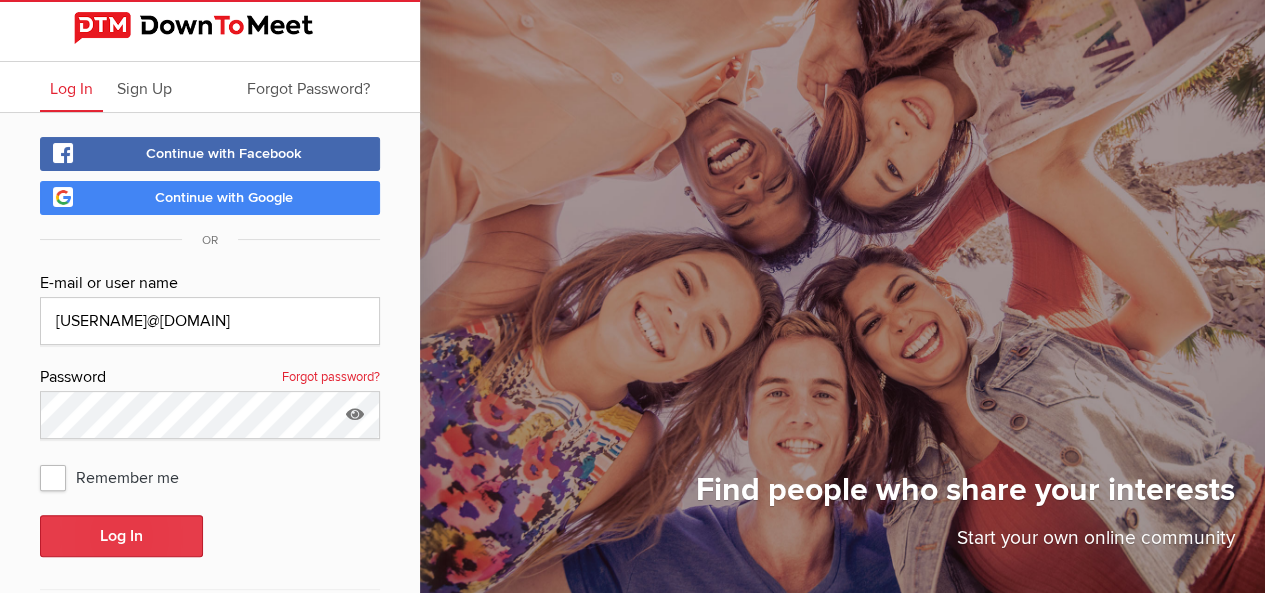 click on "Log In" 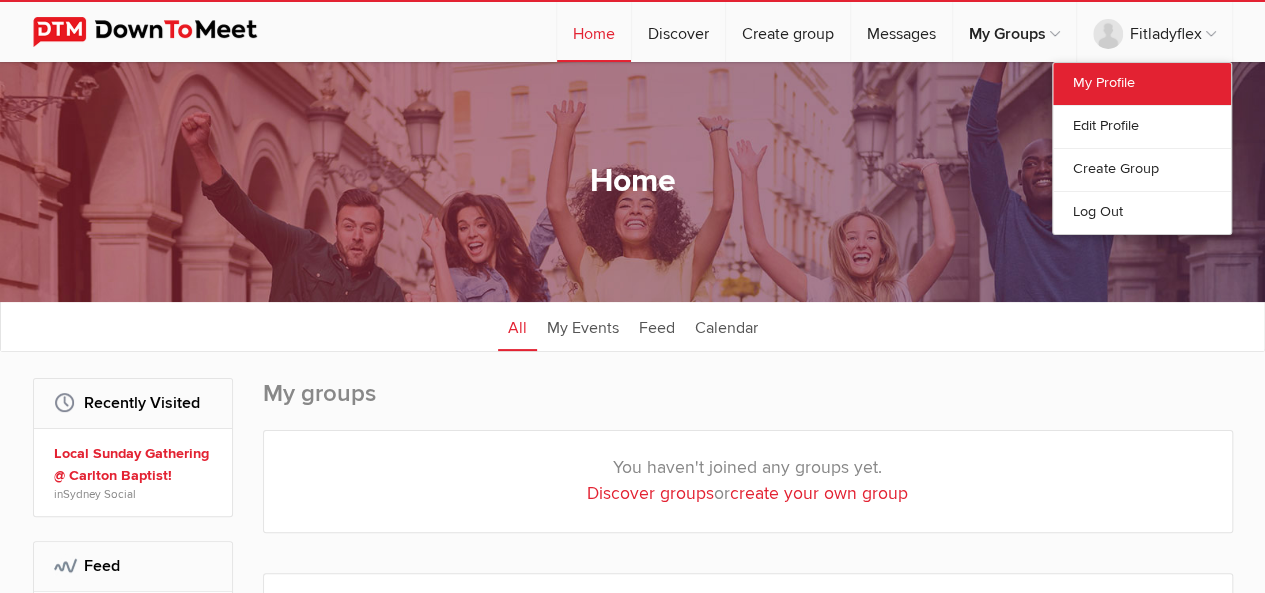 click on "My Profile" 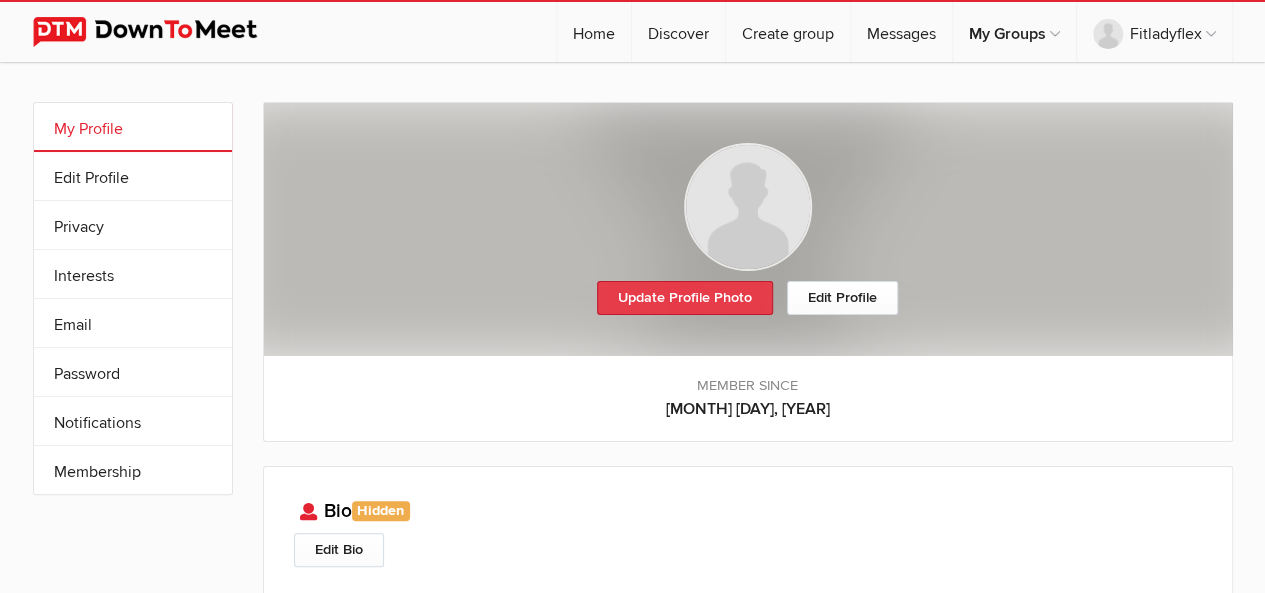 click on "Update Profile Photo" 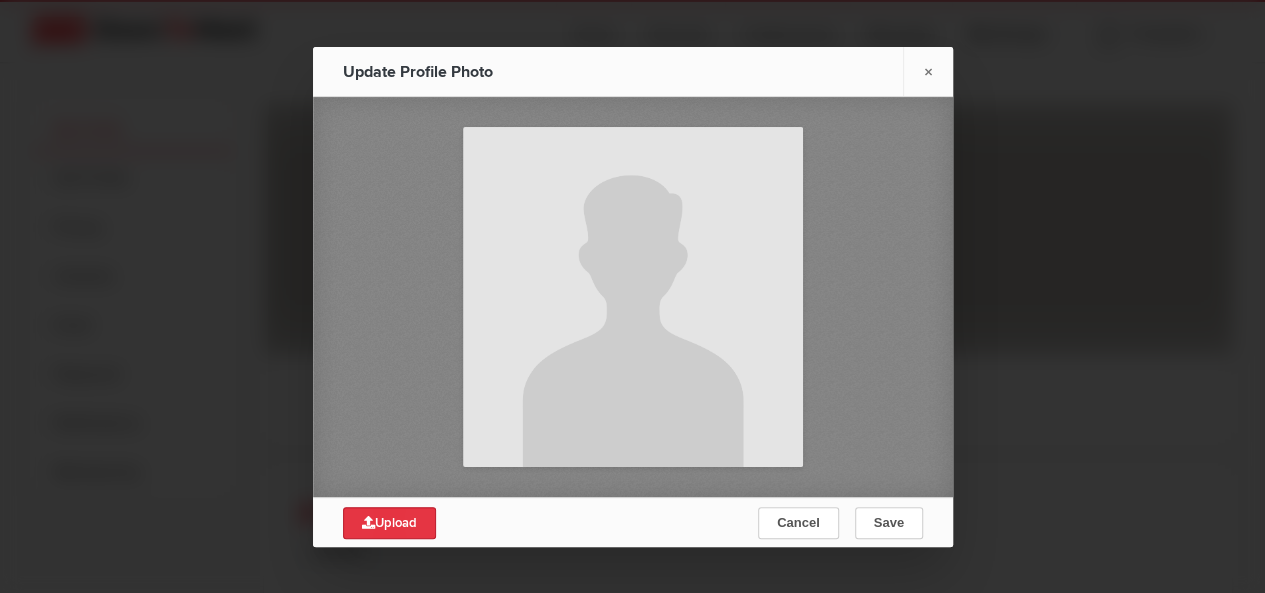 click on "Upload" at bounding box center [389, 523] 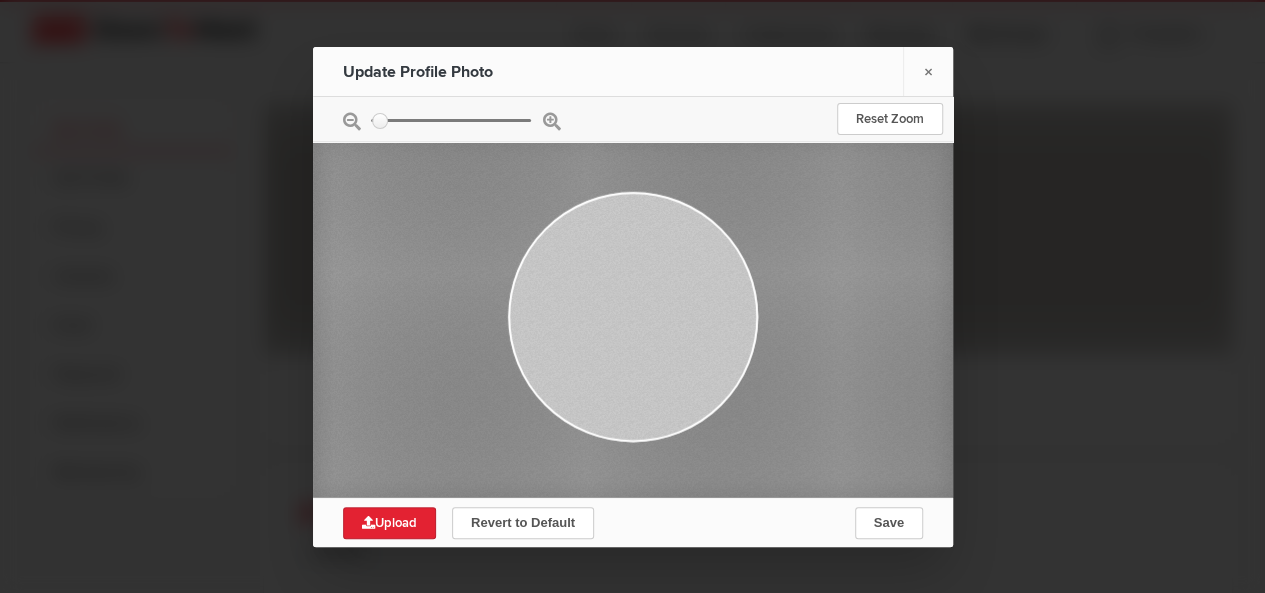 type on "0.2049" 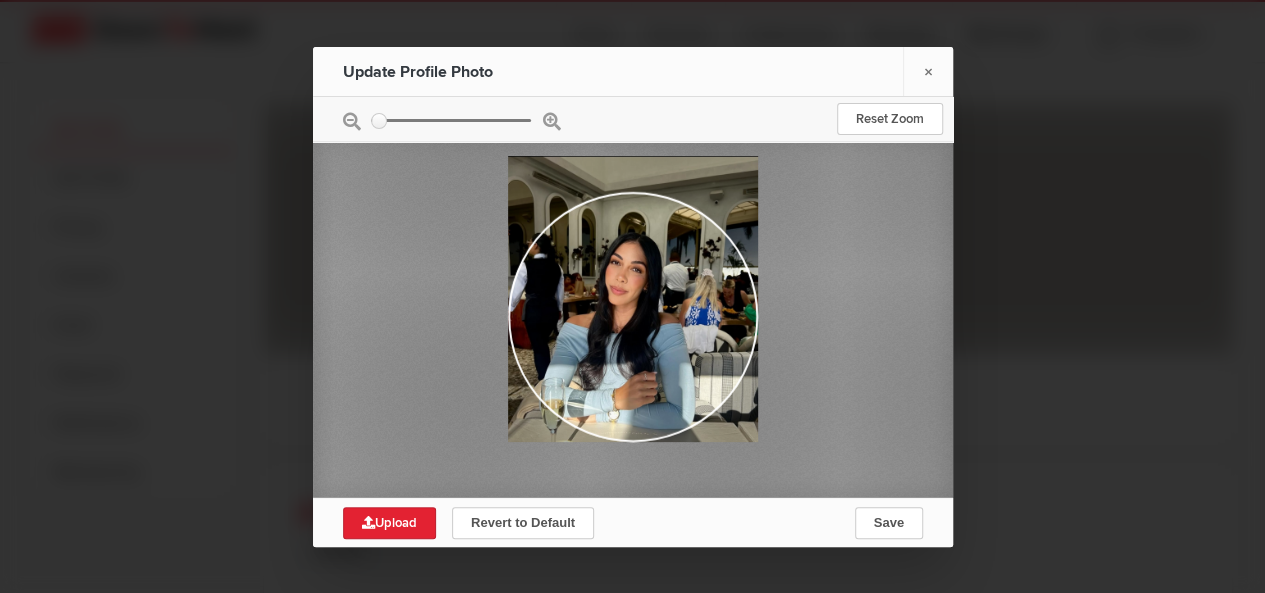 drag, startPoint x: 609, startPoint y: 329, endPoint x: 609, endPoint y: 307, distance: 22 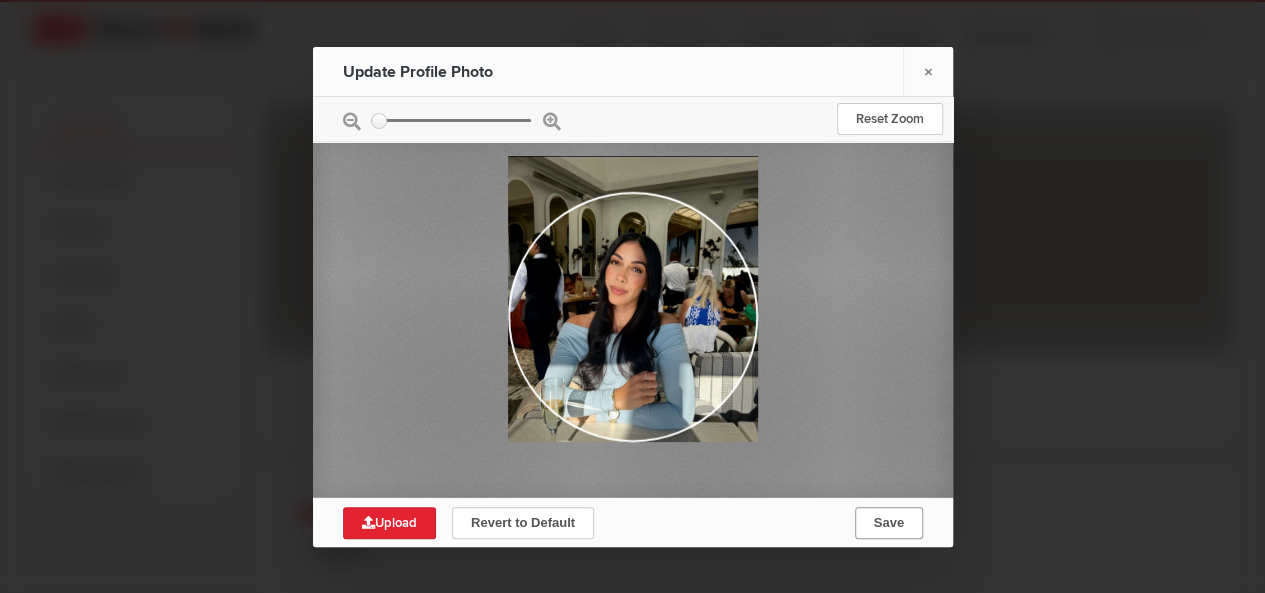 click on "Save" 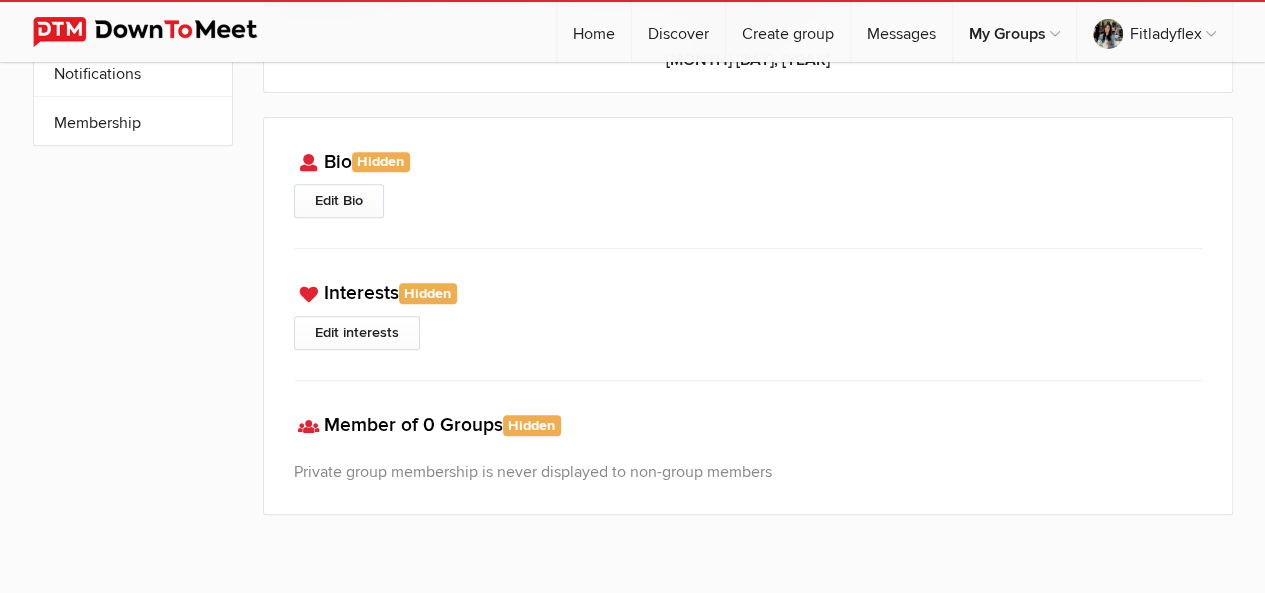 scroll, scrollTop: 390, scrollLeft: 0, axis: vertical 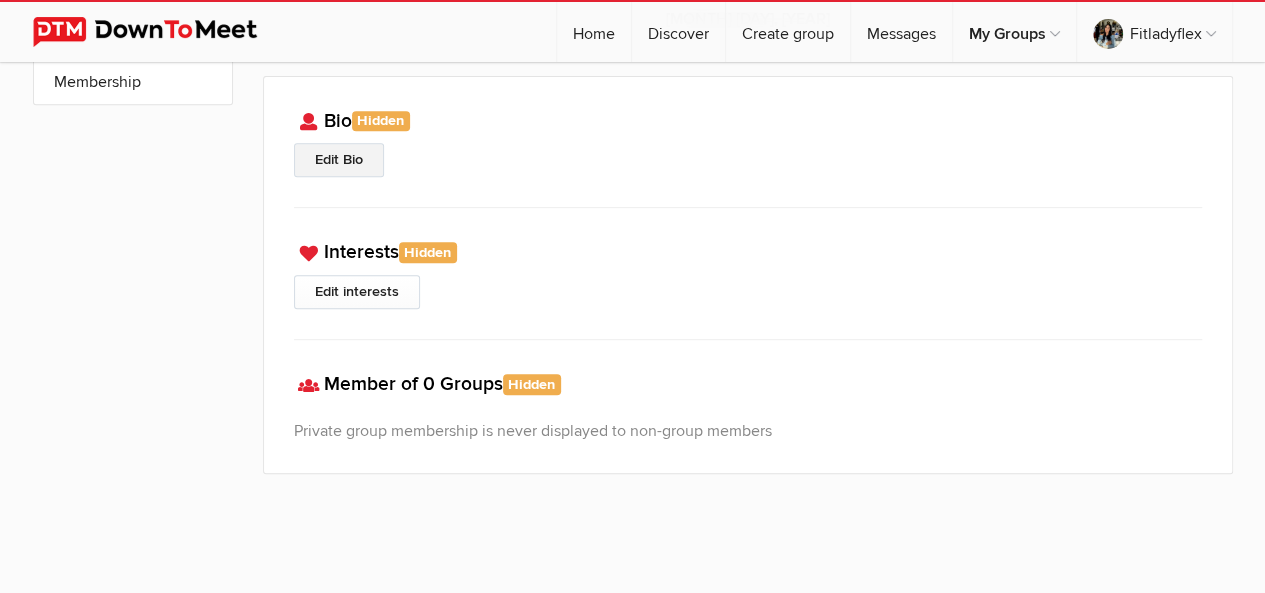 click on "Edit Bio" 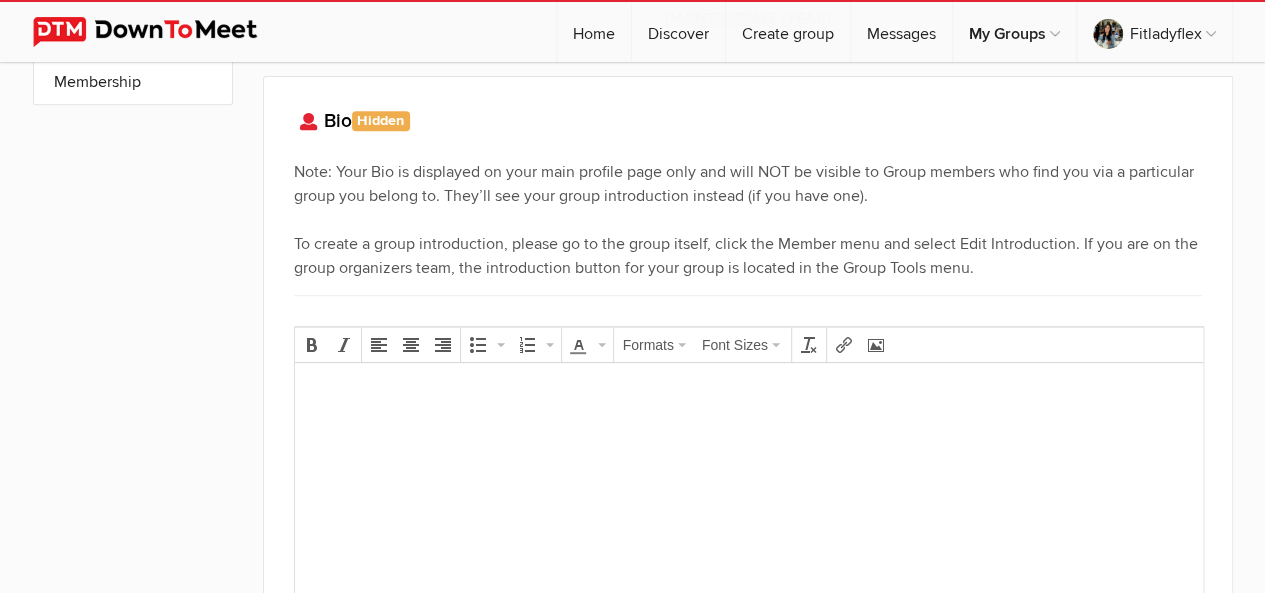 scroll, scrollTop: 0, scrollLeft: 0, axis: both 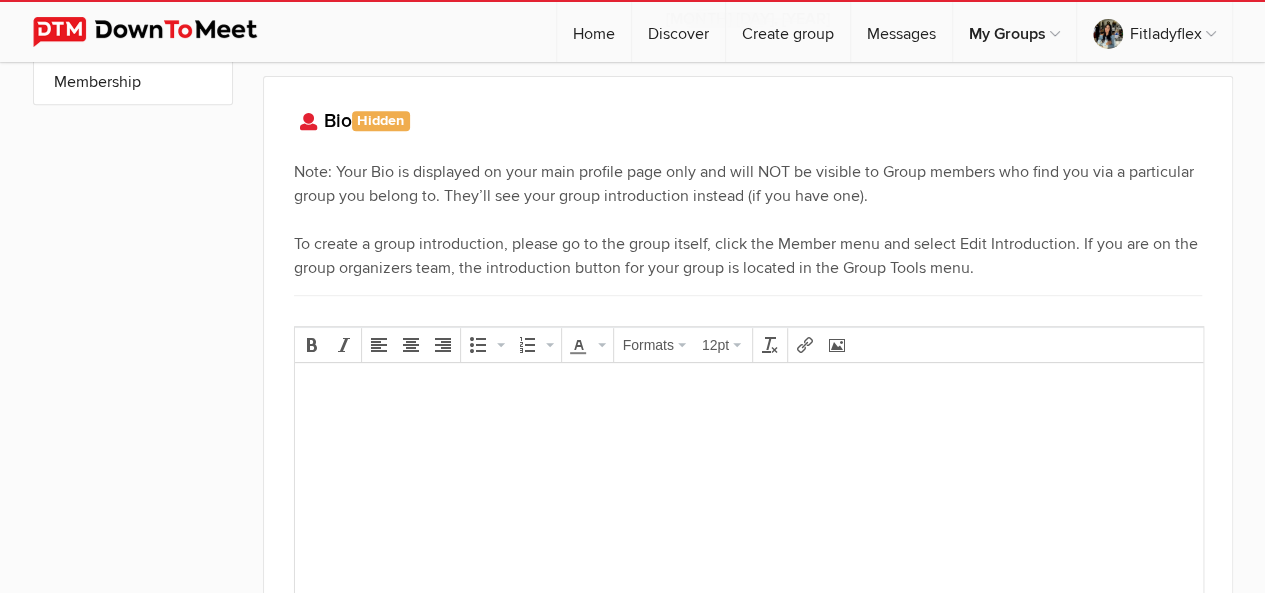 click at bounding box center (748, 391) 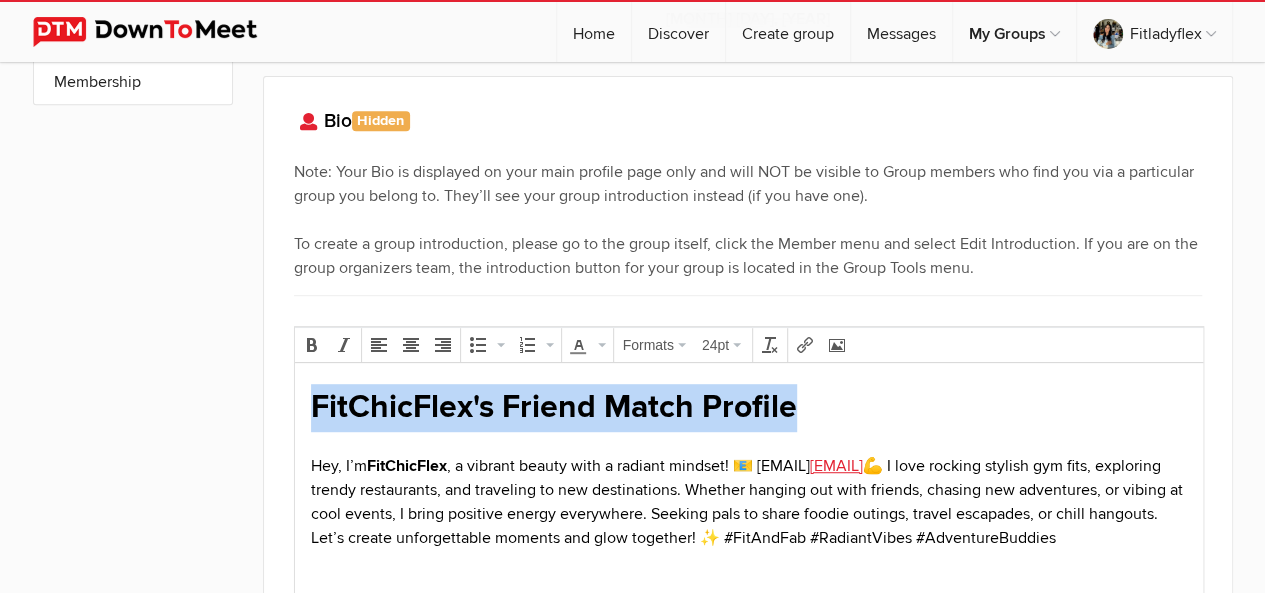 drag, startPoint x: 844, startPoint y: 418, endPoint x: 246, endPoint y: 354, distance: 601.415 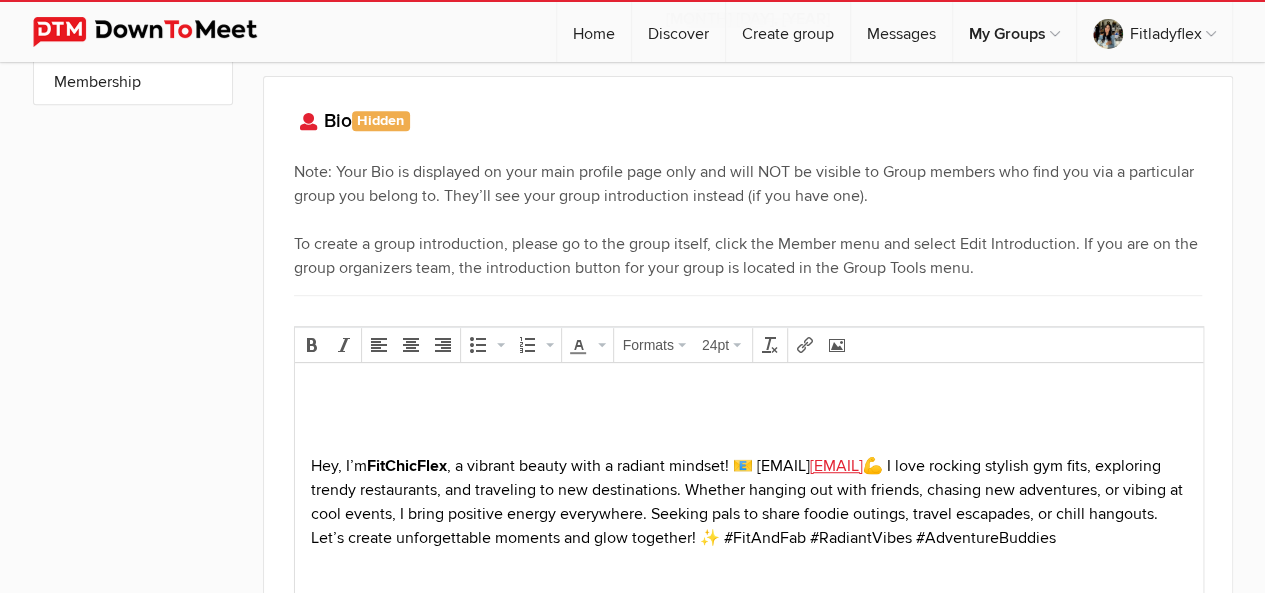 click on "Hey, I’m  FitChicFlex , a vibrant beauty with a radiant mindset! 📧  Charlau101@gmail.com  💪 I love rocking stylish gym fits, exploring trendy restaurants, and traveling to new destinations. Whether hanging out with friends, chasing new adventures, or vibing at cool events, I bring positive energy everywhere. Seeking pals to share foodie outings, travel escapades, or chill hangouts. Let’s create unforgettable moments and glow together! ✨ #FitAndFab #RadiantVibes #AdventureBuddies" at bounding box center [748, 502] 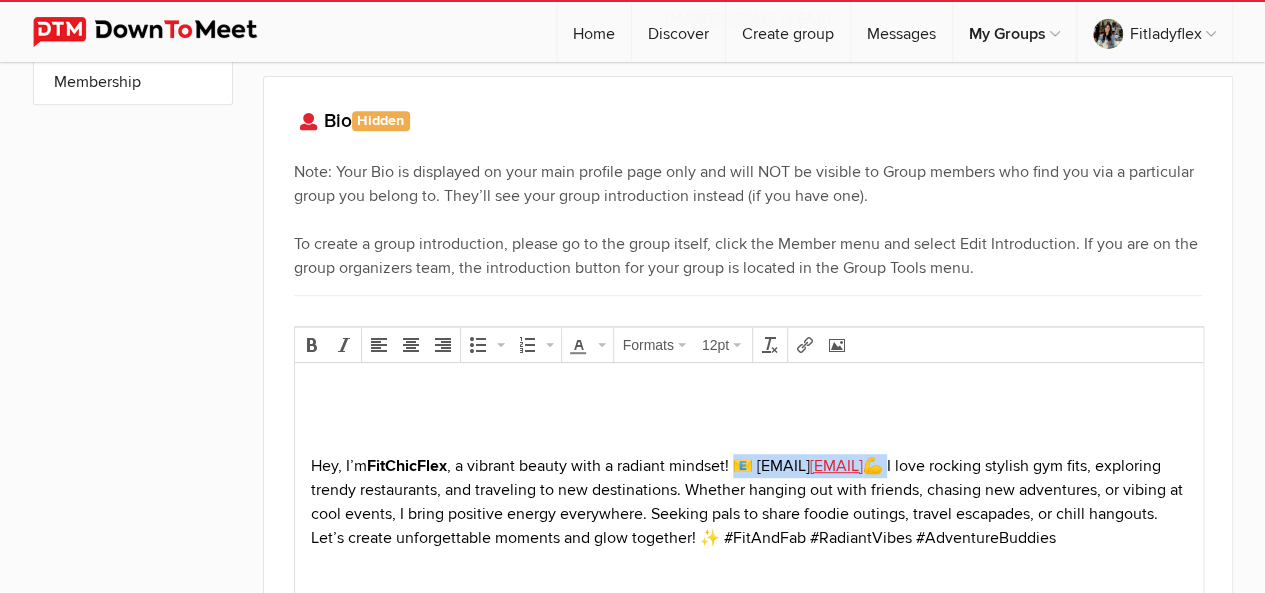 drag, startPoint x: 948, startPoint y: 465, endPoint x: 735, endPoint y: 466, distance: 213.00235 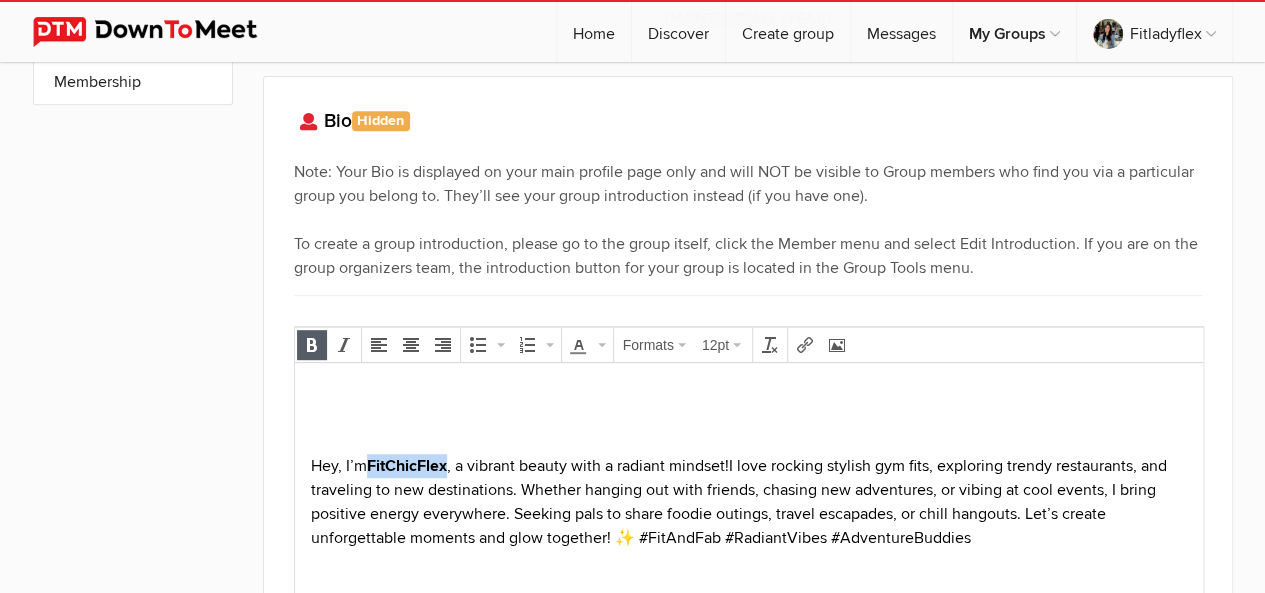 drag, startPoint x: 448, startPoint y: 464, endPoint x: 371, endPoint y: 463, distance: 77.00649 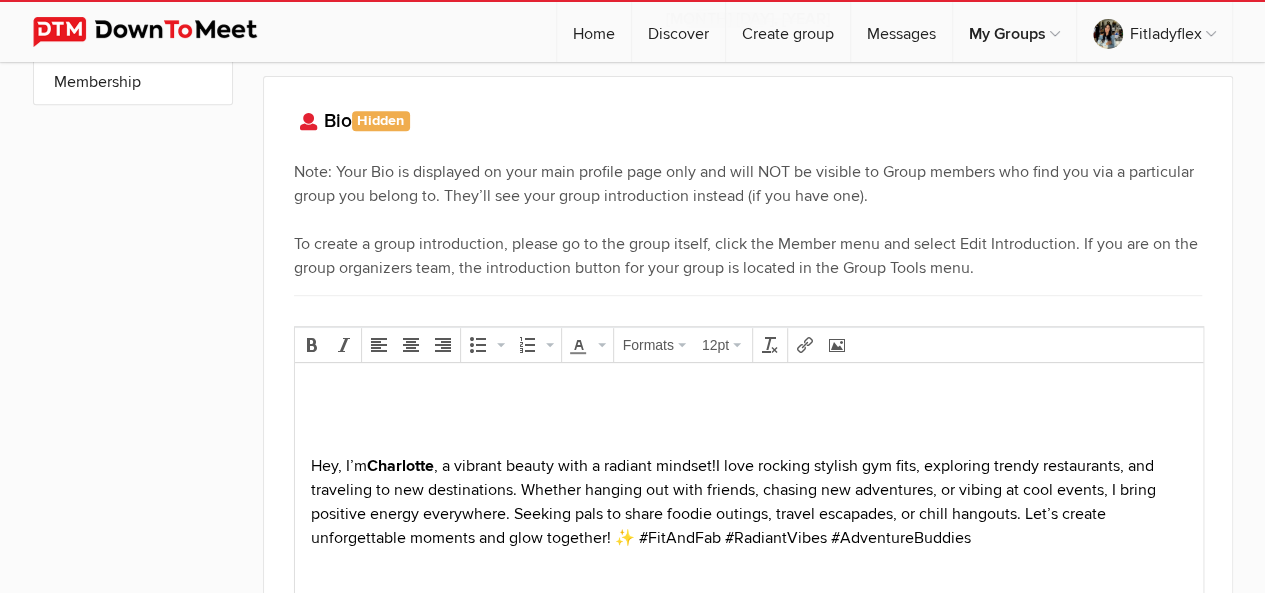 drag, startPoint x: 614, startPoint y: 540, endPoint x: 978, endPoint y: 544, distance: 364.02197 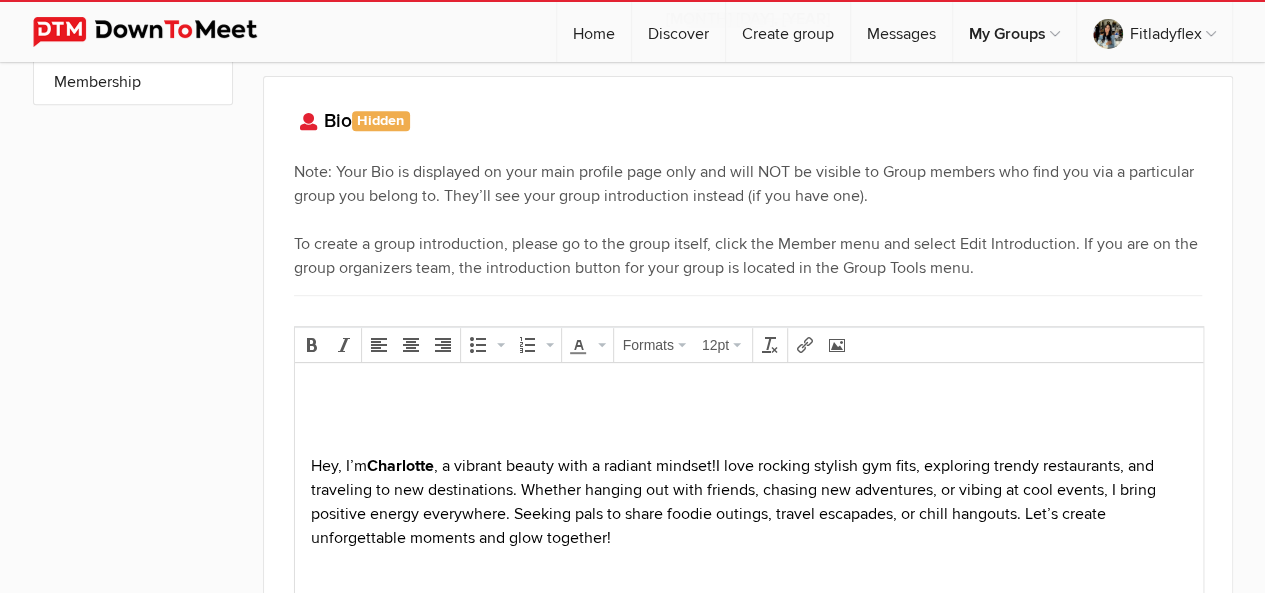 click on "Hey, I’m  Charlotte , a vibrant beauty with a radiant mindset!  I love rocking stylish gym fits, exploring trendy restaurants, and traveling to new destinations. Whether hanging out with friends, chasing new adventures, or vibing at cool events, I bring positive energy everywhere. Seeking pals to share foodie outings, travel escapades, or chill hangouts. Let’s create unforgettable moments and glow together!" at bounding box center [748, 502] 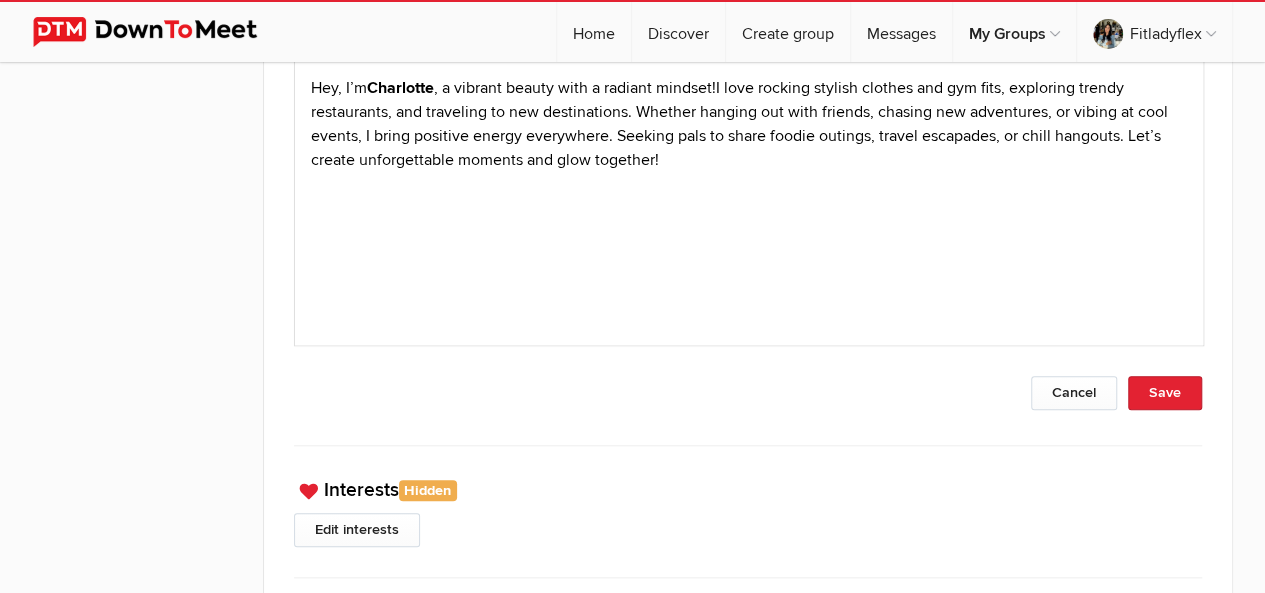 scroll, scrollTop: 732, scrollLeft: 0, axis: vertical 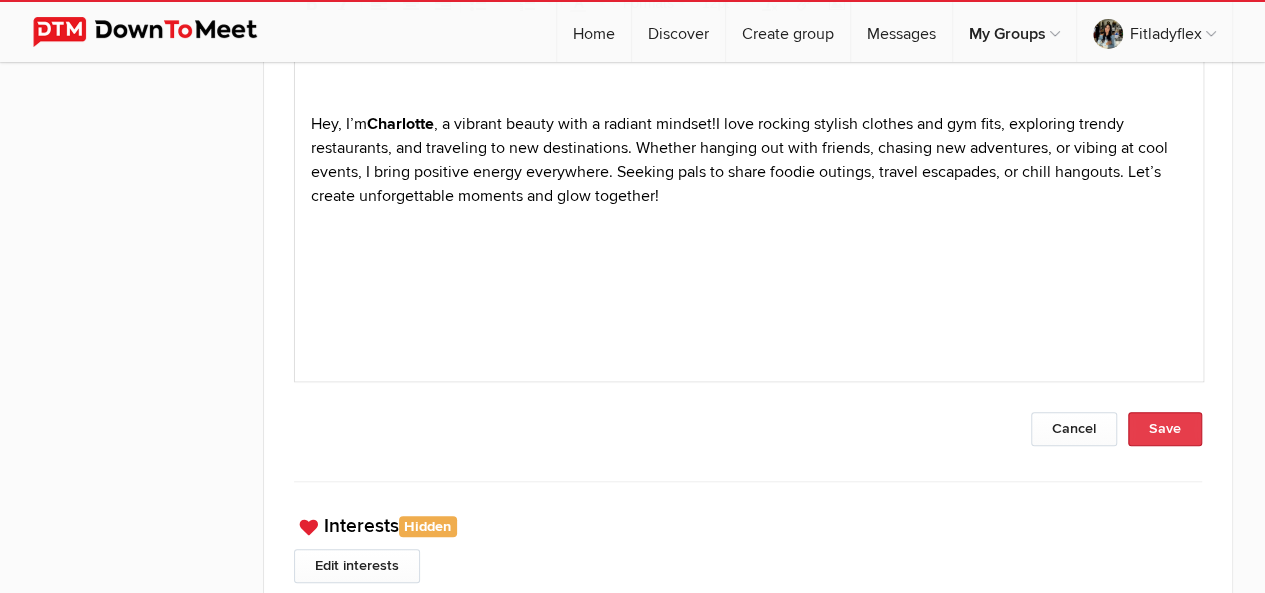 click on "Save" 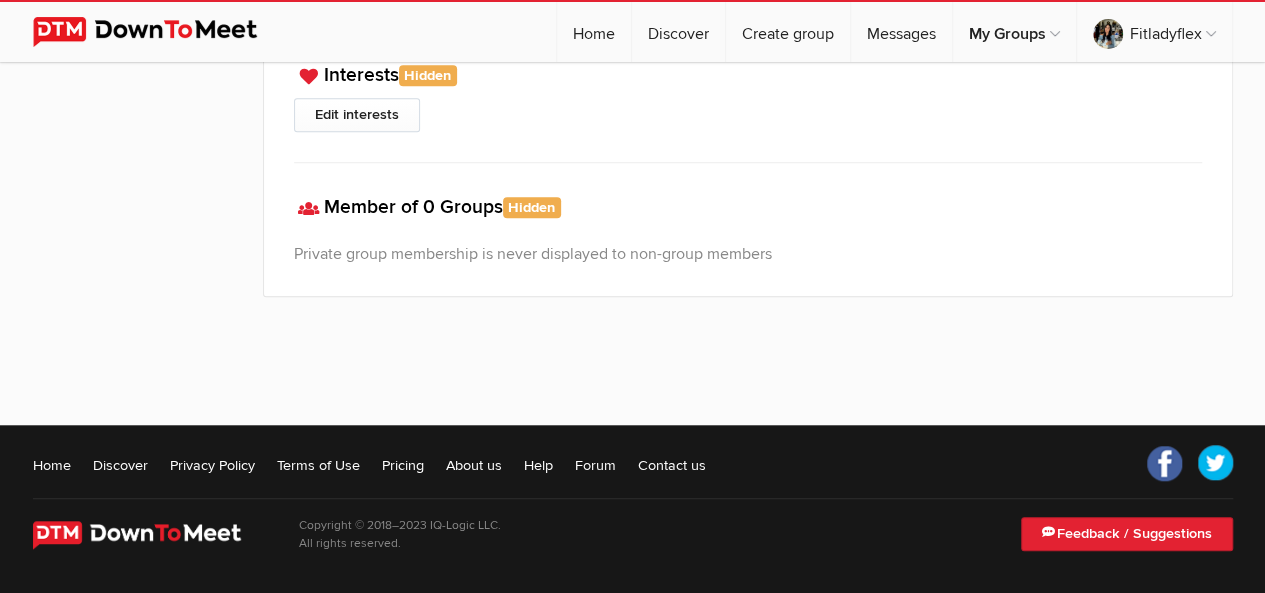 scroll, scrollTop: 682, scrollLeft: 0, axis: vertical 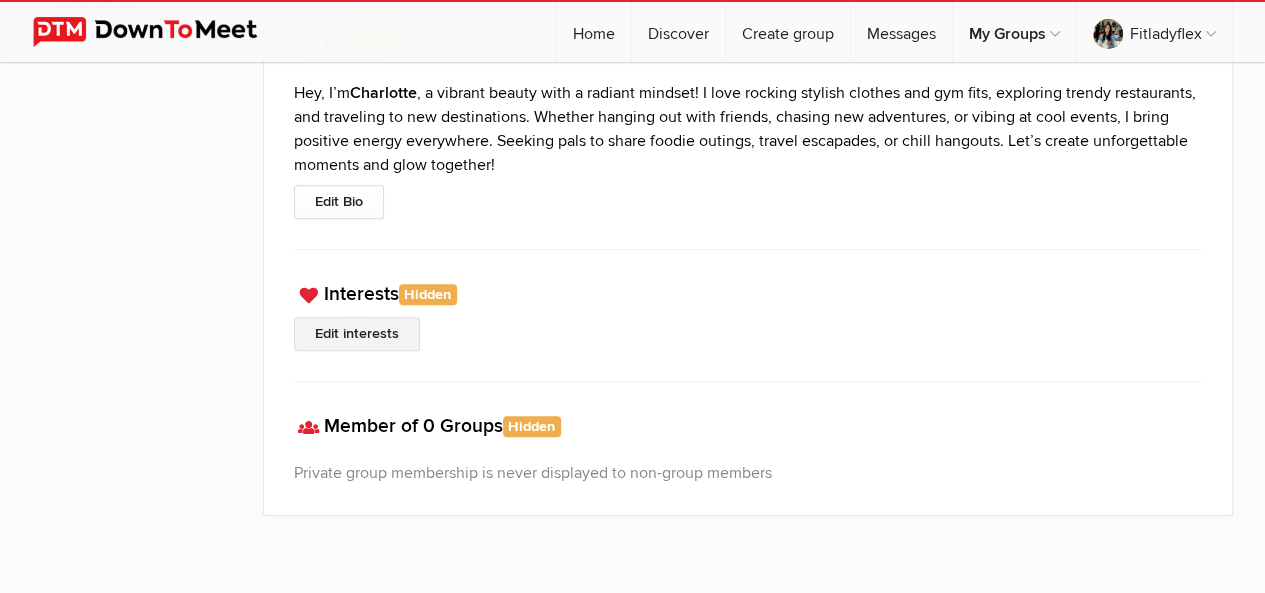 click on "Edit interests" 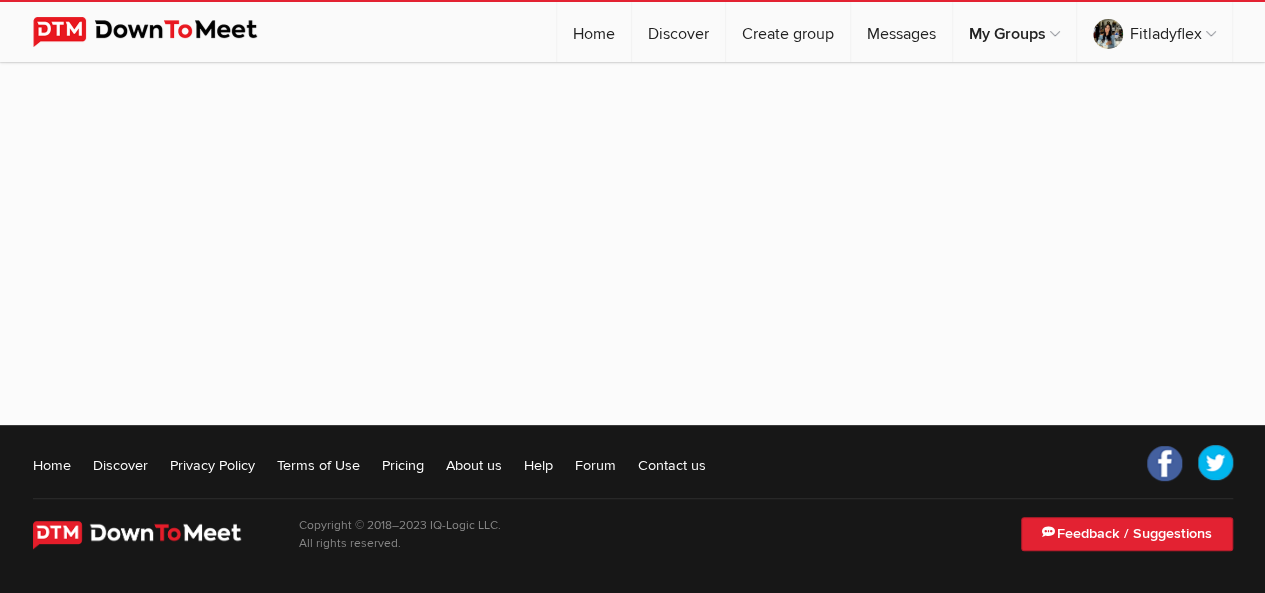scroll, scrollTop: 0, scrollLeft: 0, axis: both 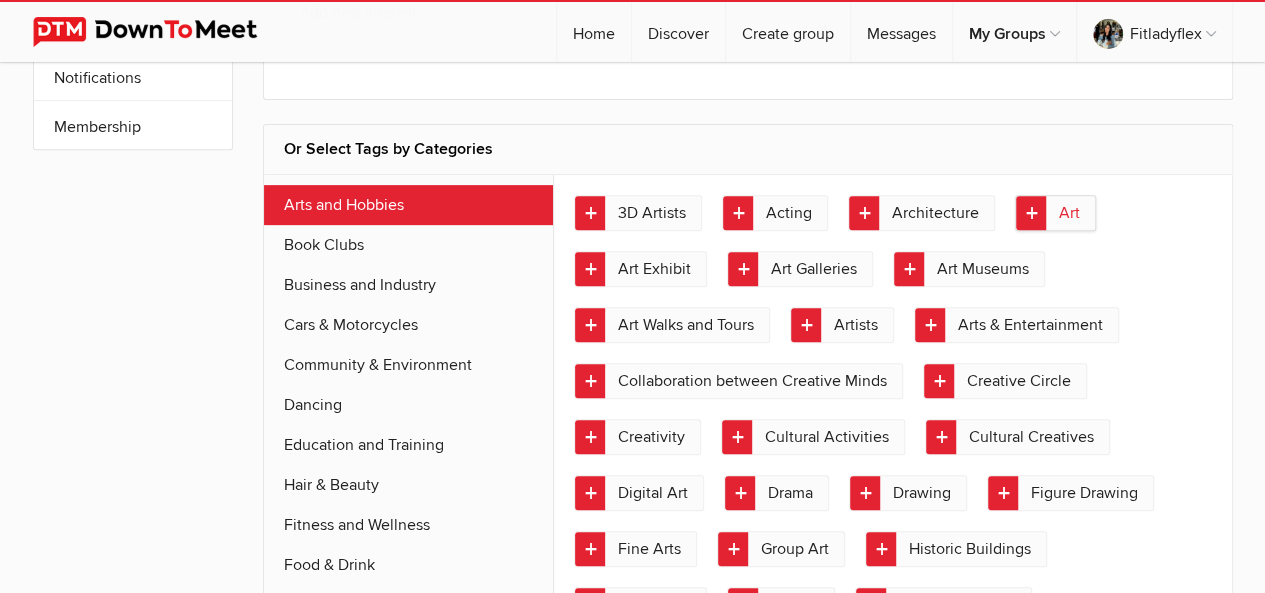 click on "Art" 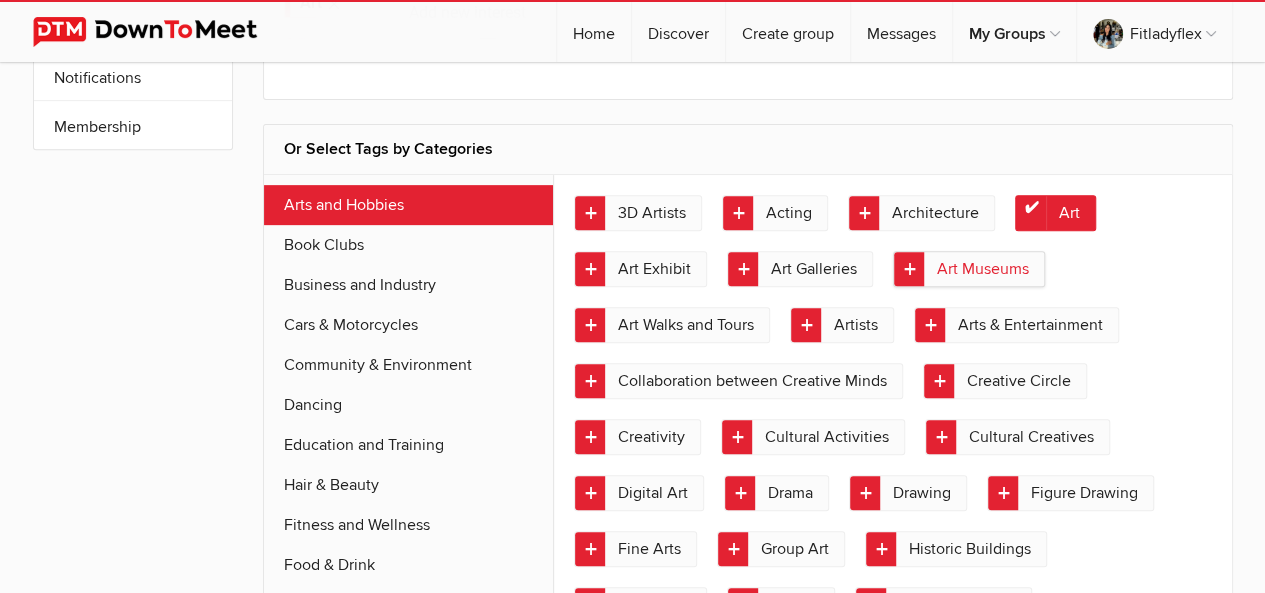 click on "Art Museums" 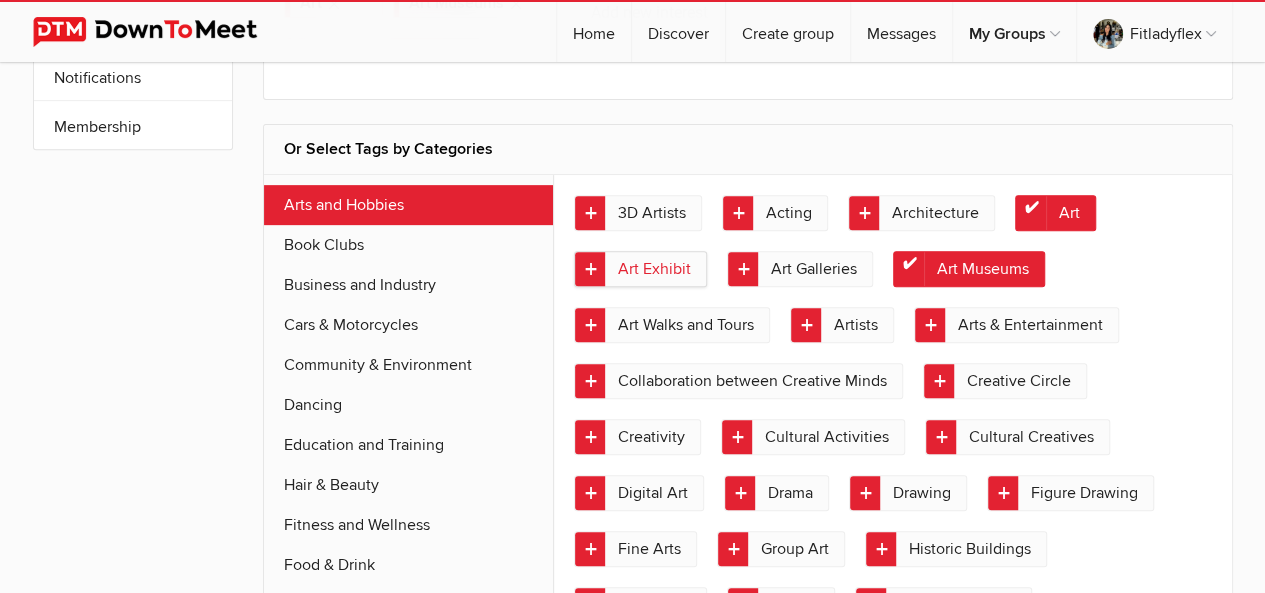 click on "Art Exhibit" 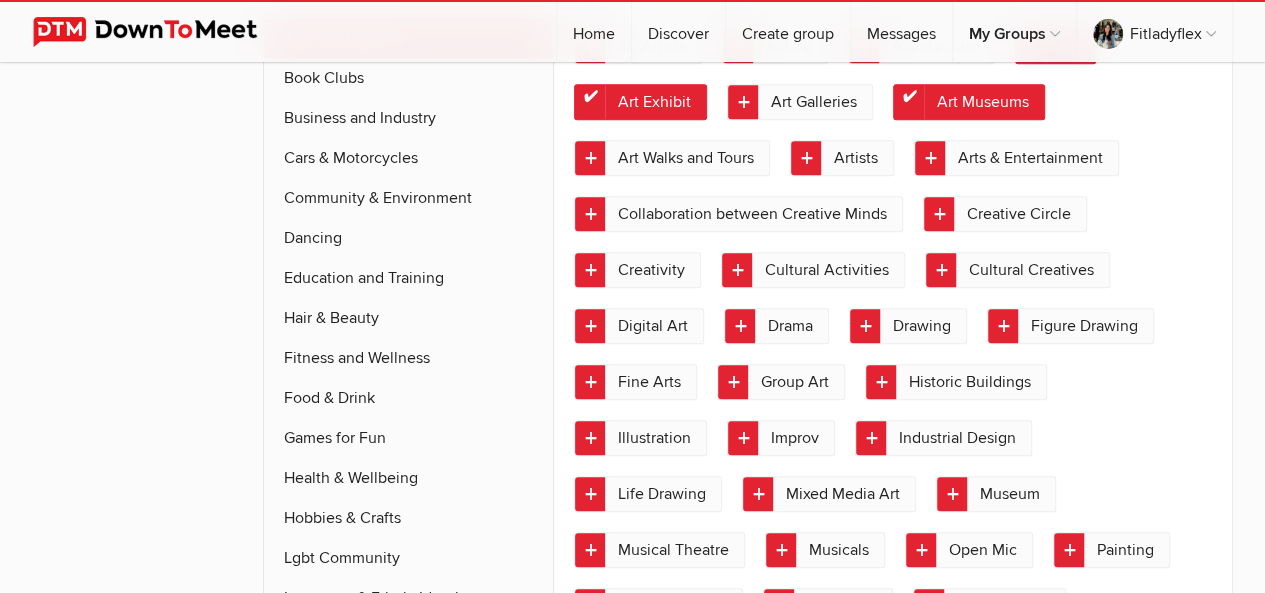 scroll, scrollTop: 515, scrollLeft: 0, axis: vertical 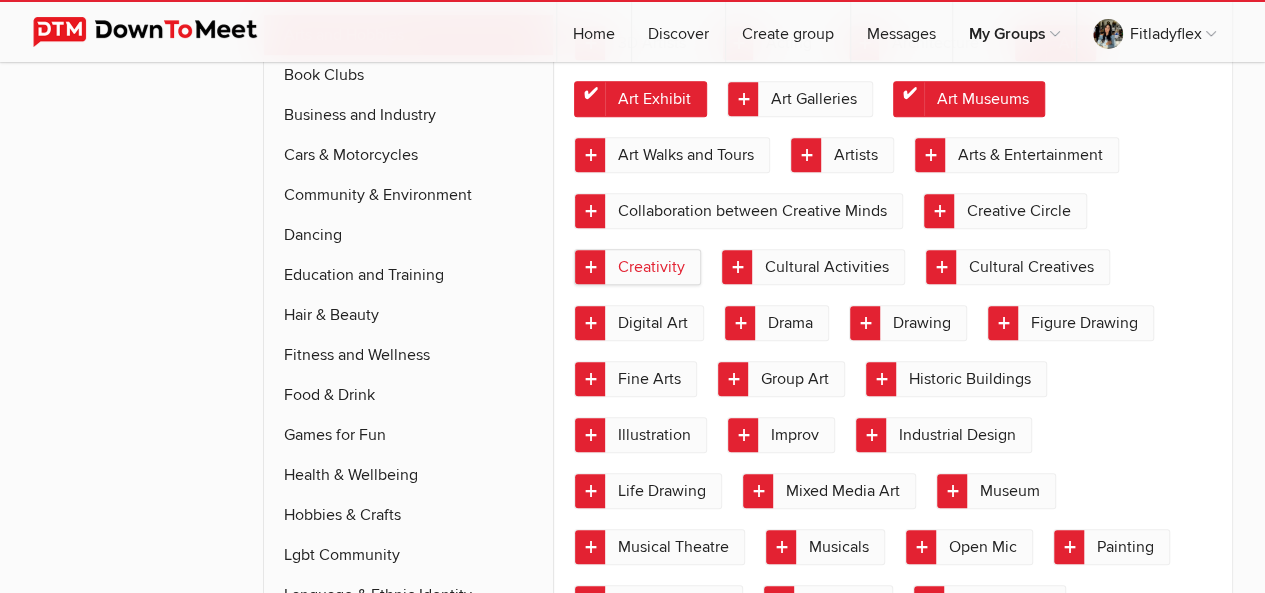 click on "Creativity" 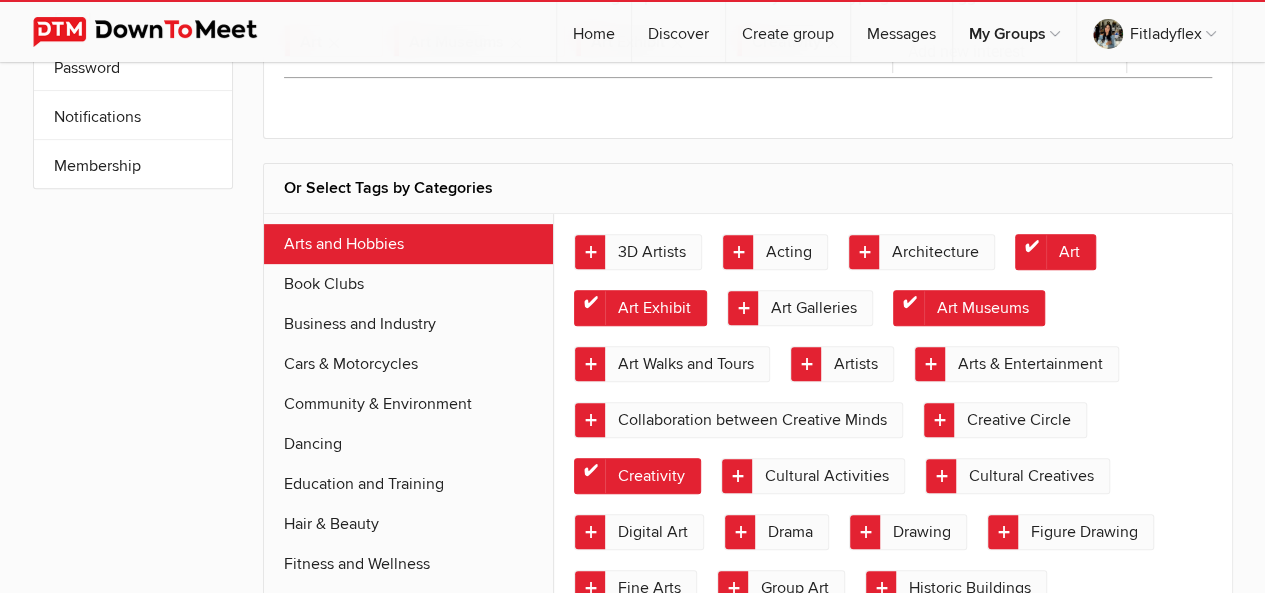 scroll, scrollTop: 296, scrollLeft: 0, axis: vertical 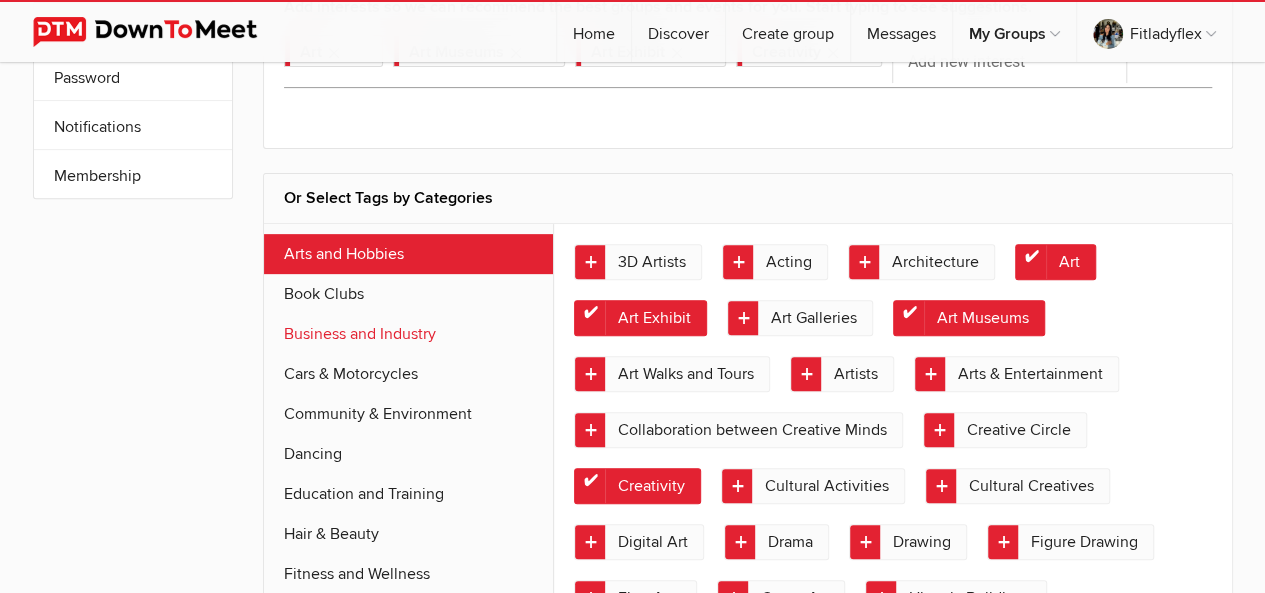 click on "Business and Industry" 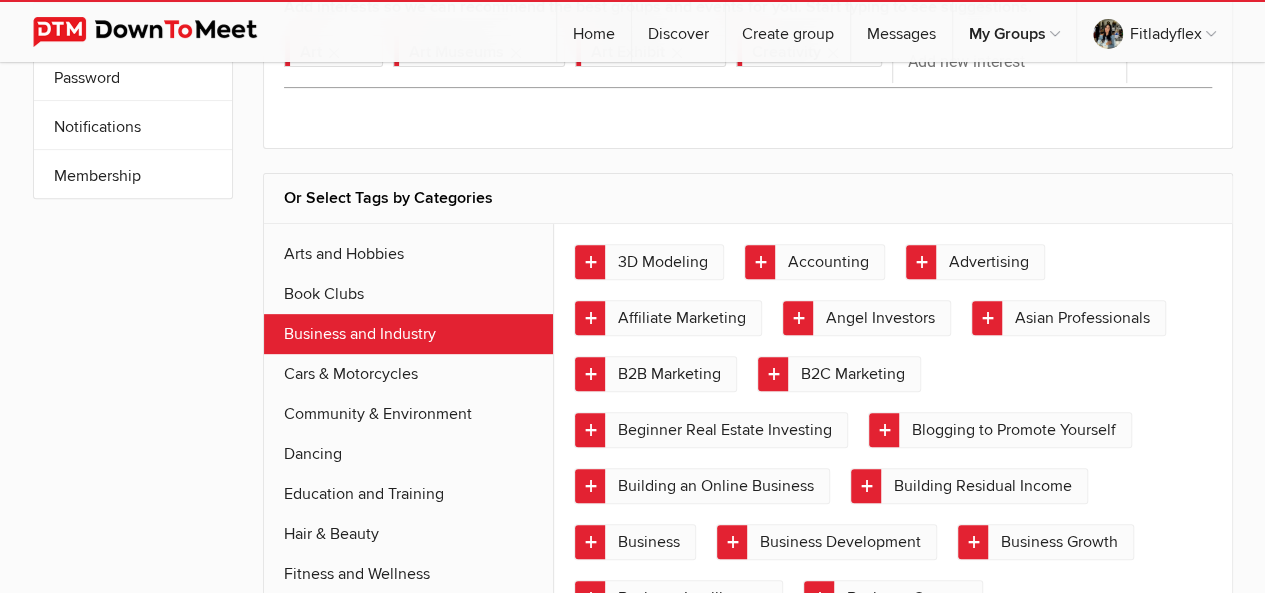 scroll, scrollTop: 454, scrollLeft: 0, axis: vertical 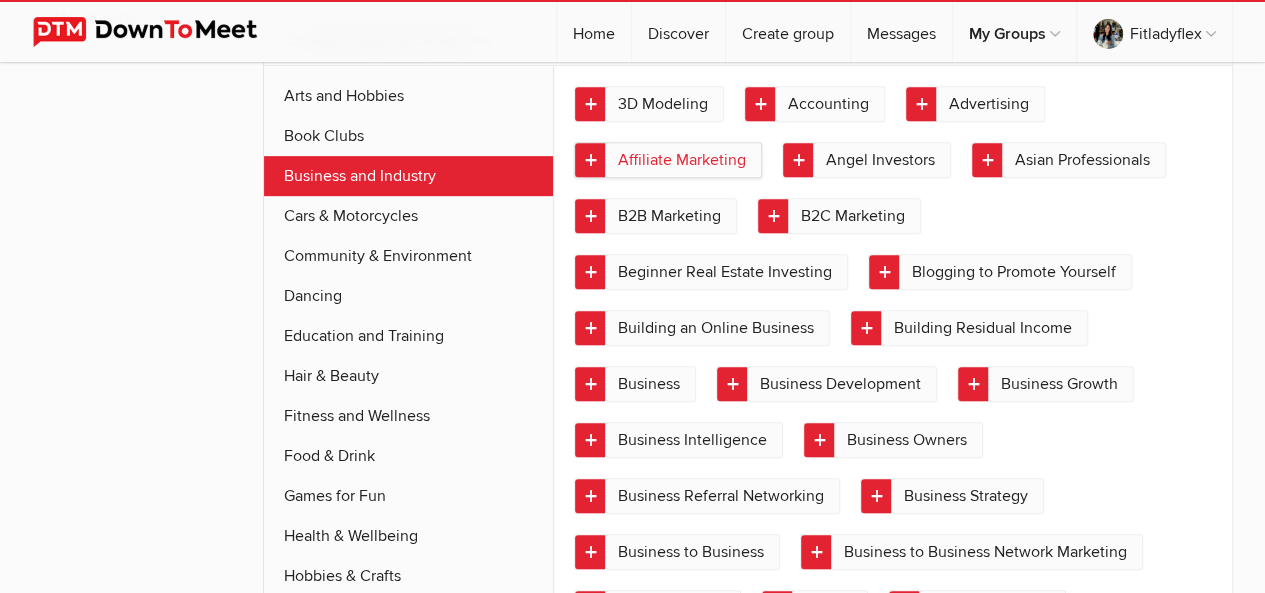 click on "Affiliate Marketing" 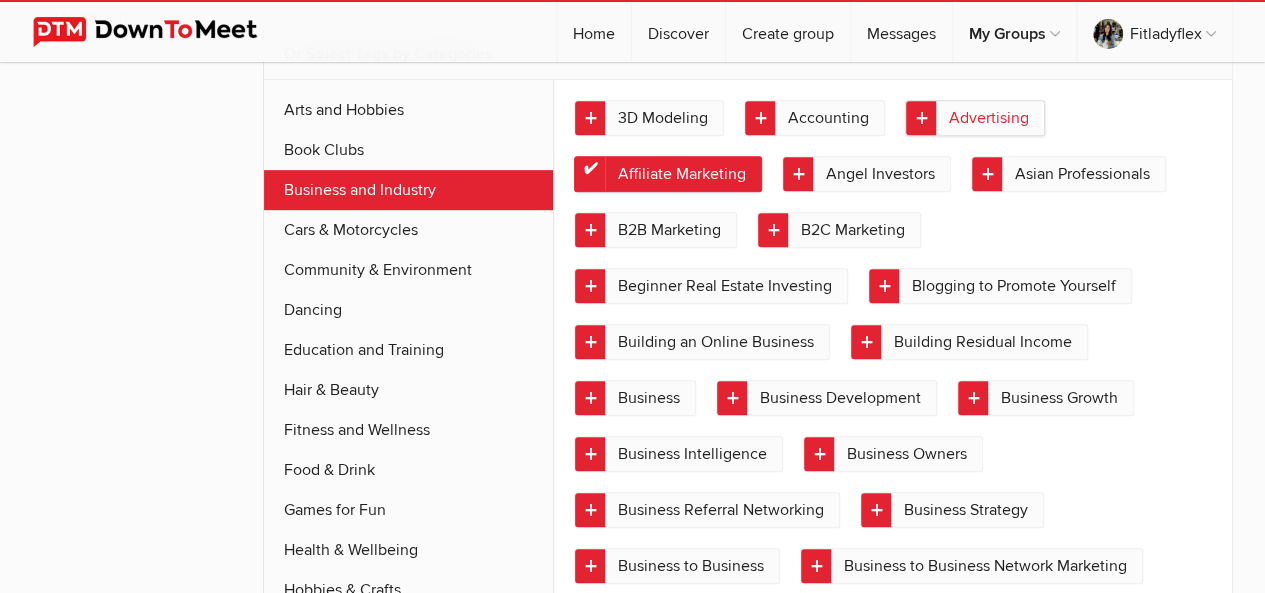 click on "Advertising" 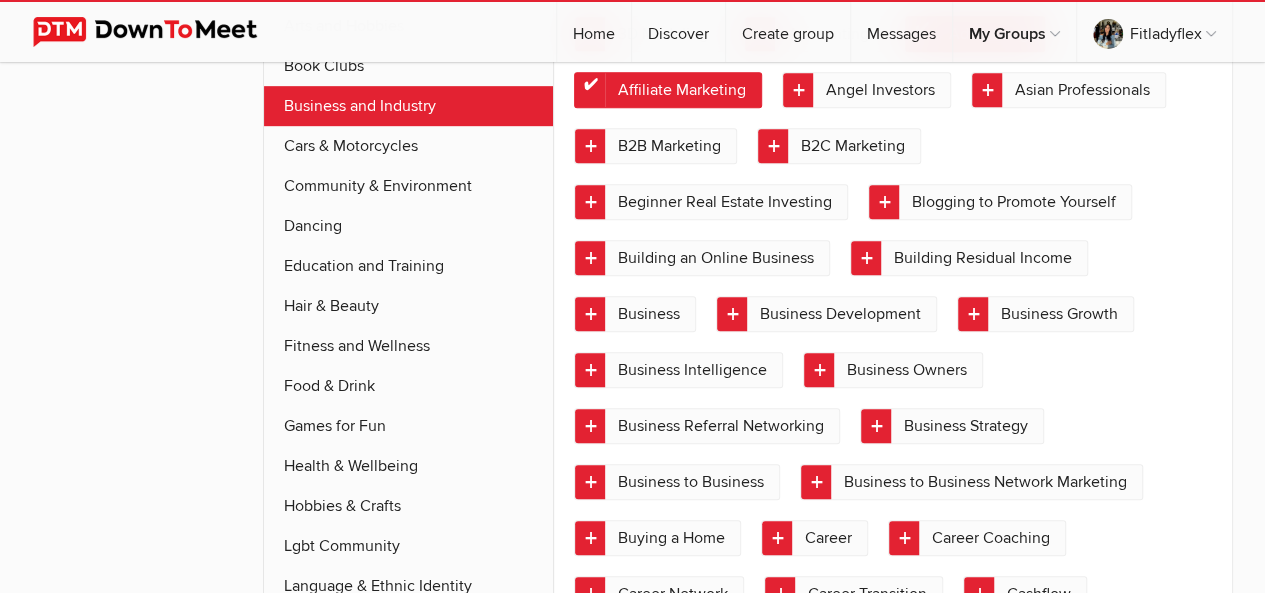 scroll, scrollTop: 556, scrollLeft: 0, axis: vertical 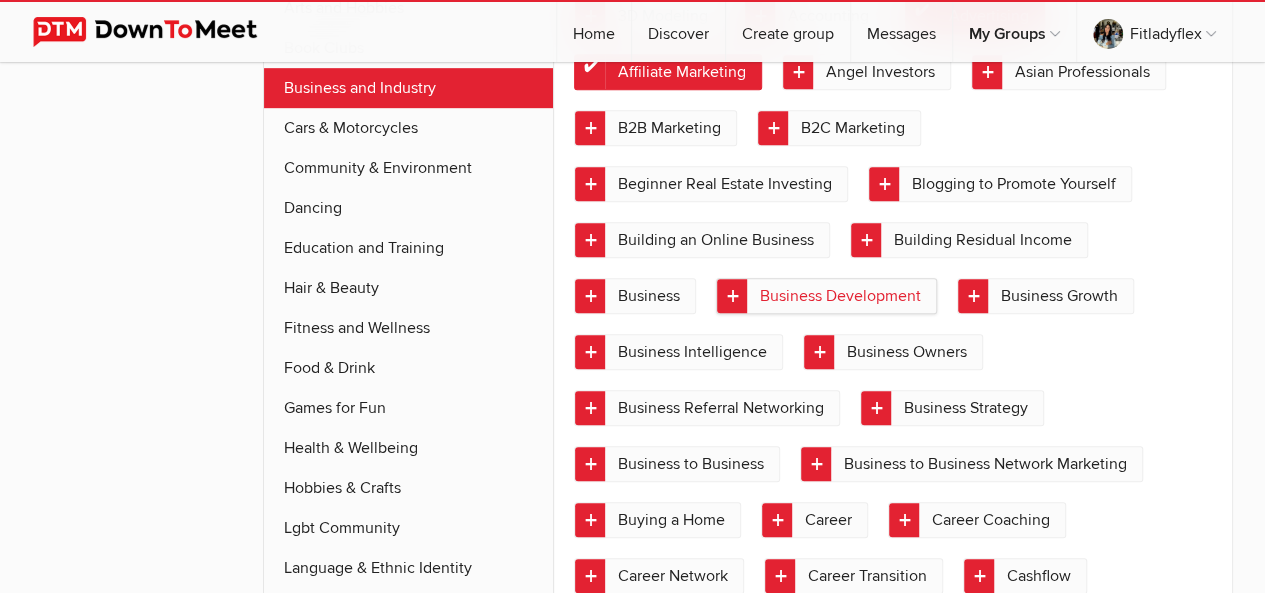click on "Business Development" 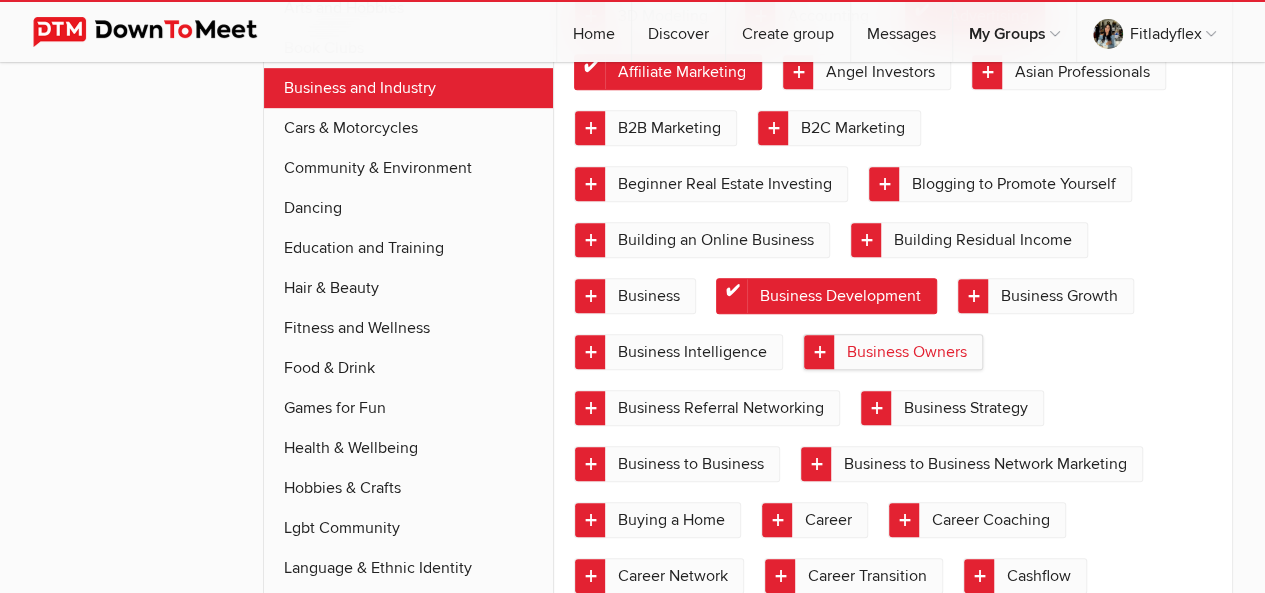 click on "Business Owners" 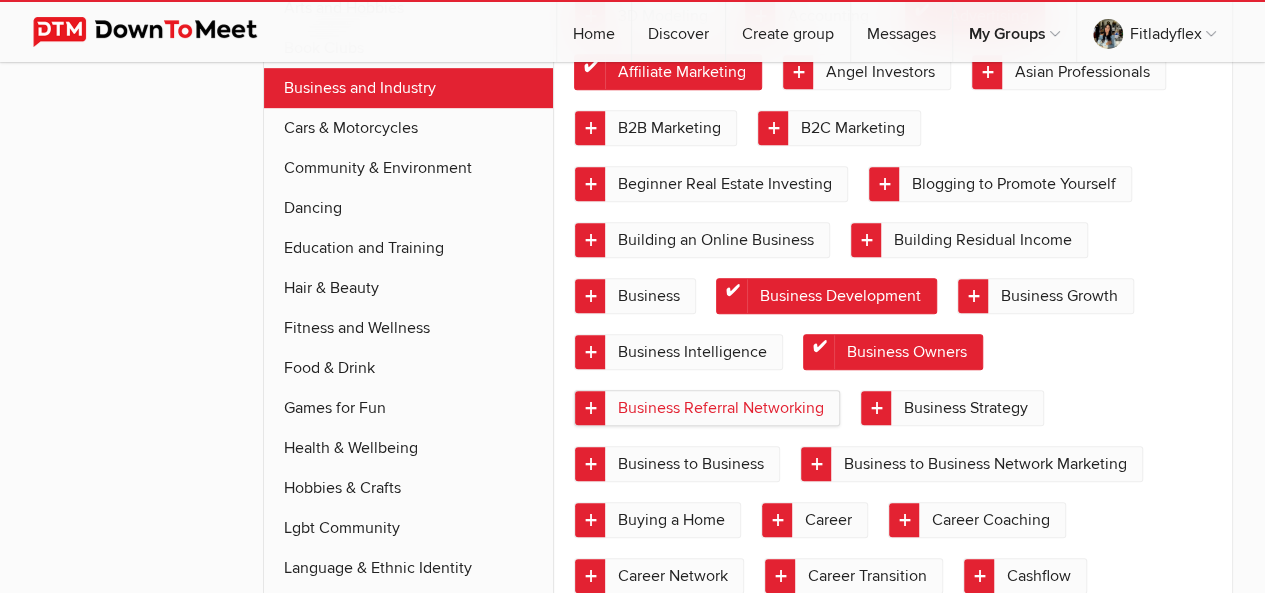 click on "Business Referral Networking" 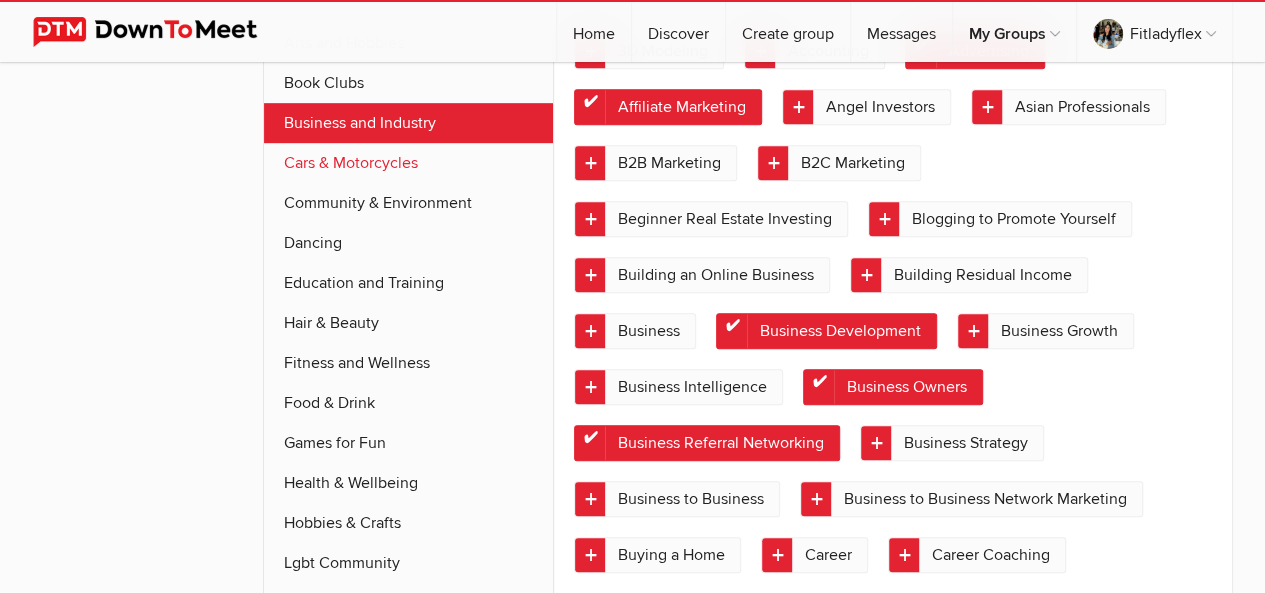 click on "Cars & Motorcycles" 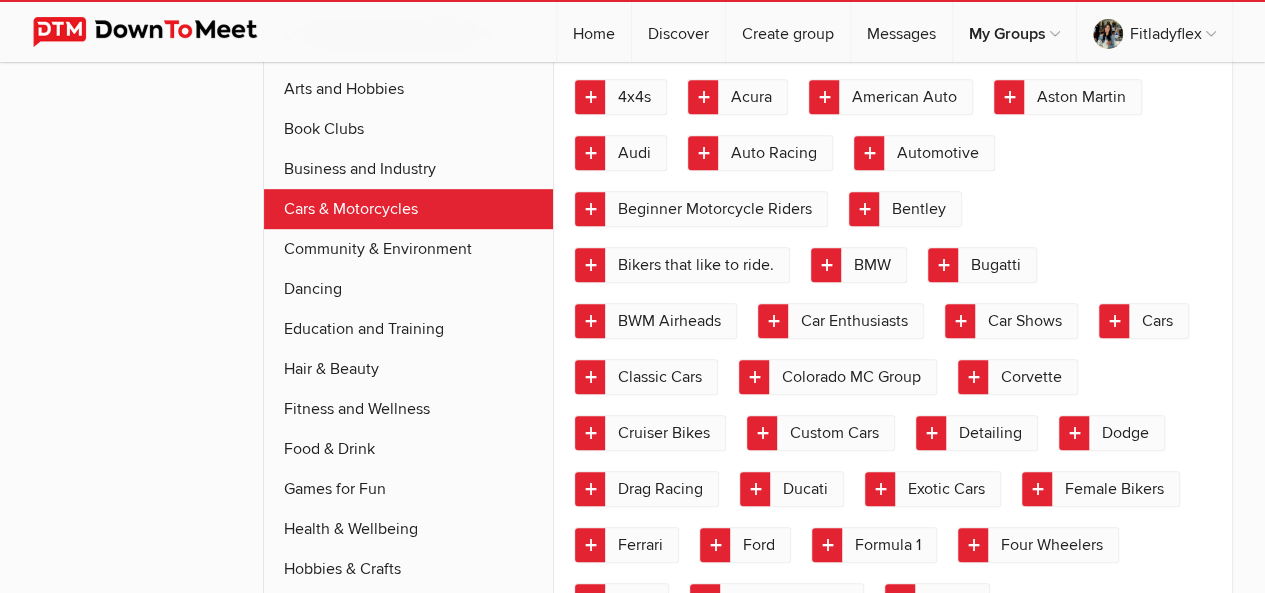 scroll, scrollTop: 502, scrollLeft: 0, axis: vertical 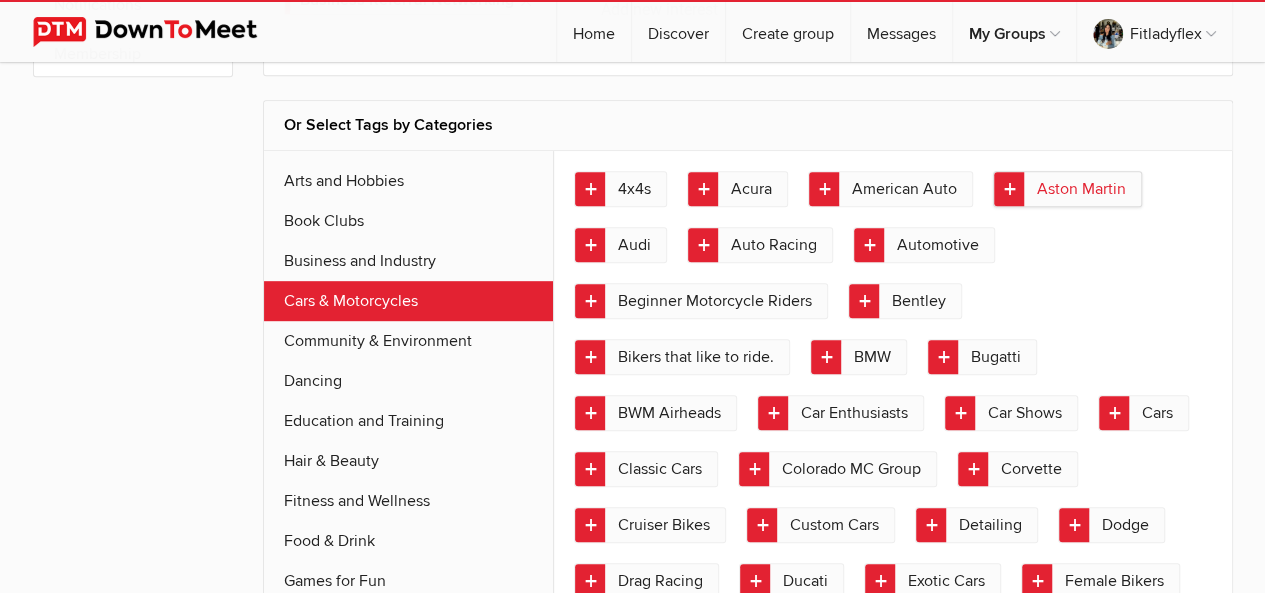 click on "Aston Martin" 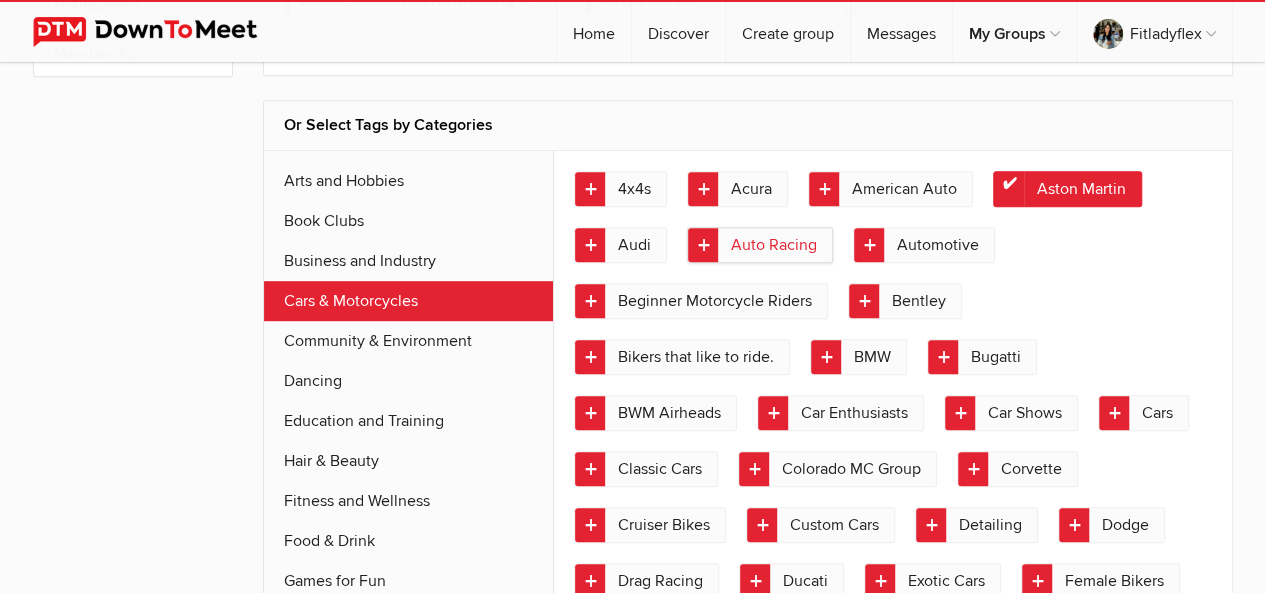 click on "Auto Racing" 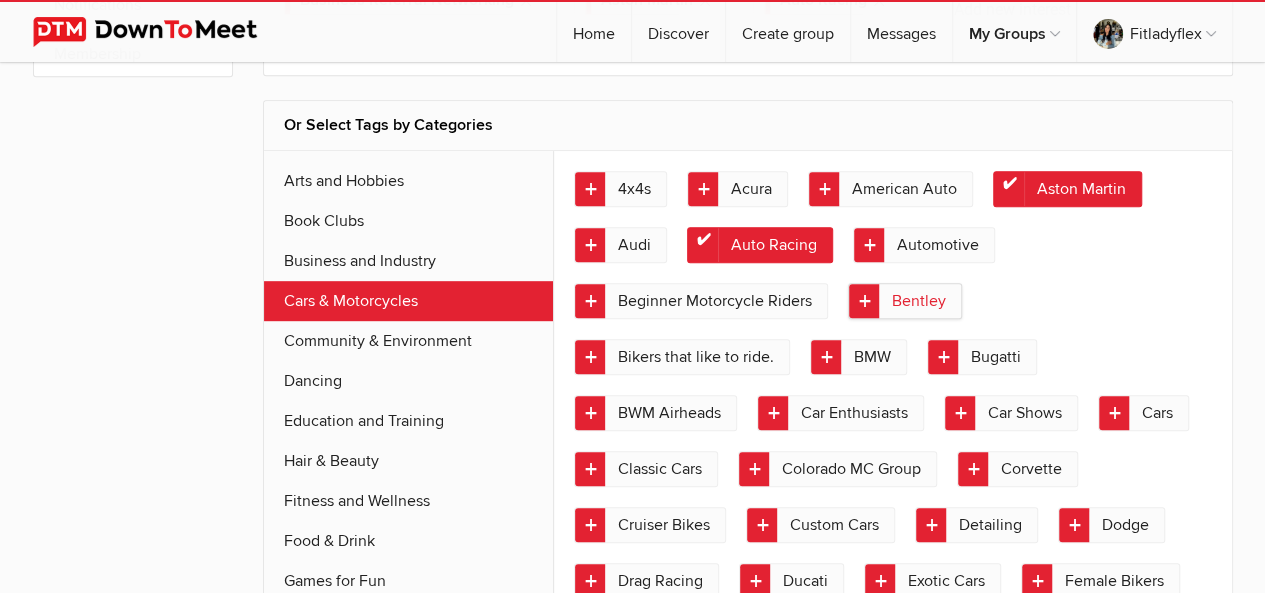 click on "Bentley" 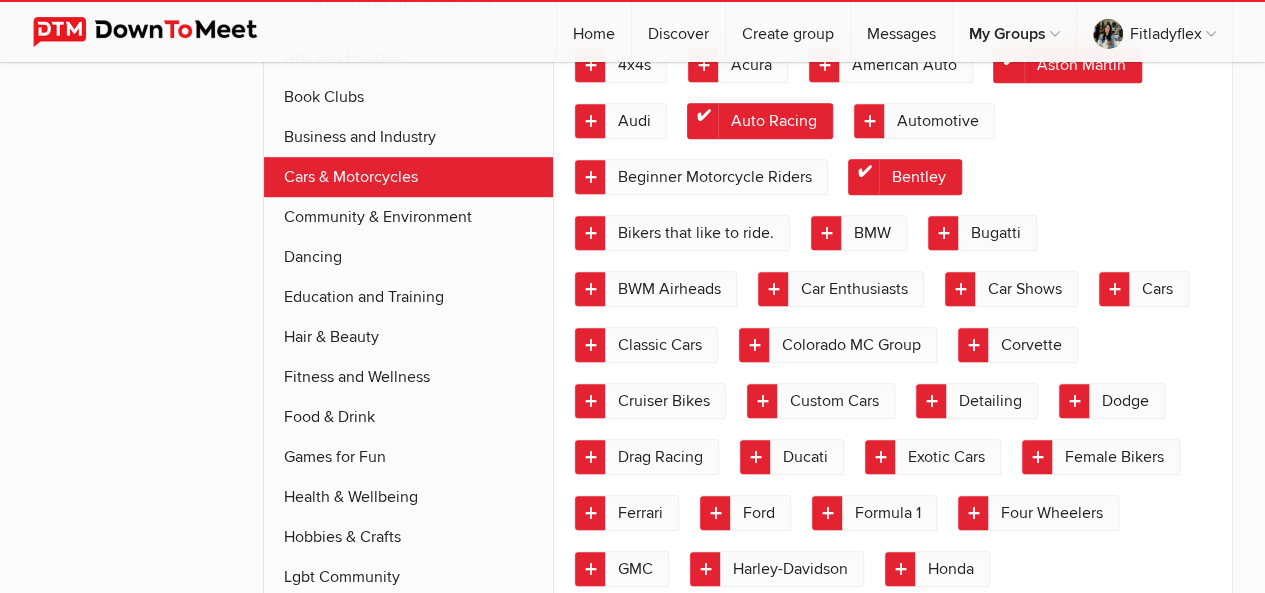 scroll, scrollTop: 586, scrollLeft: 0, axis: vertical 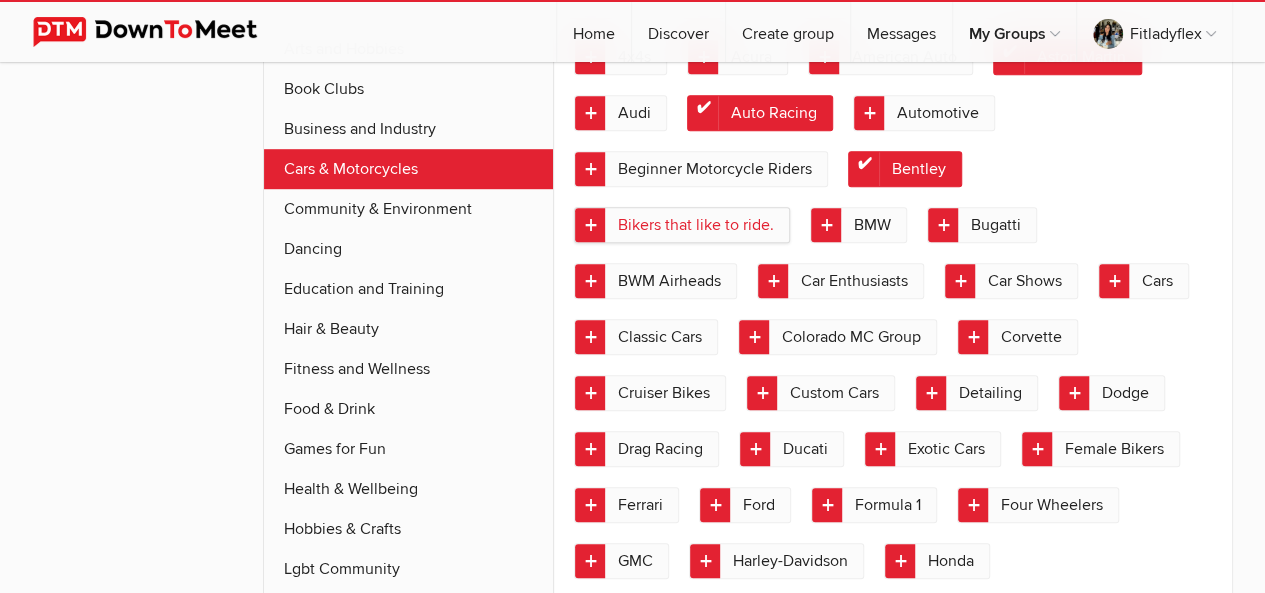 click on "Bikers that like to ride." 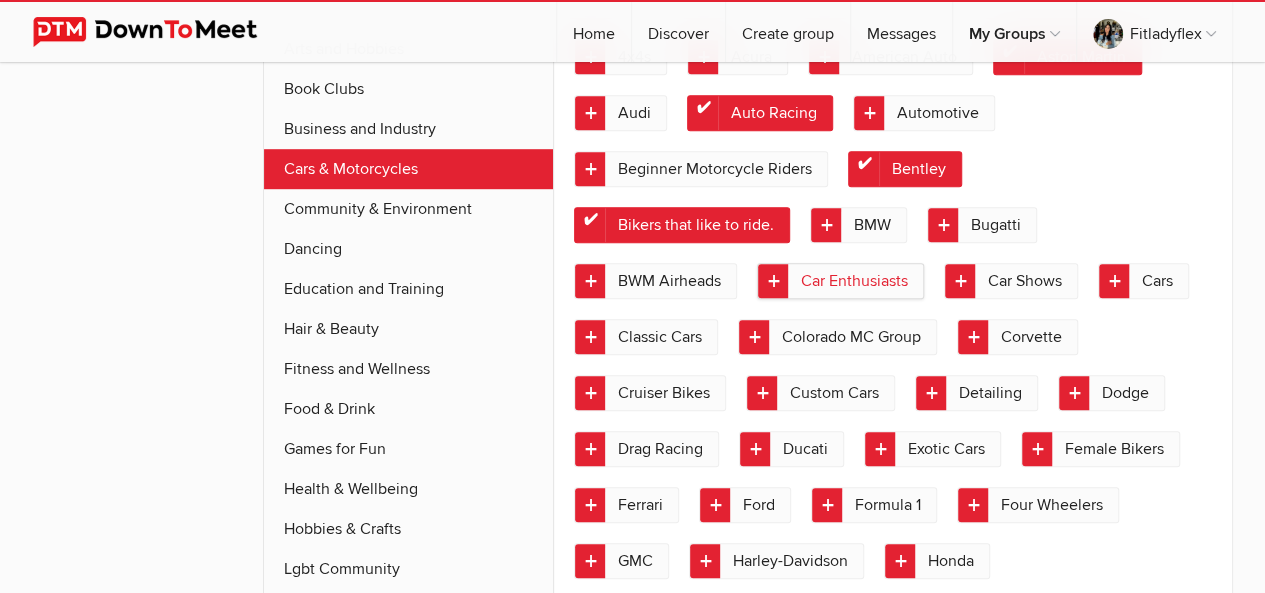 click on "Car Enthusiasts" 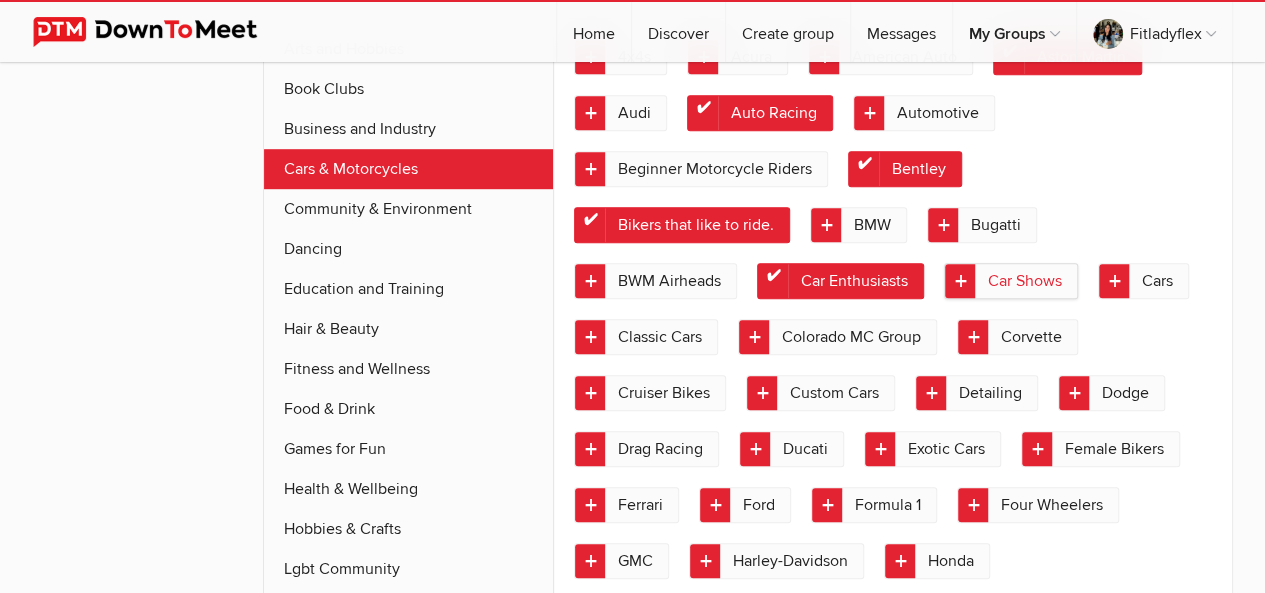 click on "Car Shows" 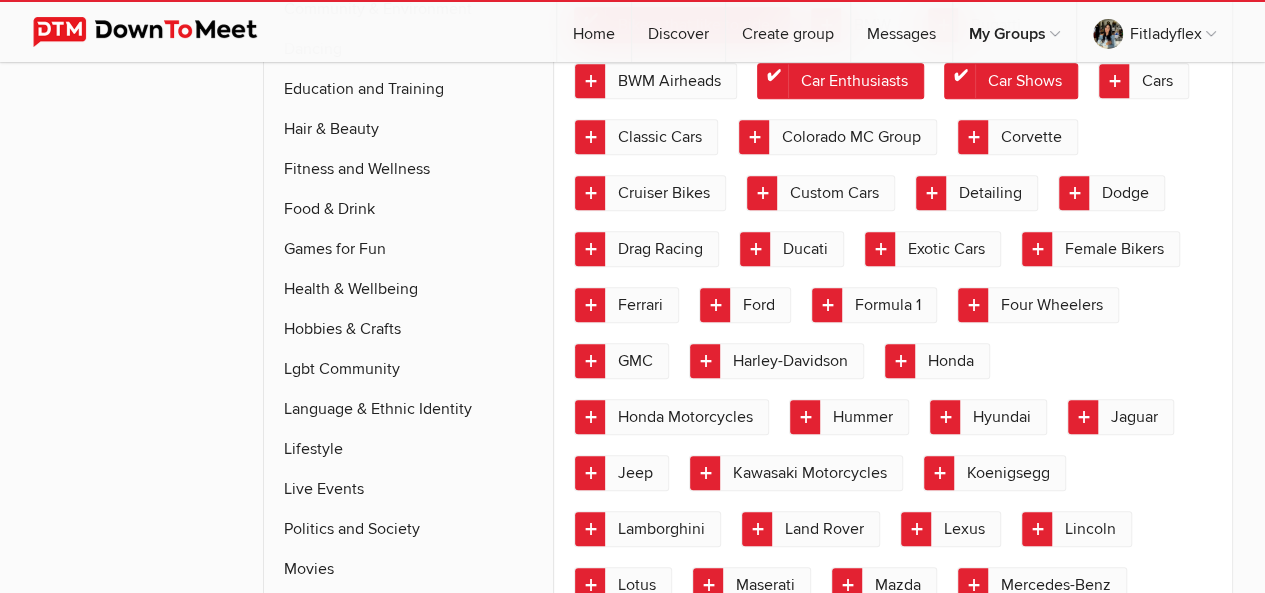 scroll, scrollTop: 789, scrollLeft: 0, axis: vertical 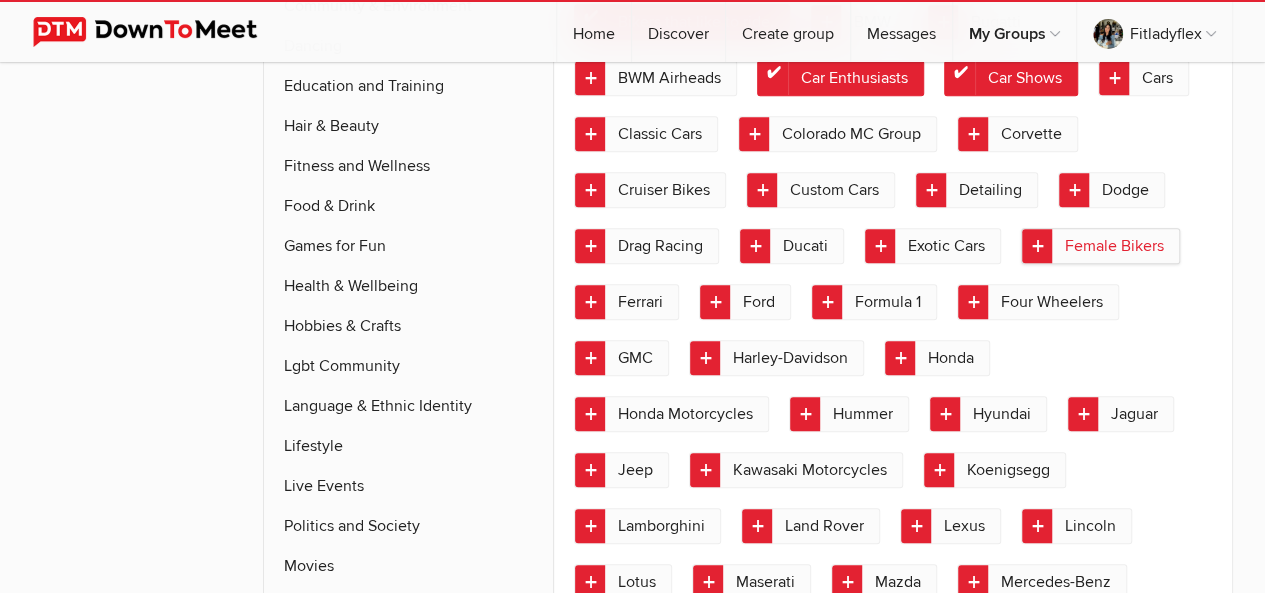 click on "Female Bikers" 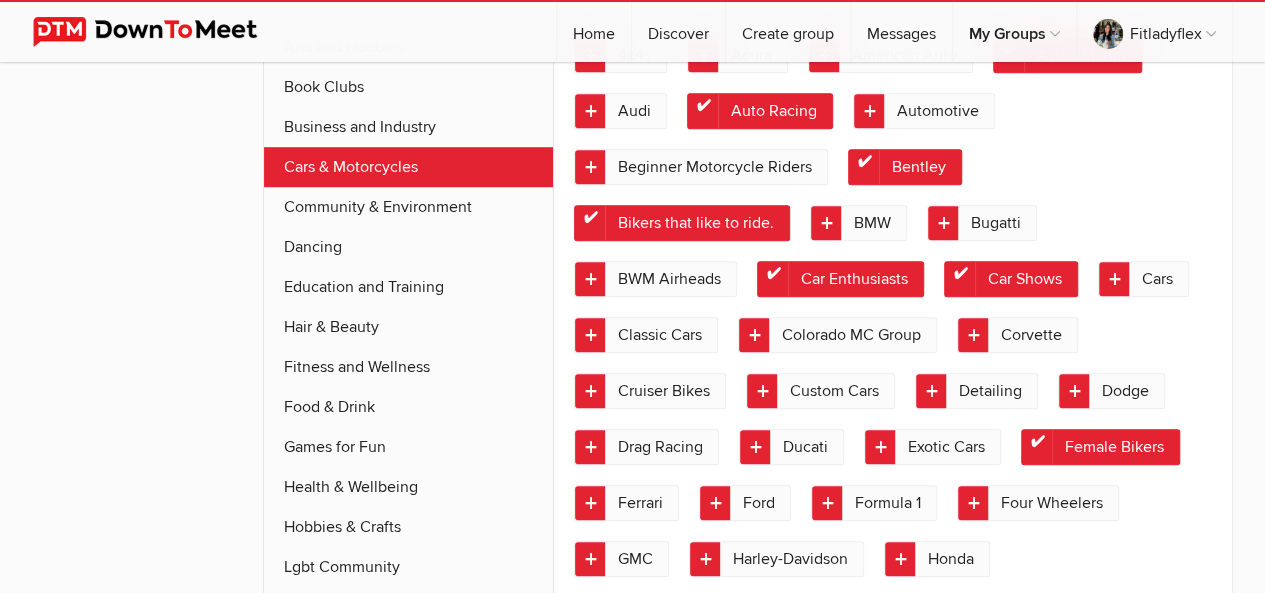 scroll, scrollTop: 629, scrollLeft: 0, axis: vertical 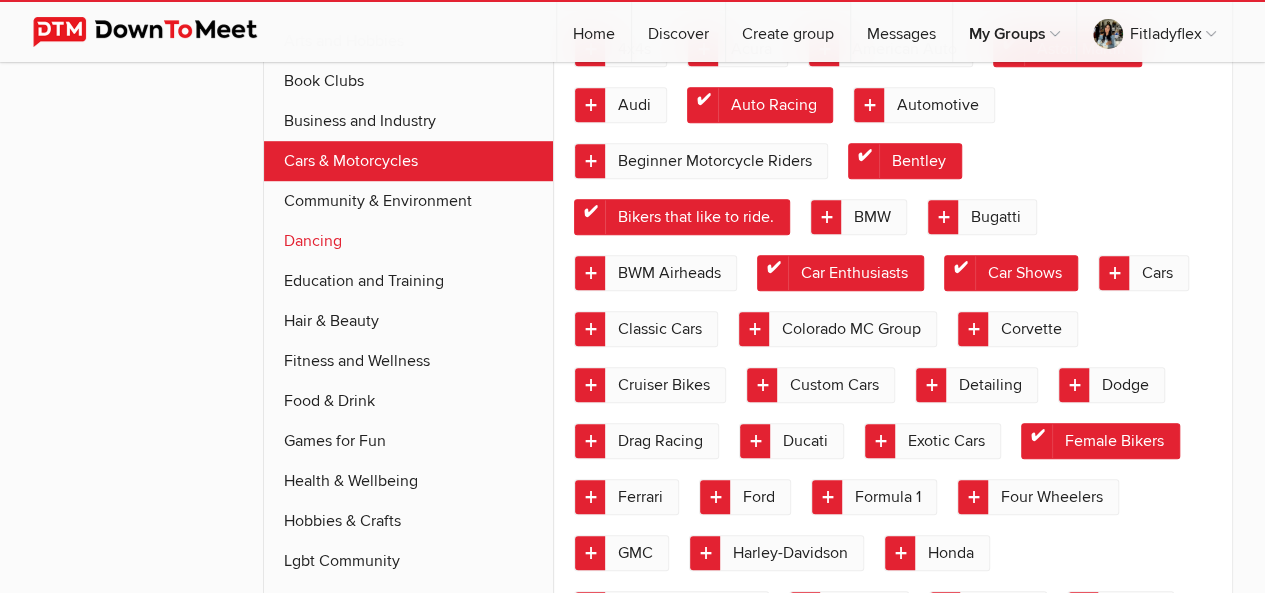 click on "Dancing" 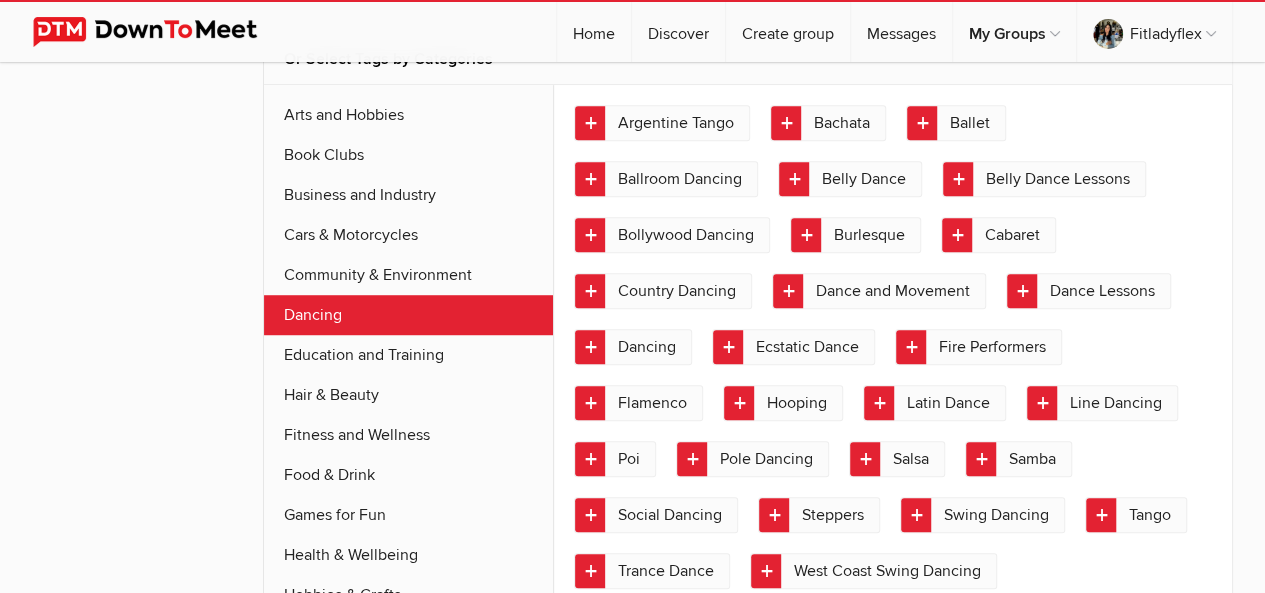 scroll, scrollTop: 538, scrollLeft: 0, axis: vertical 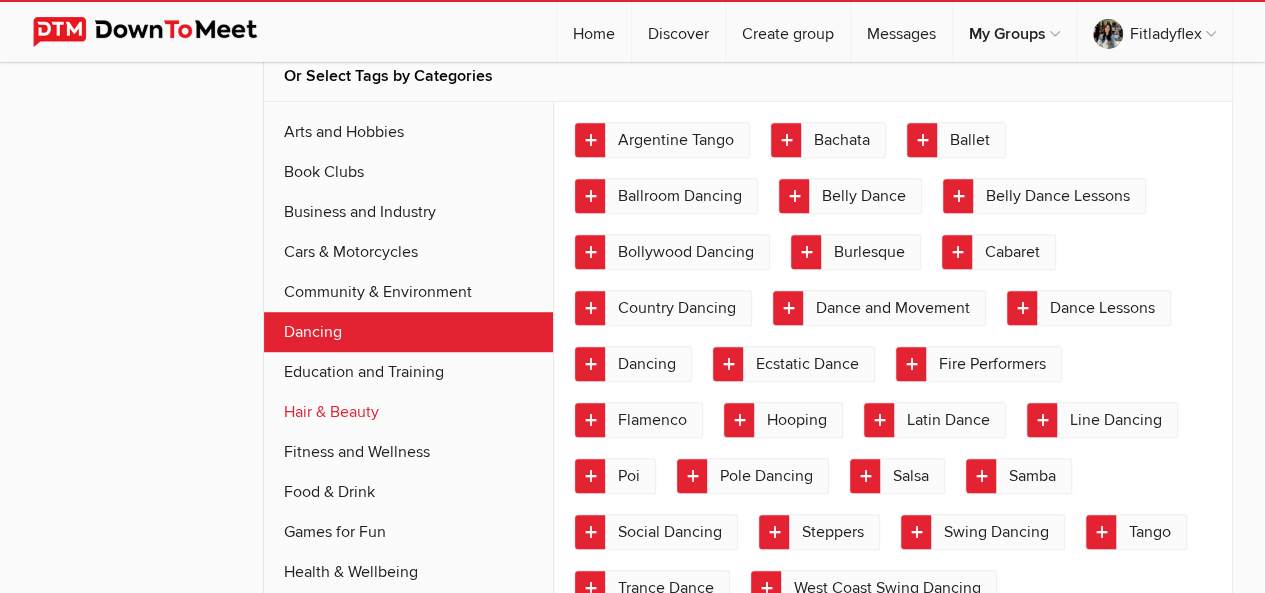 click on "Hair & Beauty" 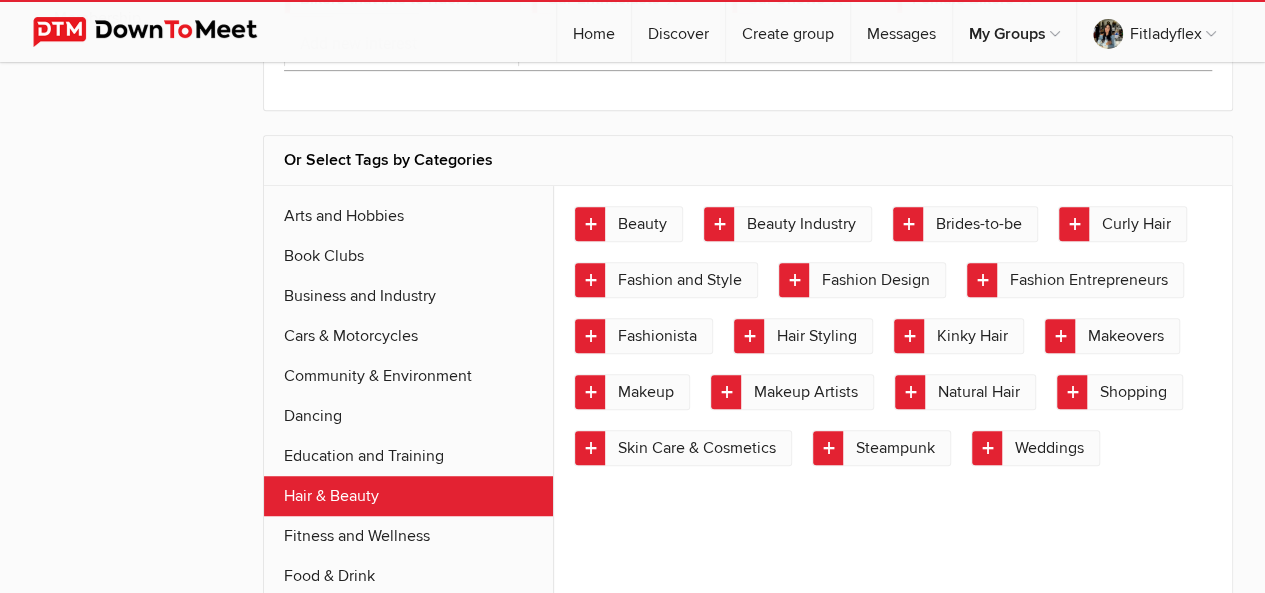 scroll, scrollTop: 442, scrollLeft: 0, axis: vertical 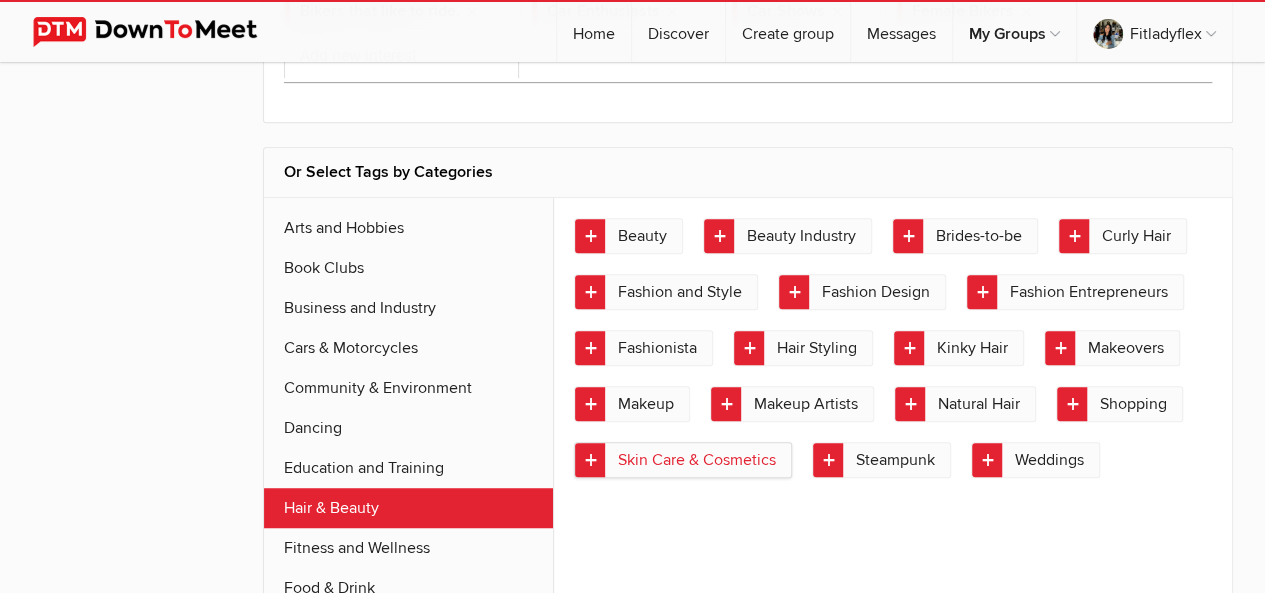 click on "Skin Care & Cosmetics" 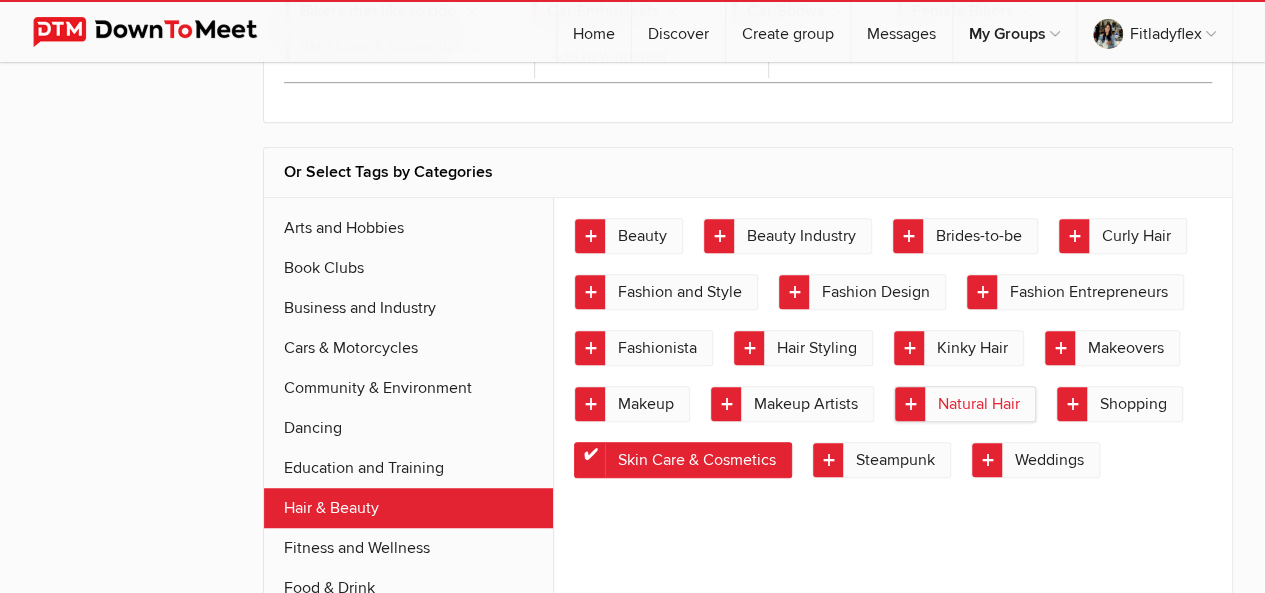 click on "Natural Hair" 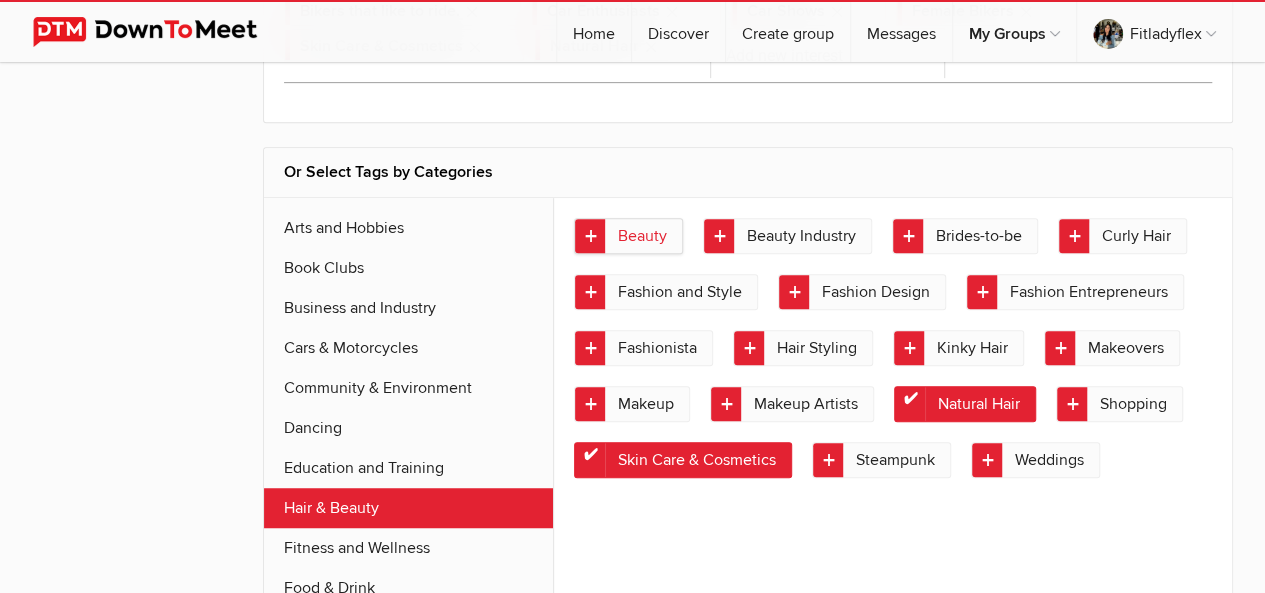 click on "Beauty" 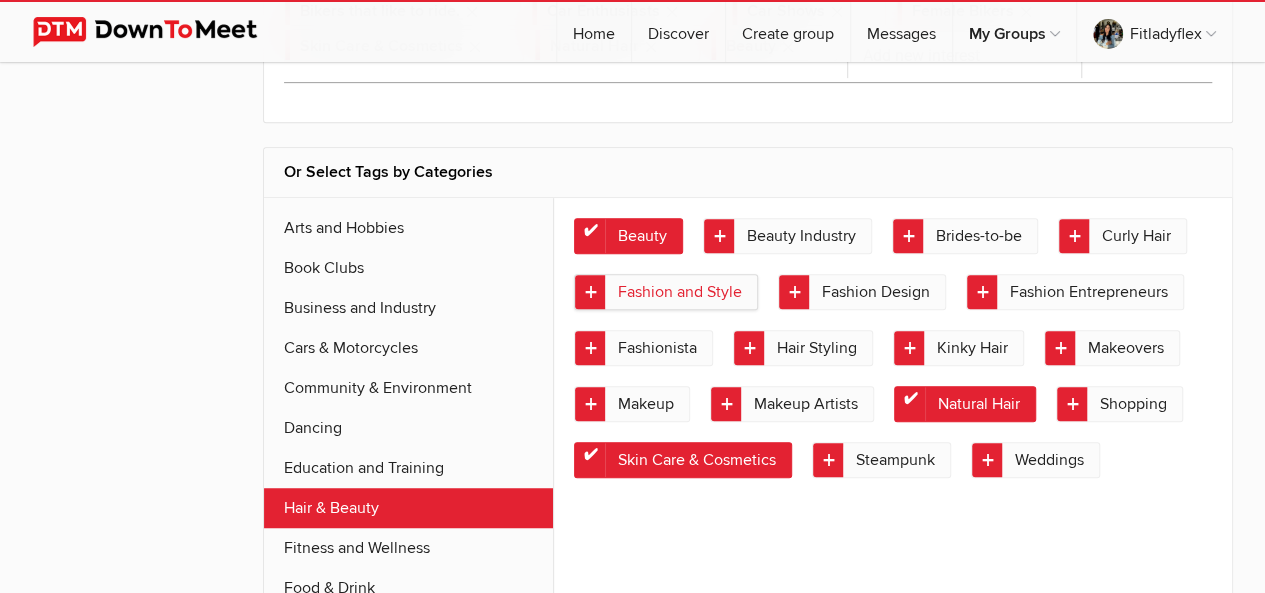 click on "Fashion and Style" 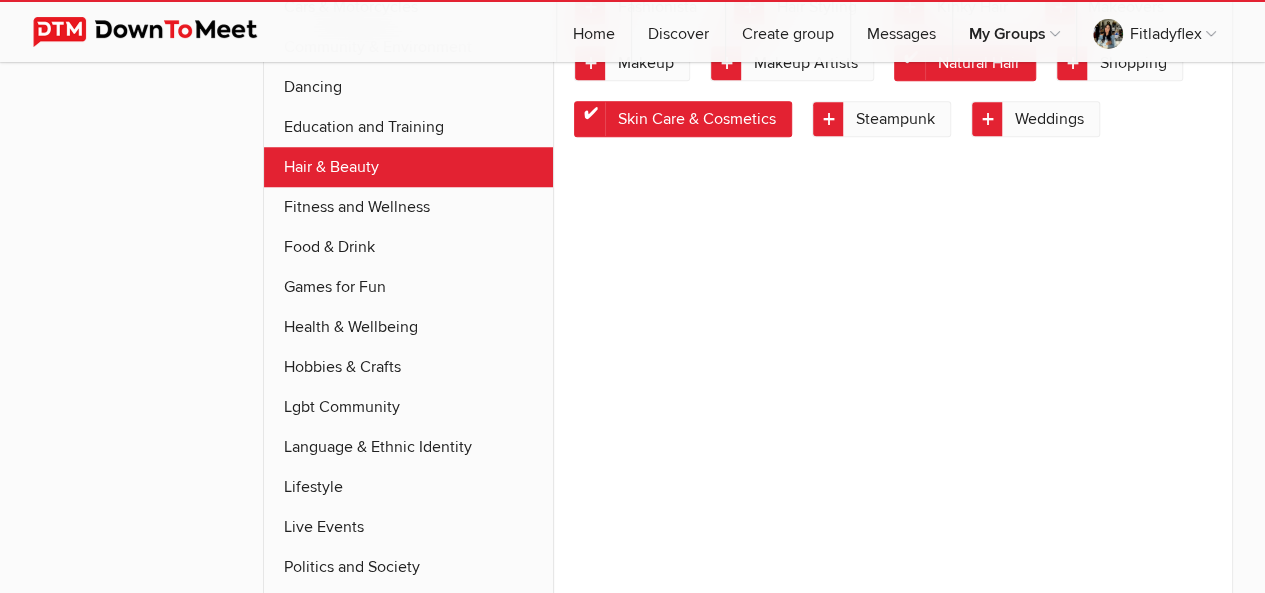 scroll, scrollTop: 841, scrollLeft: 0, axis: vertical 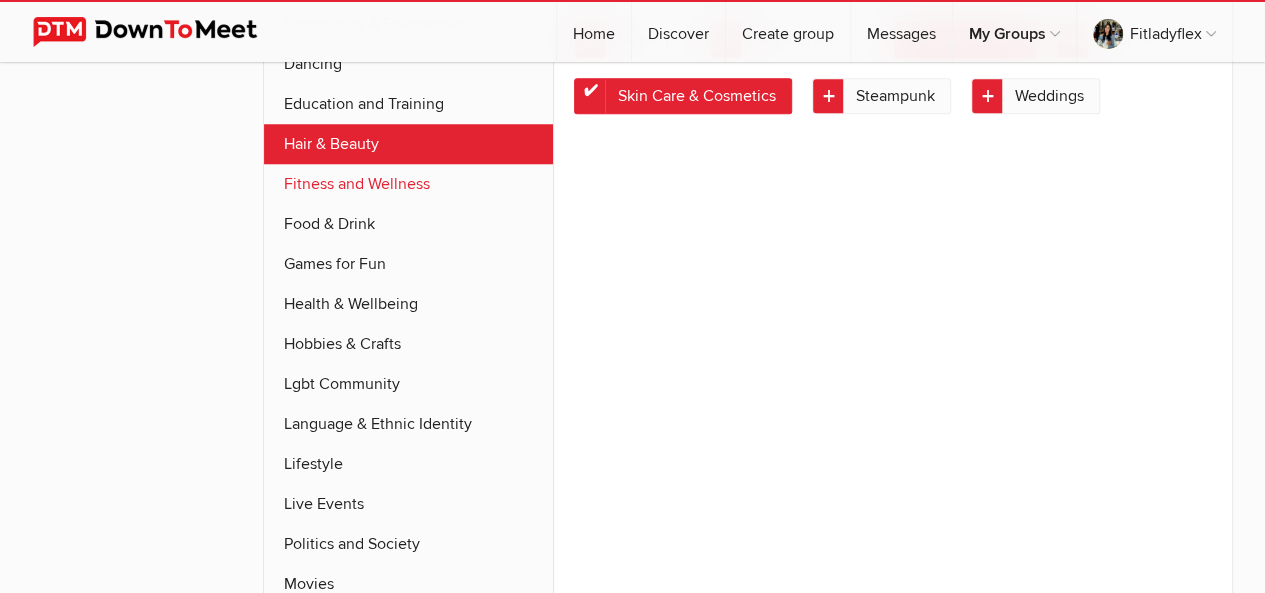 click on "Fitness and Wellness" 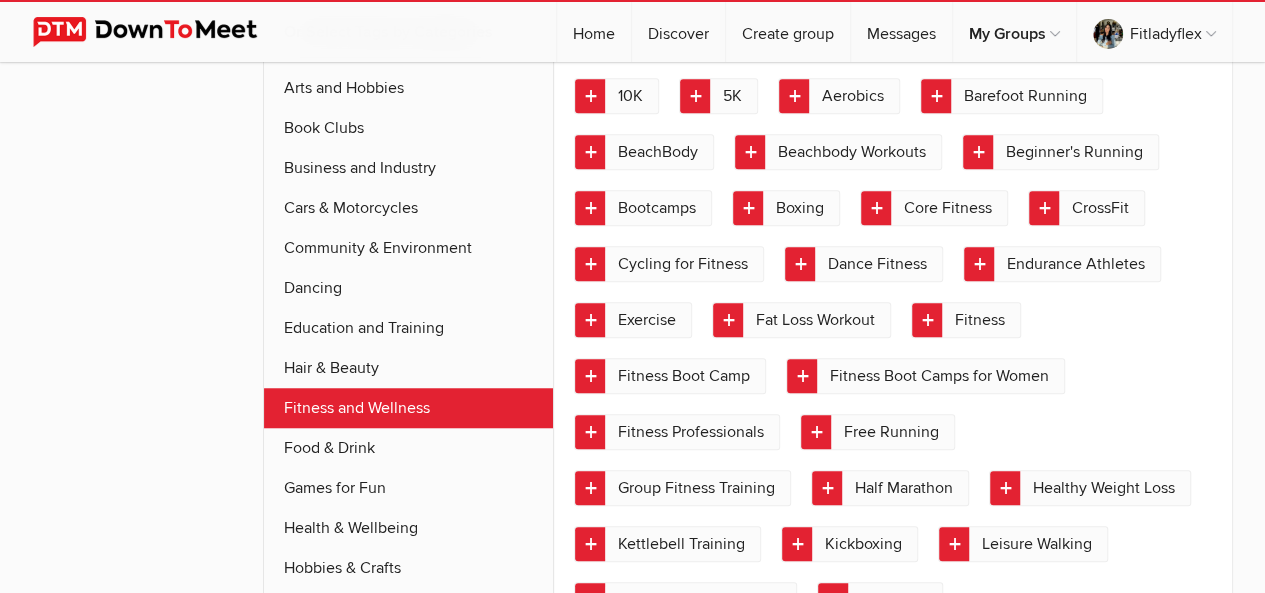 scroll, scrollTop: 649, scrollLeft: 0, axis: vertical 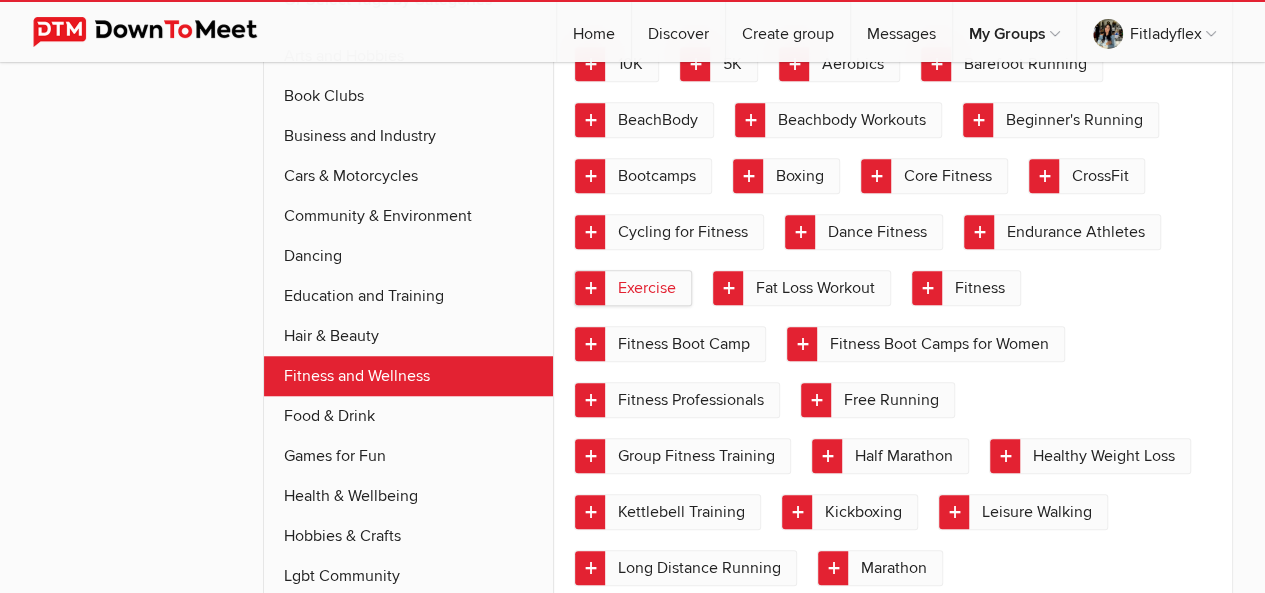 click on "Exercise" 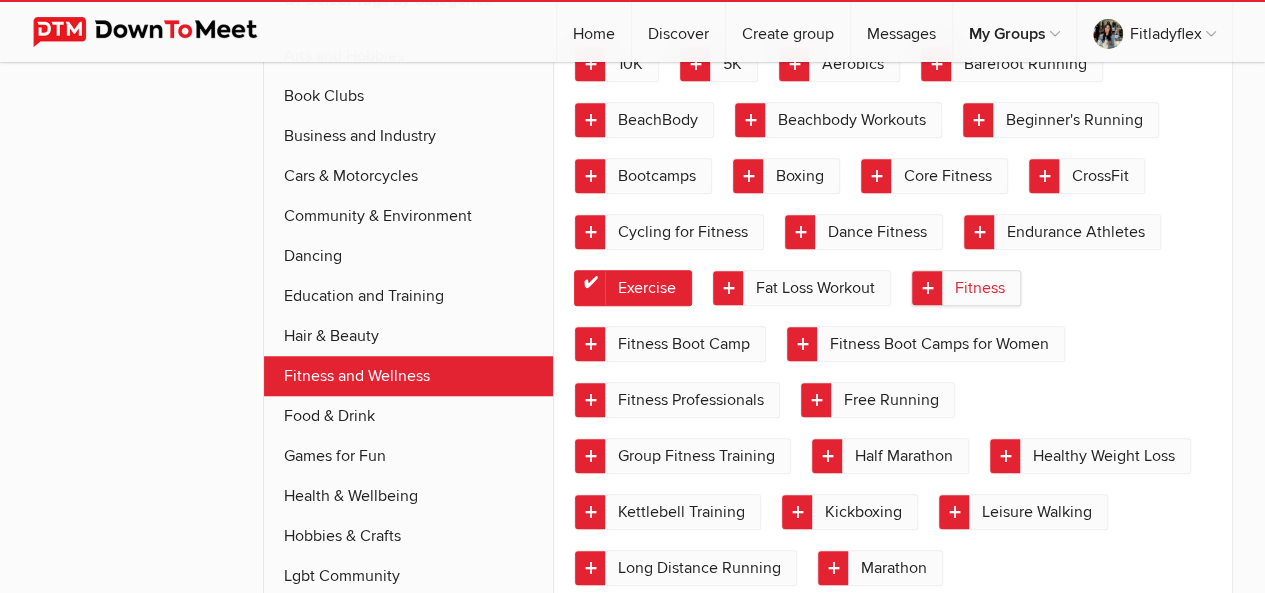 click on "Fitness" 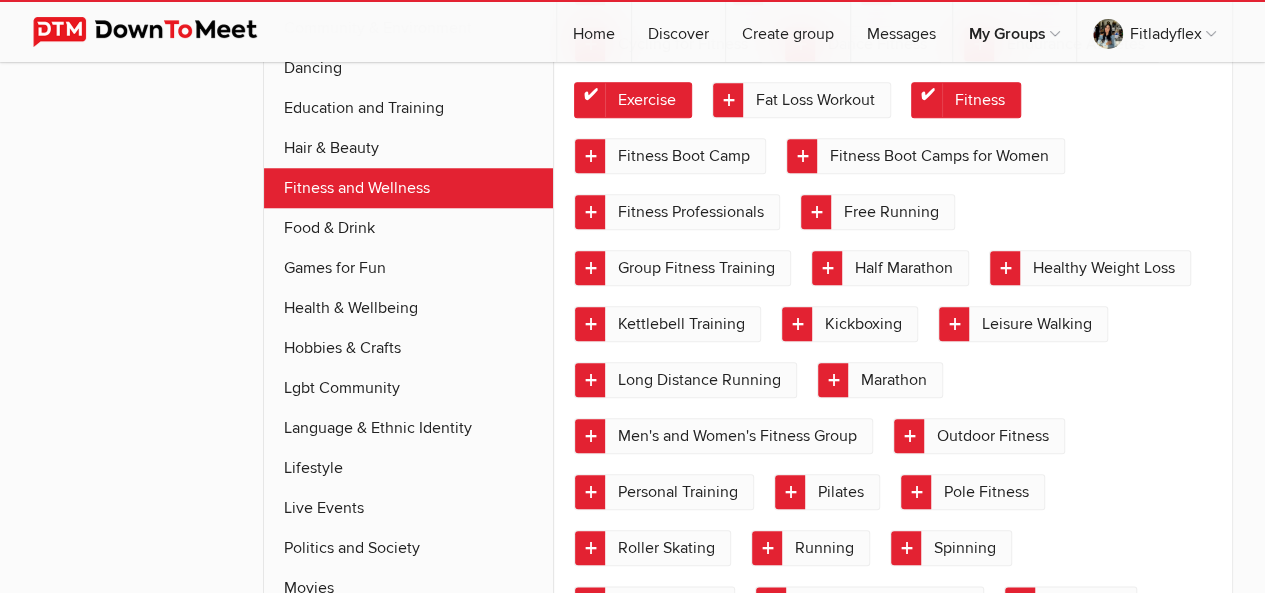 scroll, scrollTop: 869, scrollLeft: 0, axis: vertical 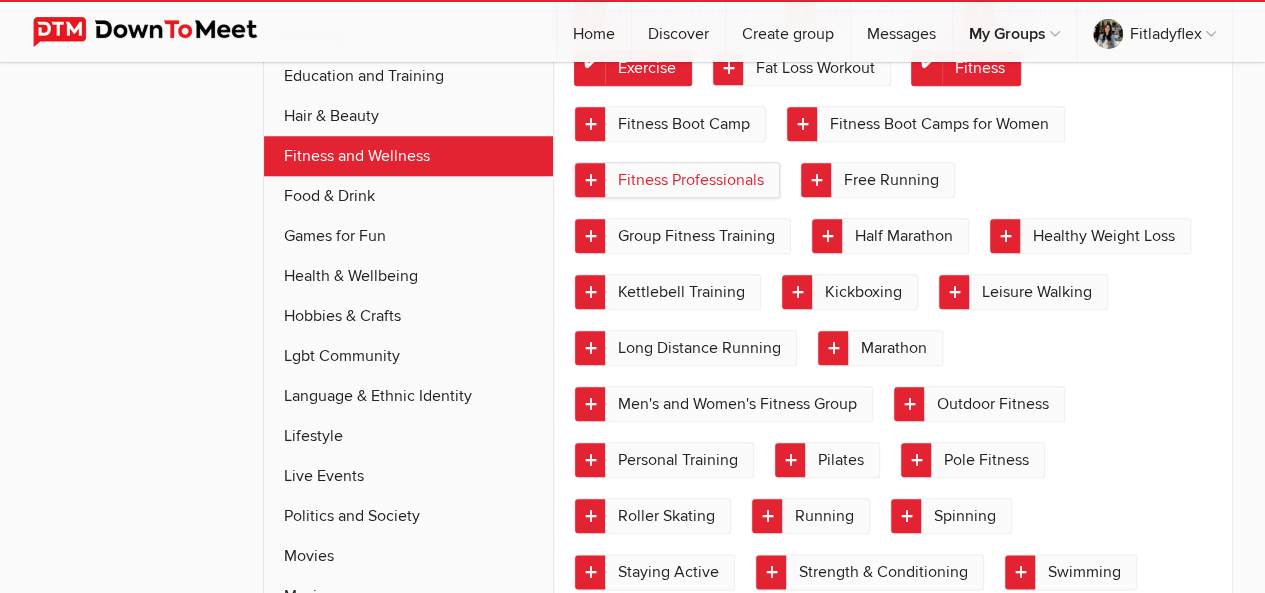 click on "Fitness Professionals" 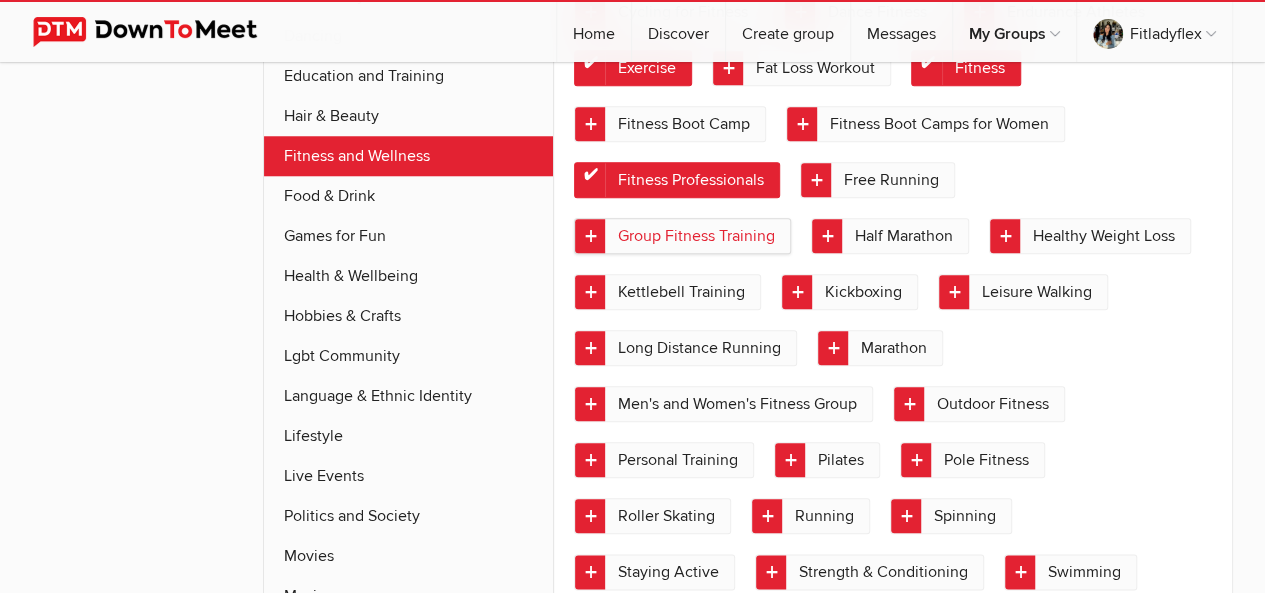 click on "Group Fitness Training" 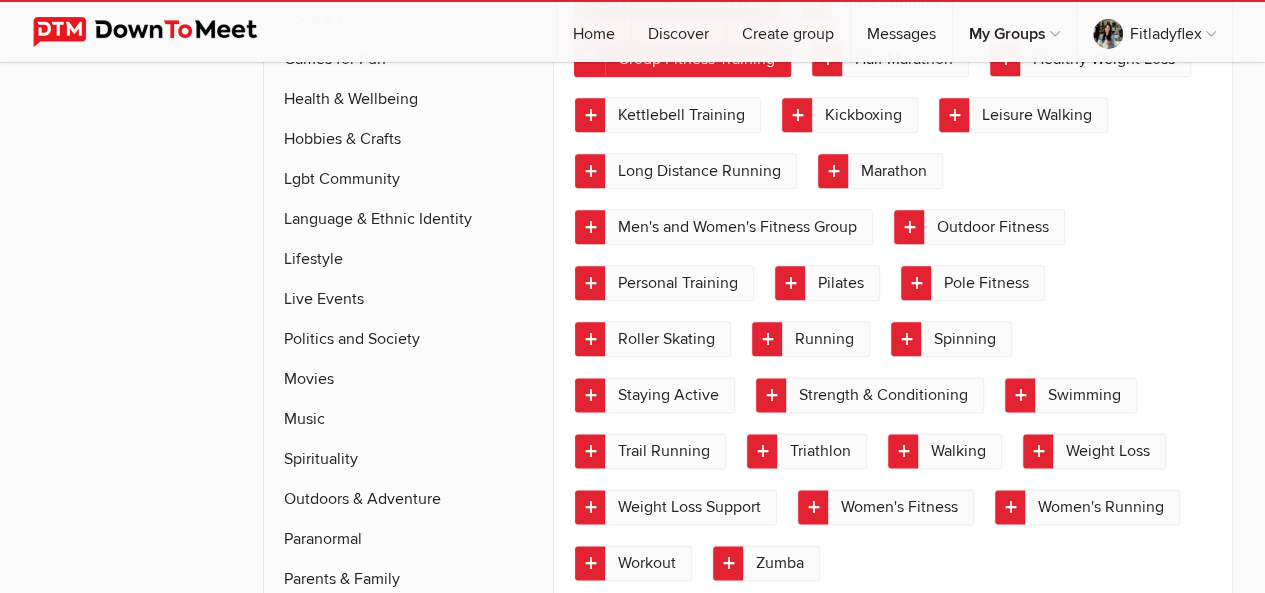 scroll, scrollTop: 1057, scrollLeft: 0, axis: vertical 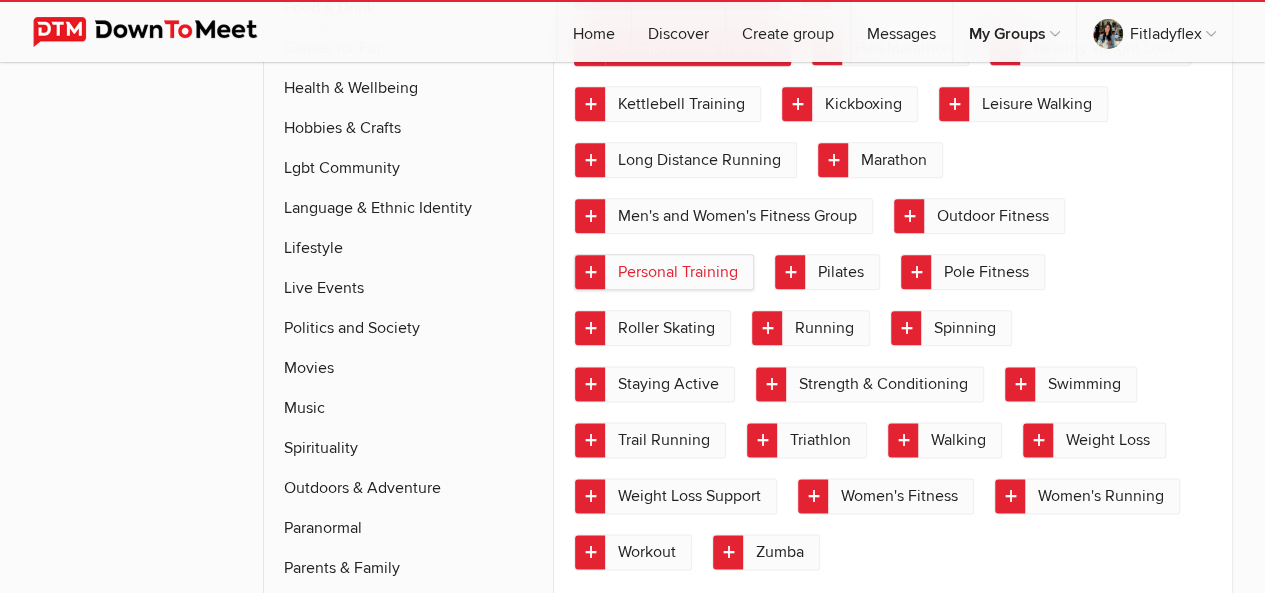 click on "Personal Training" 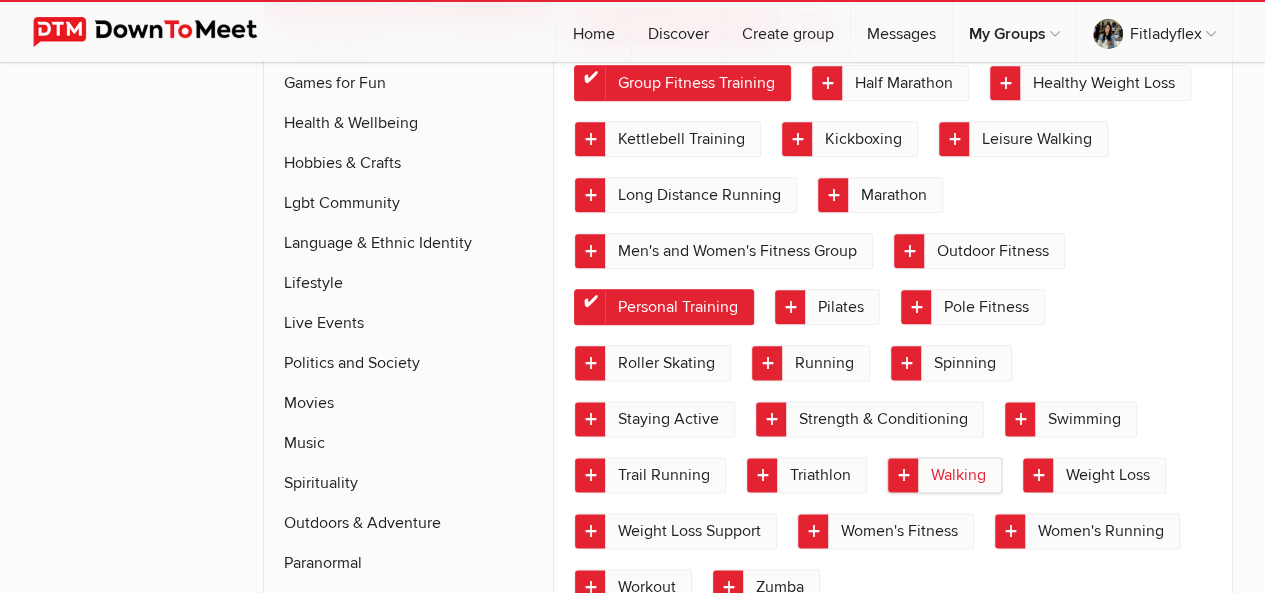 click on "Walking" 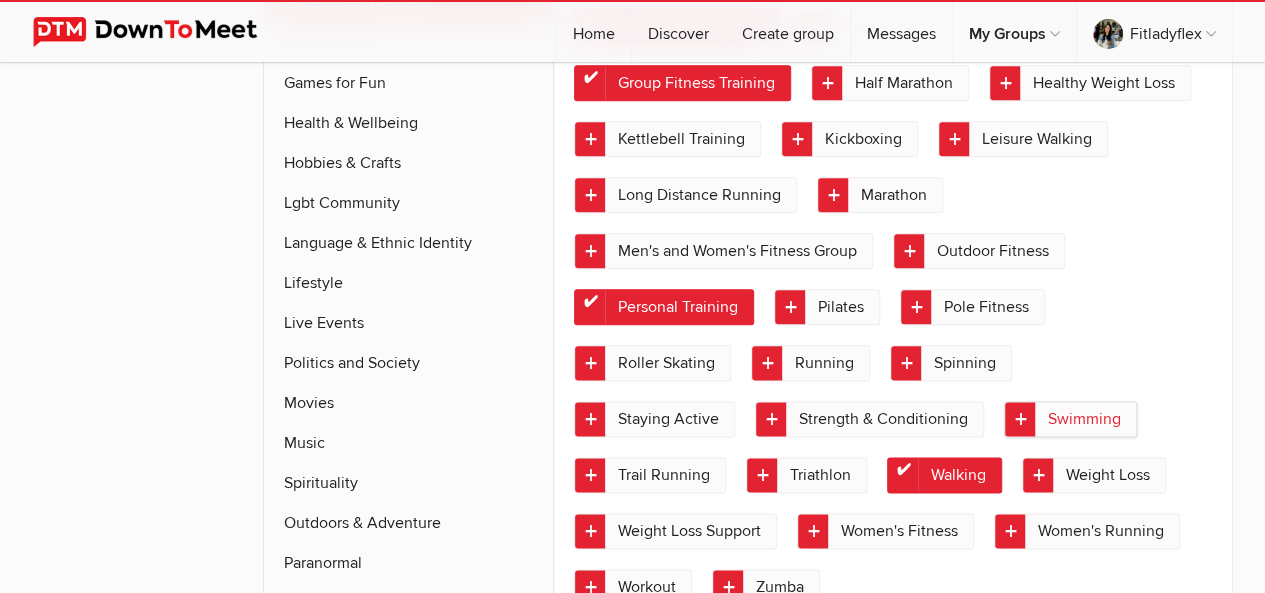 click on "Swimming" 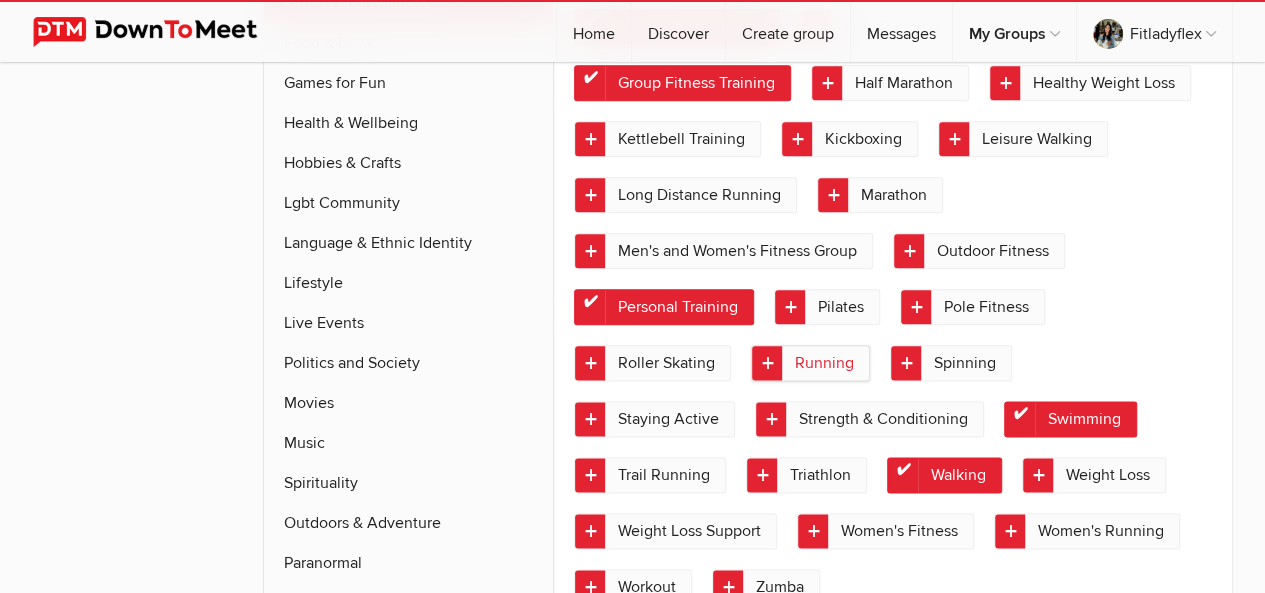 click on "Running" 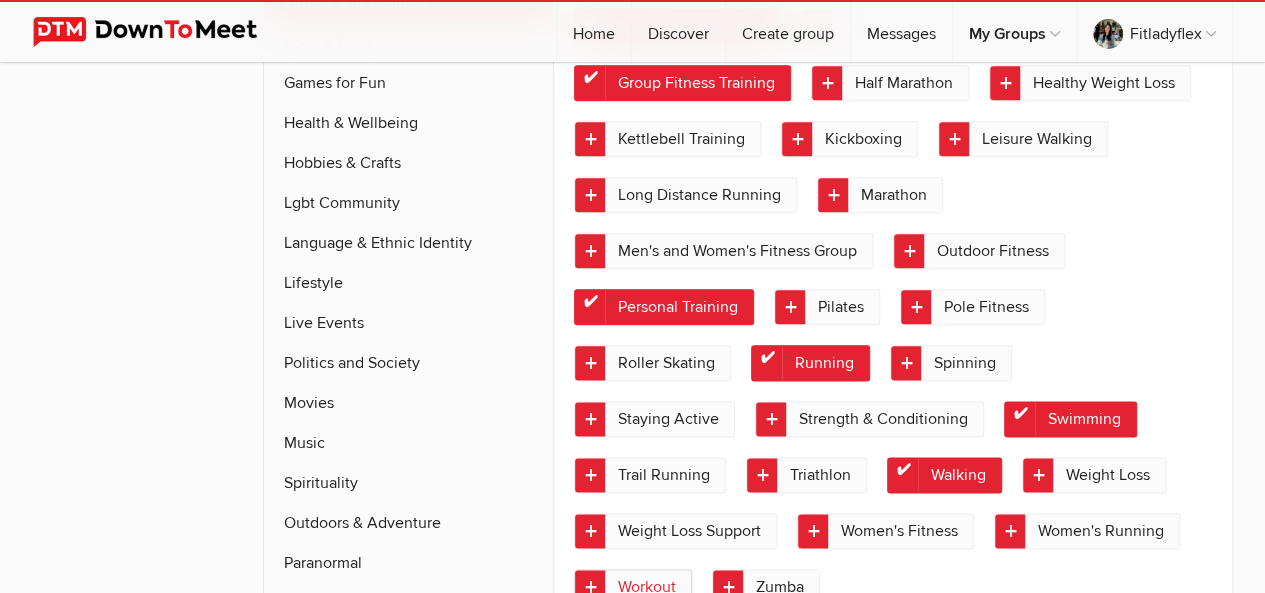 click on "Workout" 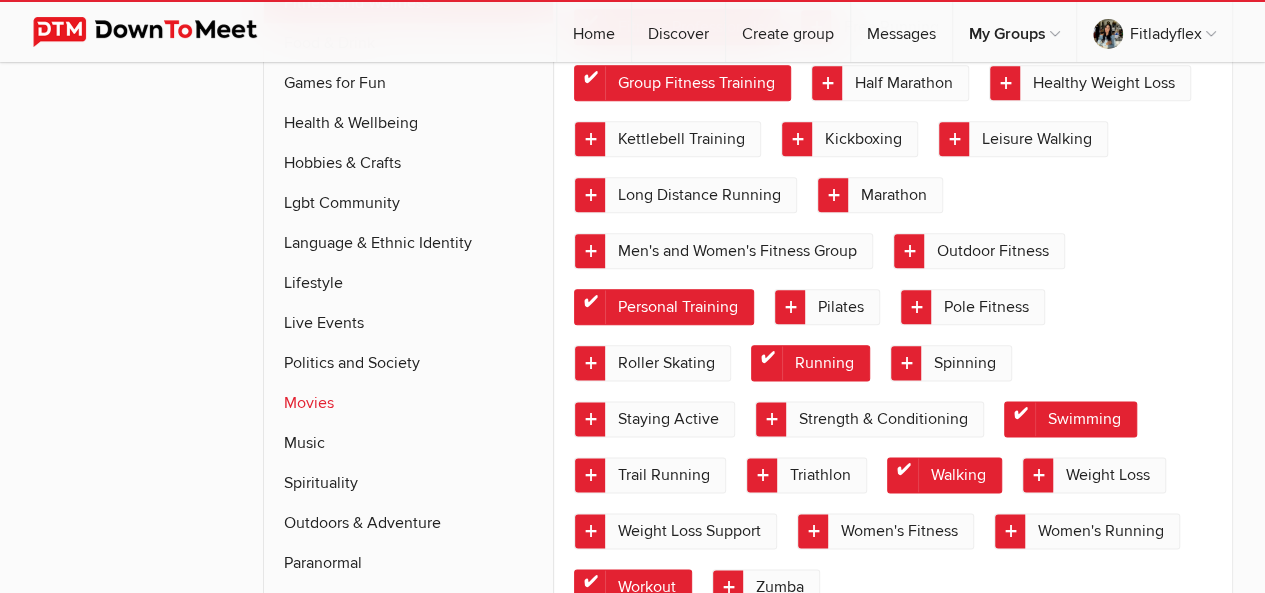 click on "Movies" 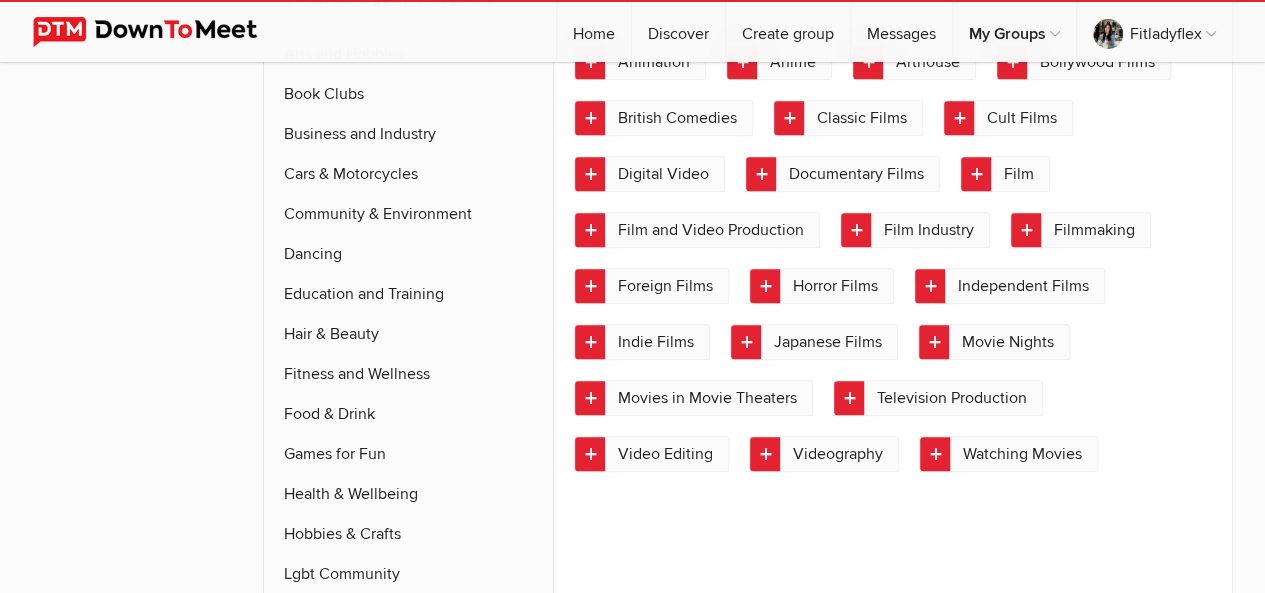 scroll, scrollTop: 643, scrollLeft: 0, axis: vertical 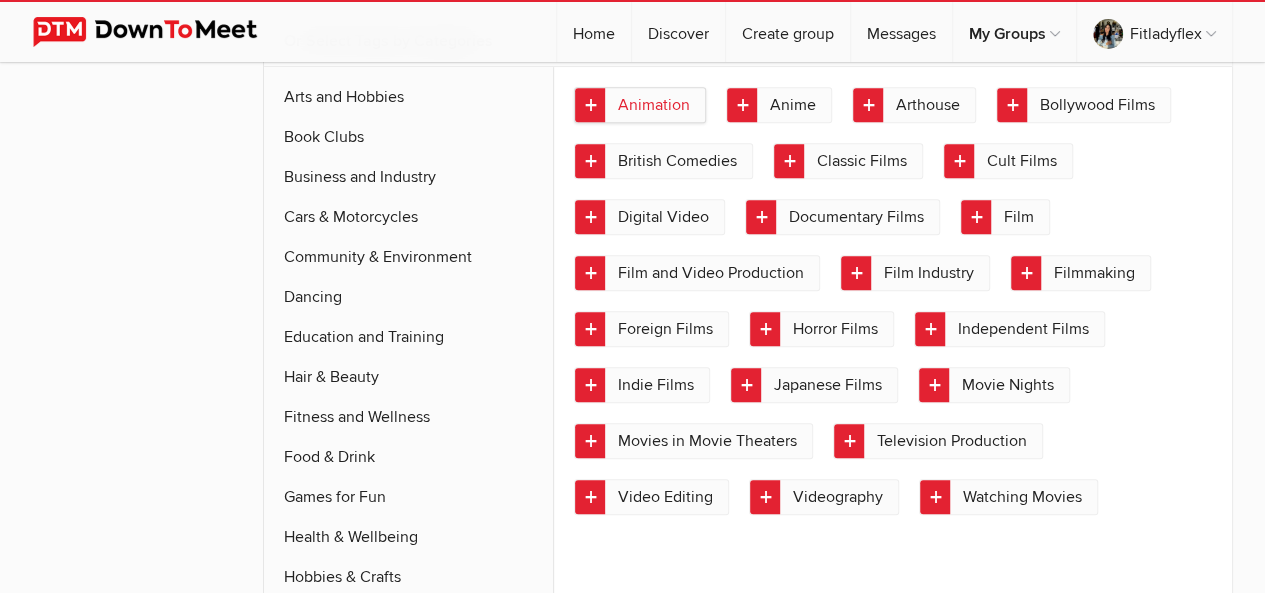 click on "Animation" 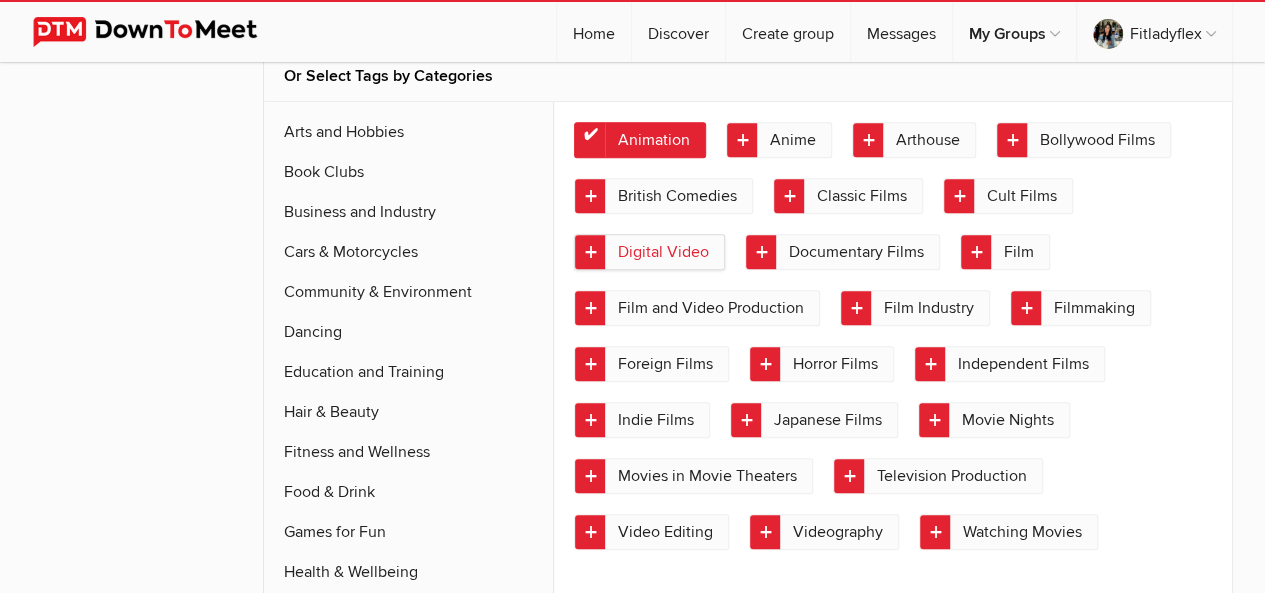 click on "Digital Video" 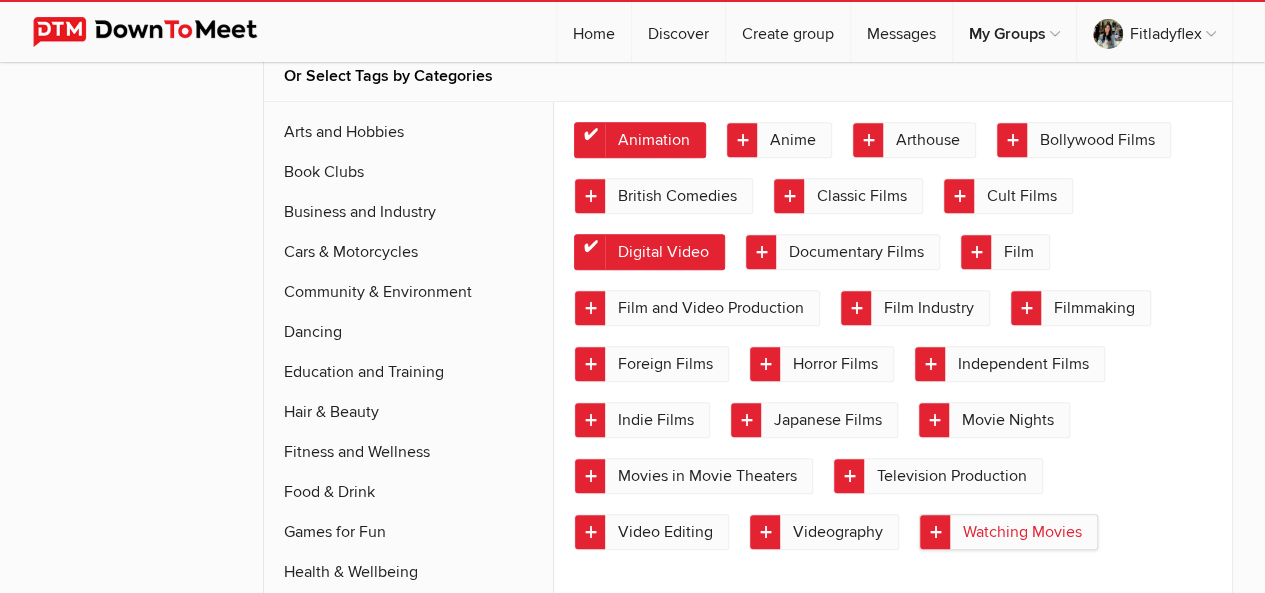 click on "Watching Movies" 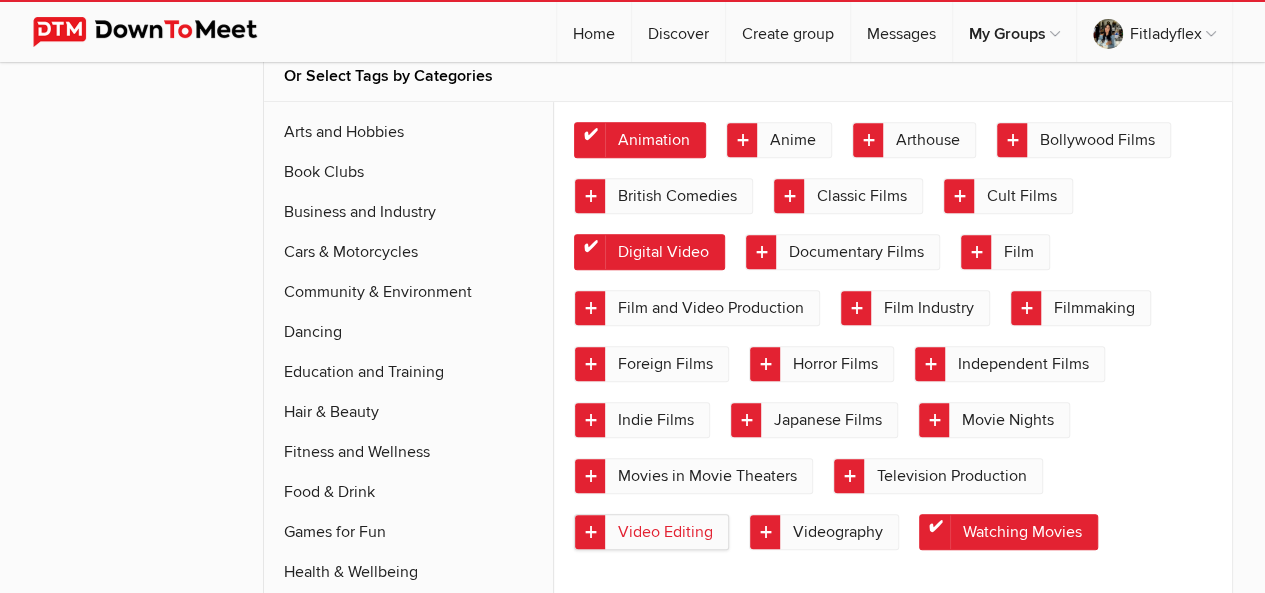 click on "Video Editing" 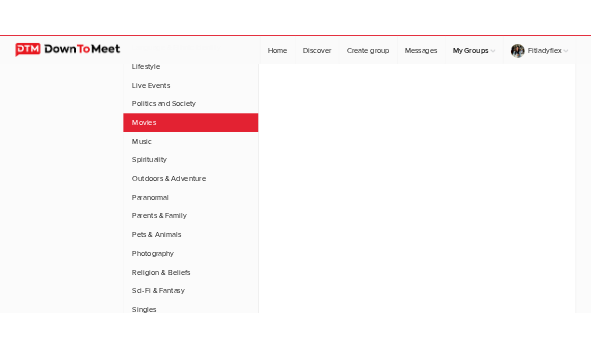scroll, scrollTop: 1913, scrollLeft: 0, axis: vertical 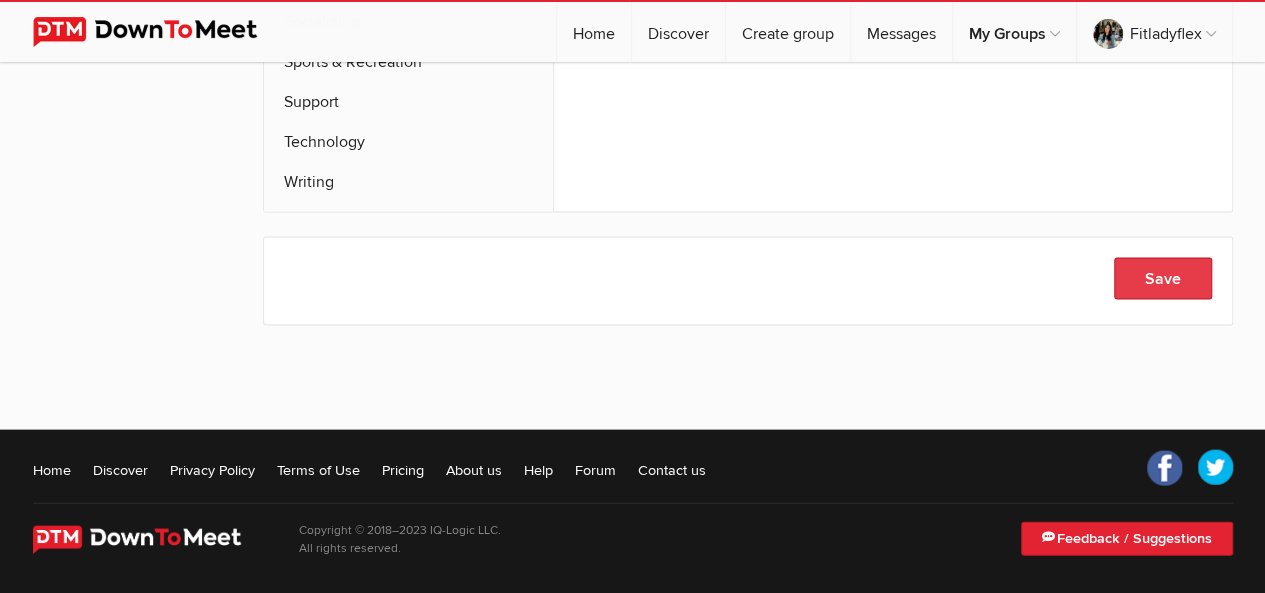 click on "Save" 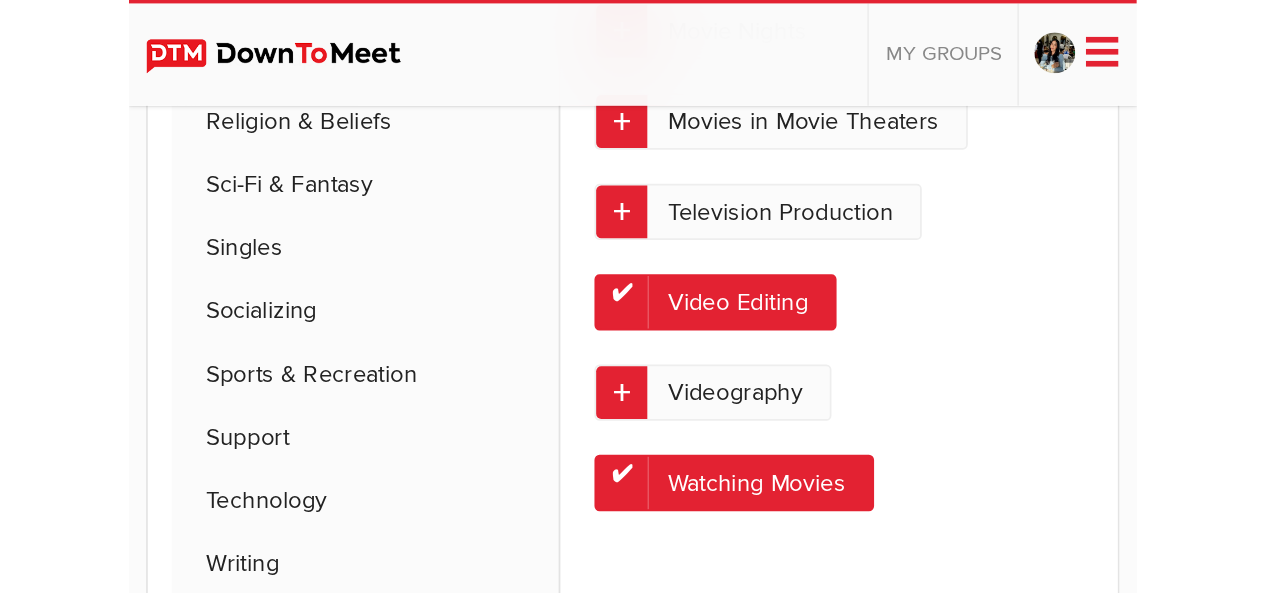scroll, scrollTop: 1902, scrollLeft: 0, axis: vertical 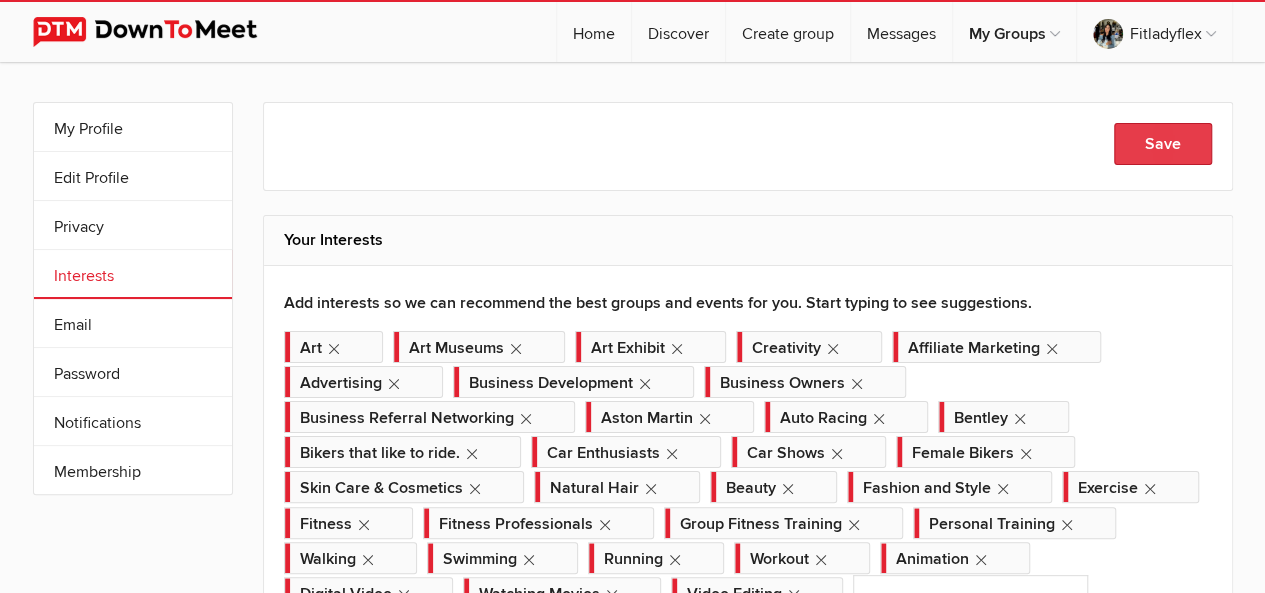 click on "Save" 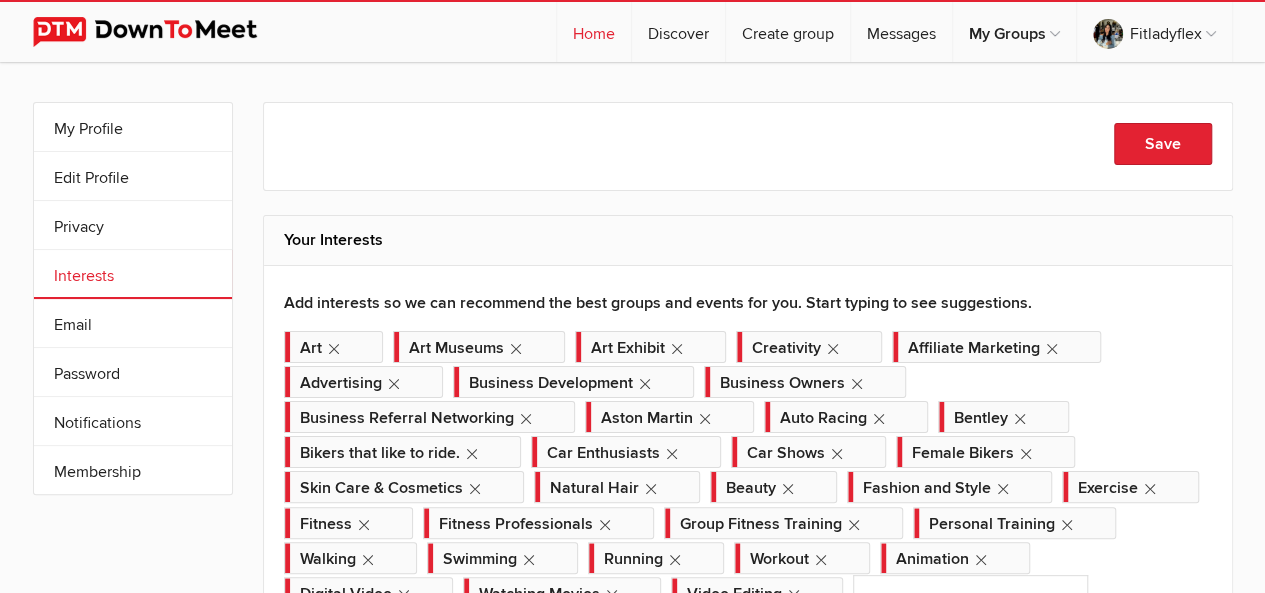 click on "Home" 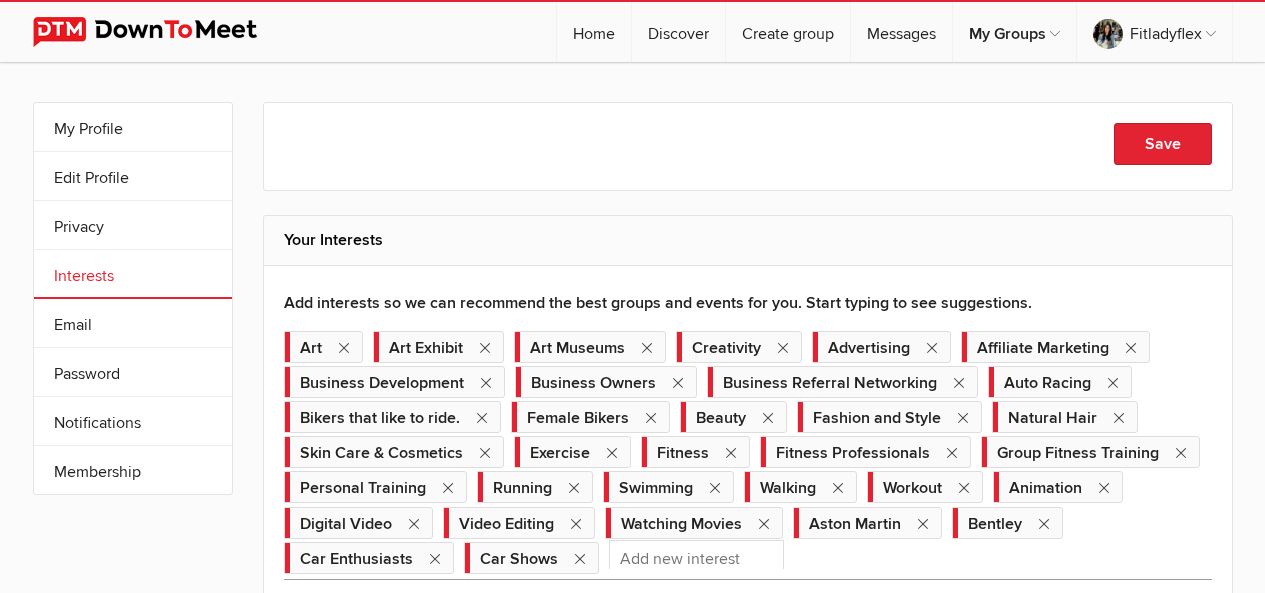 scroll, scrollTop: 0, scrollLeft: 0, axis: both 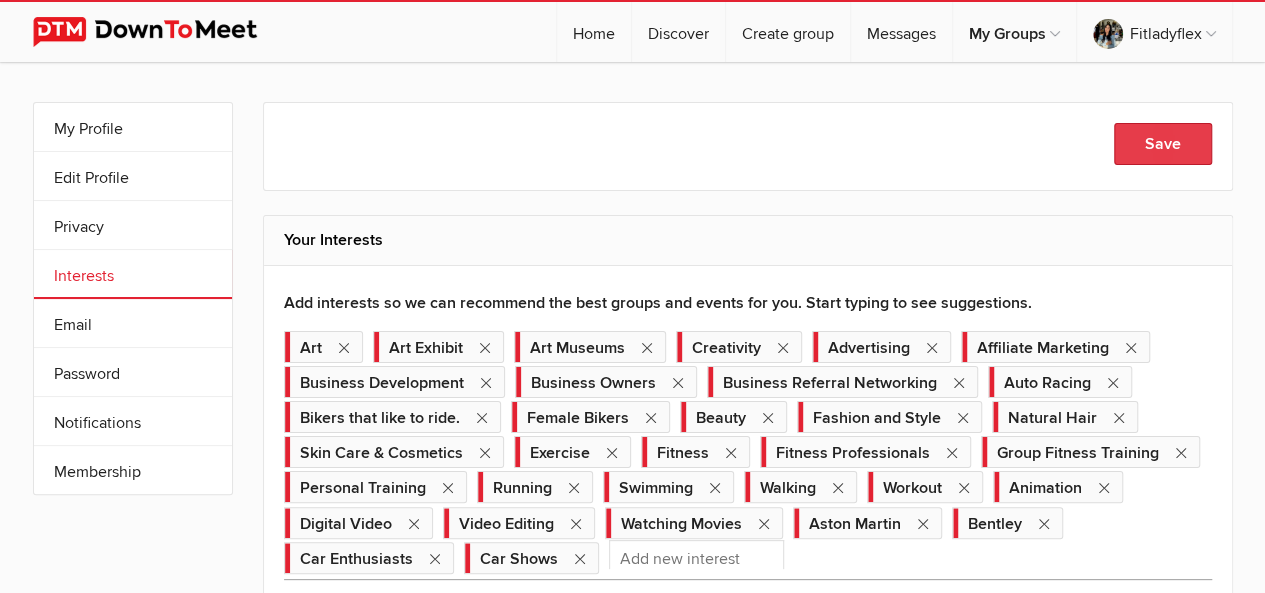 click on "Save" 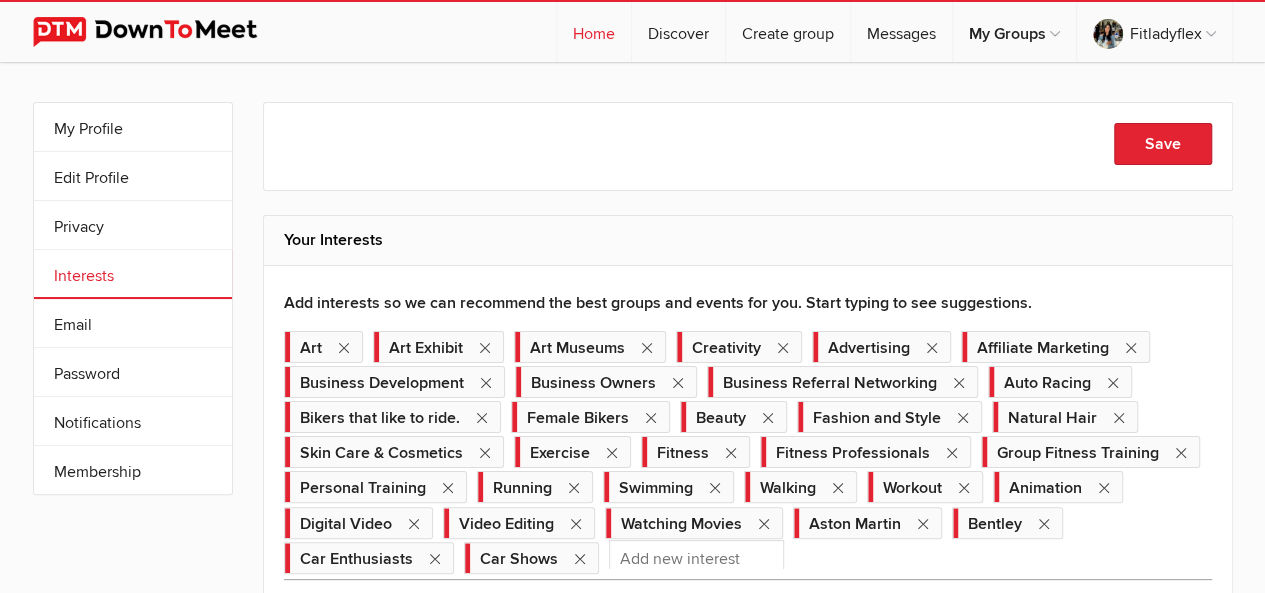 click on "Home" 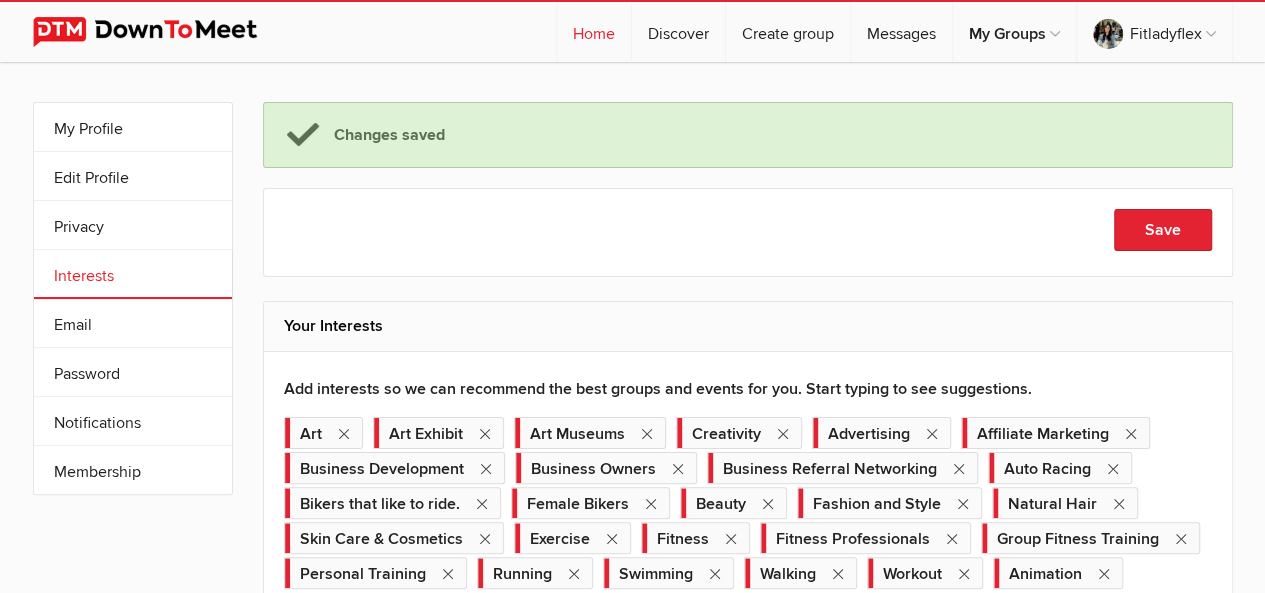 click on "Home" 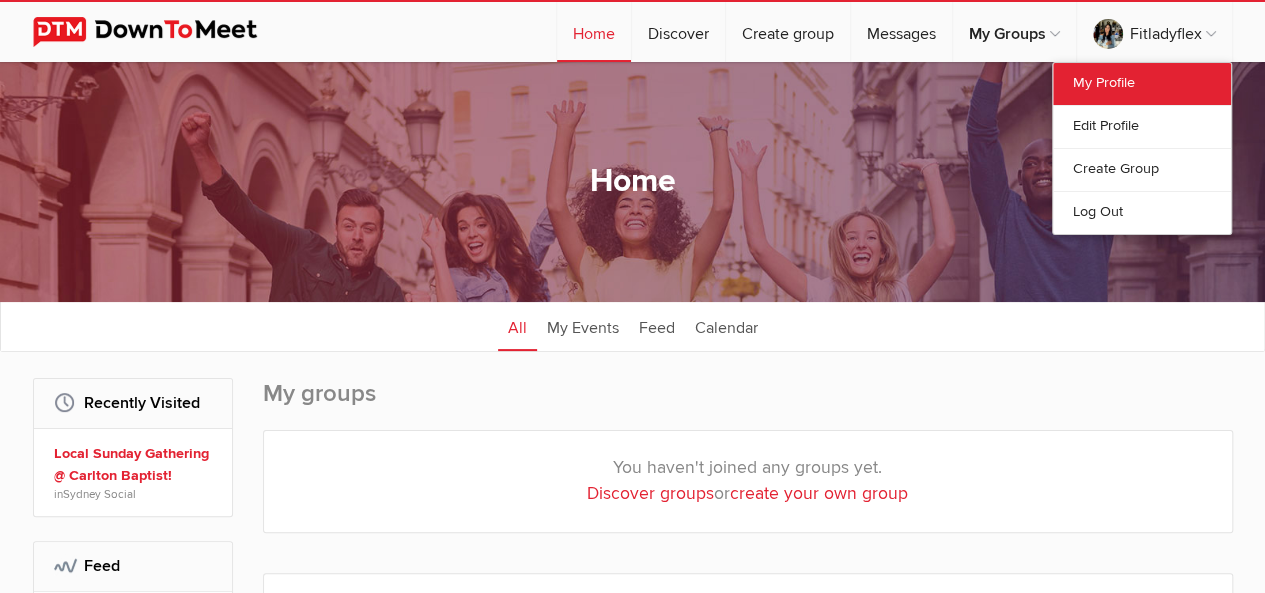 click on "My Profile" 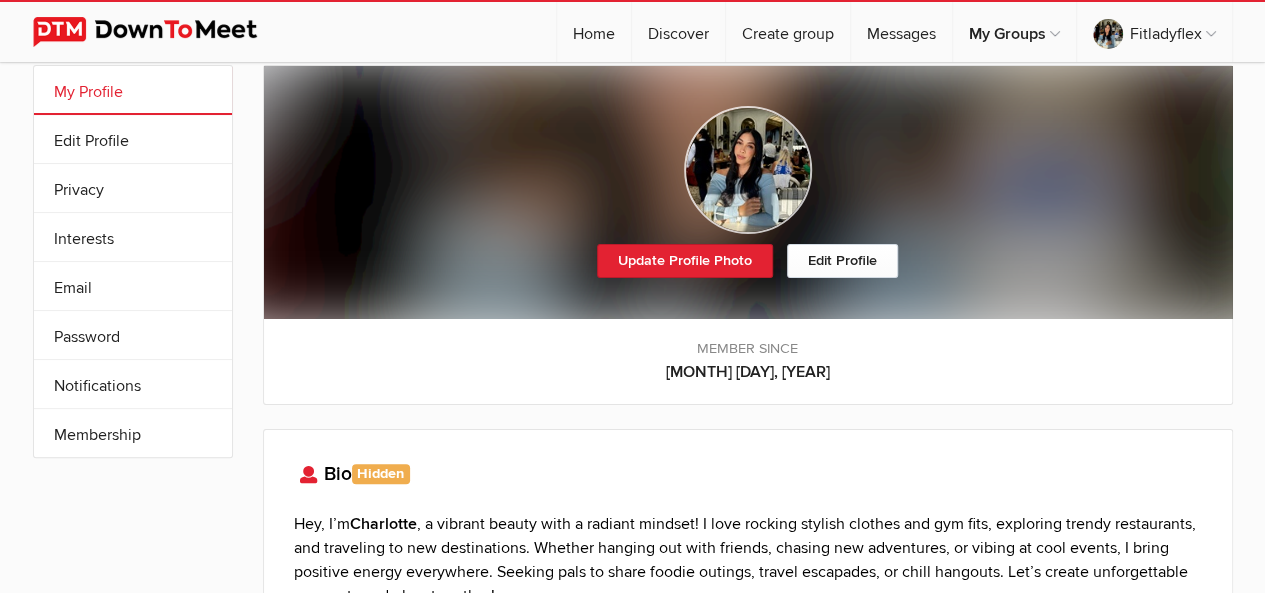 scroll, scrollTop: 0, scrollLeft: 0, axis: both 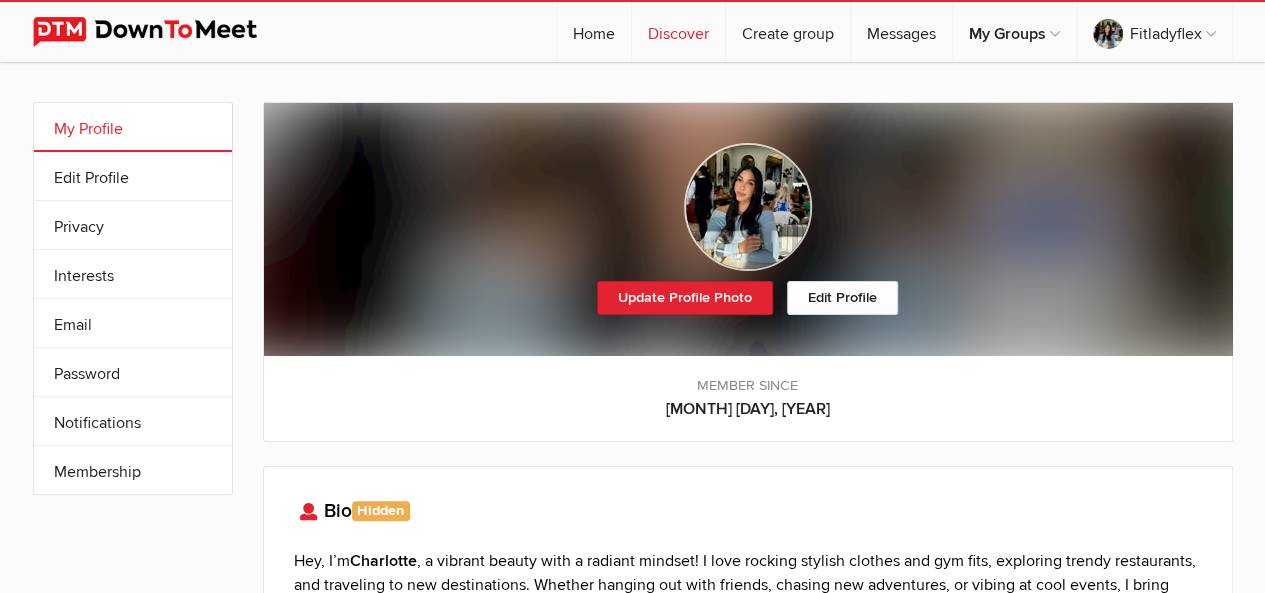 click on "Discover" 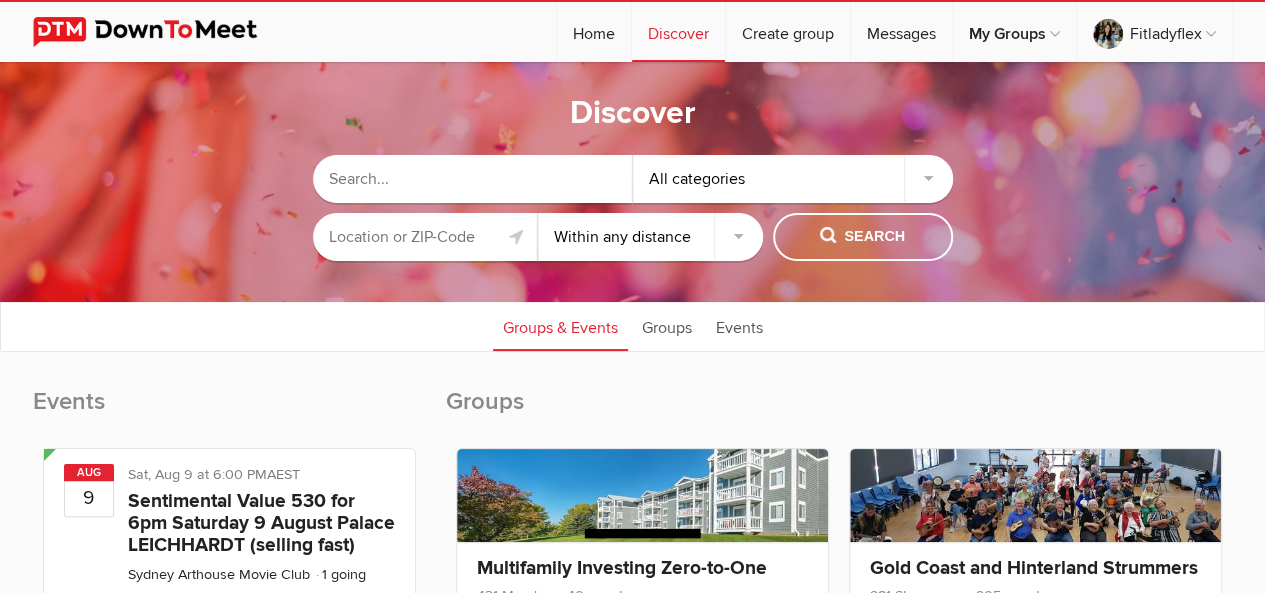 click on "All categories" 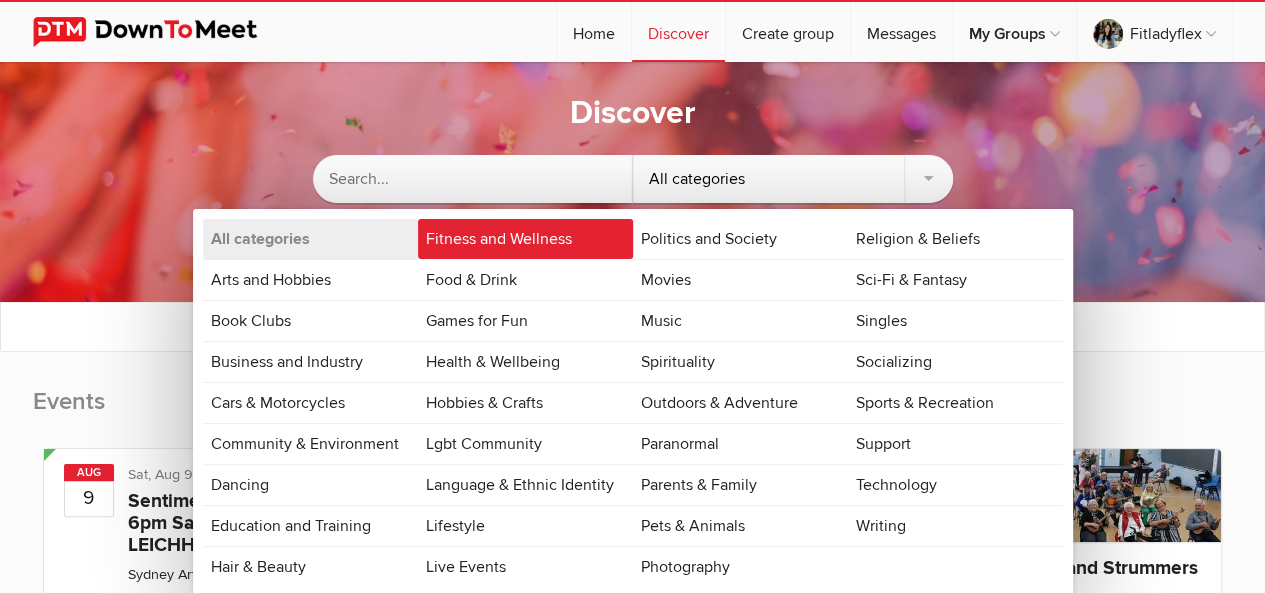 click on "Fitness and Wellness" 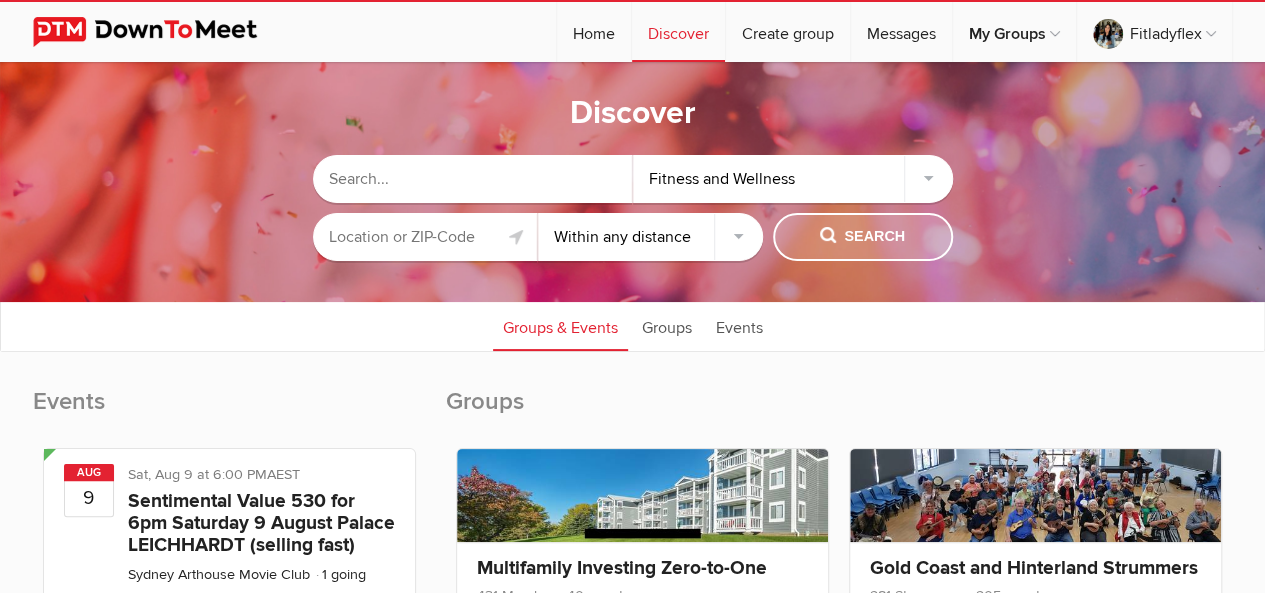 click on "Search" 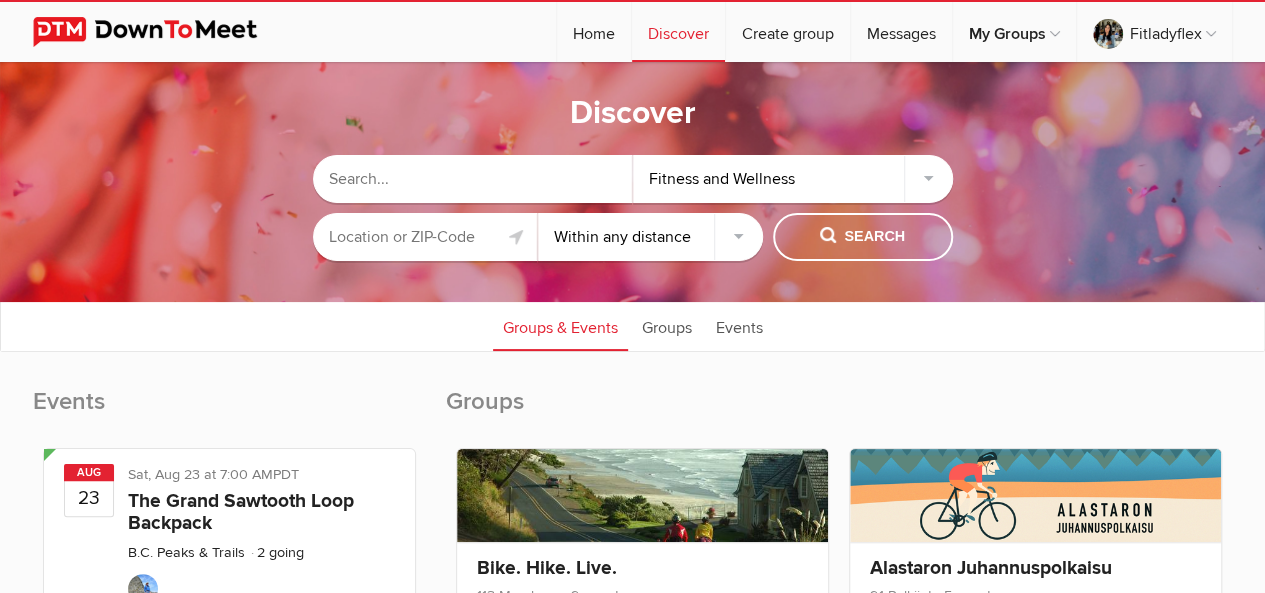 click on "Within 10 miles
Within 25 miles
Within 50 miles
Within 100 miles
Within any distance" 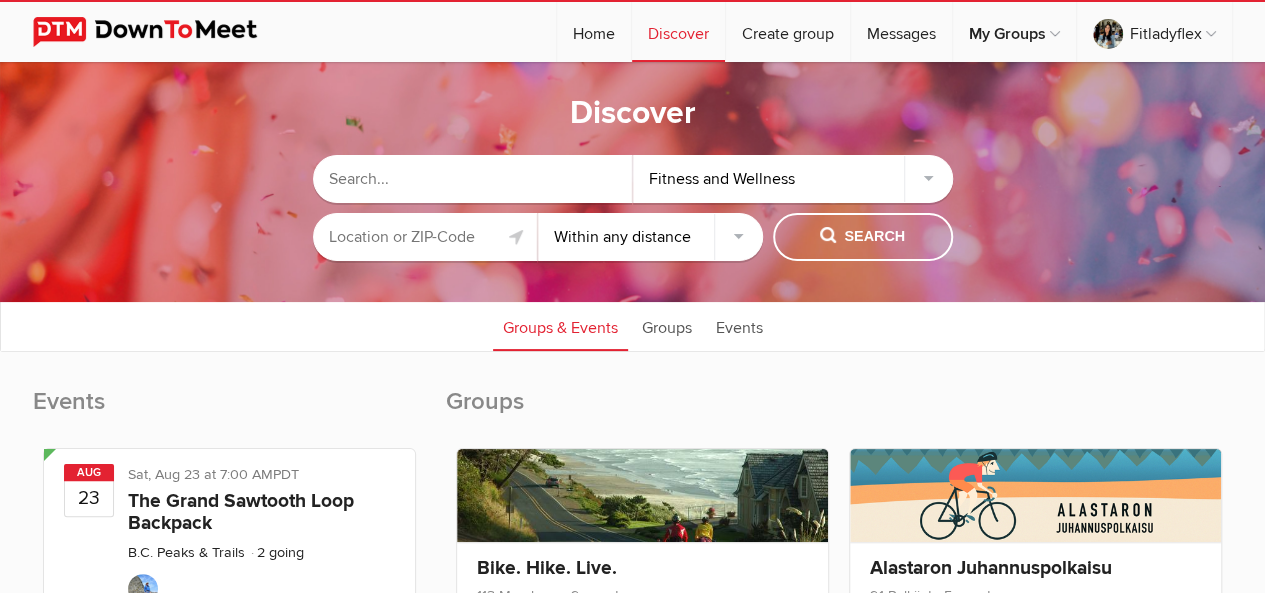 click 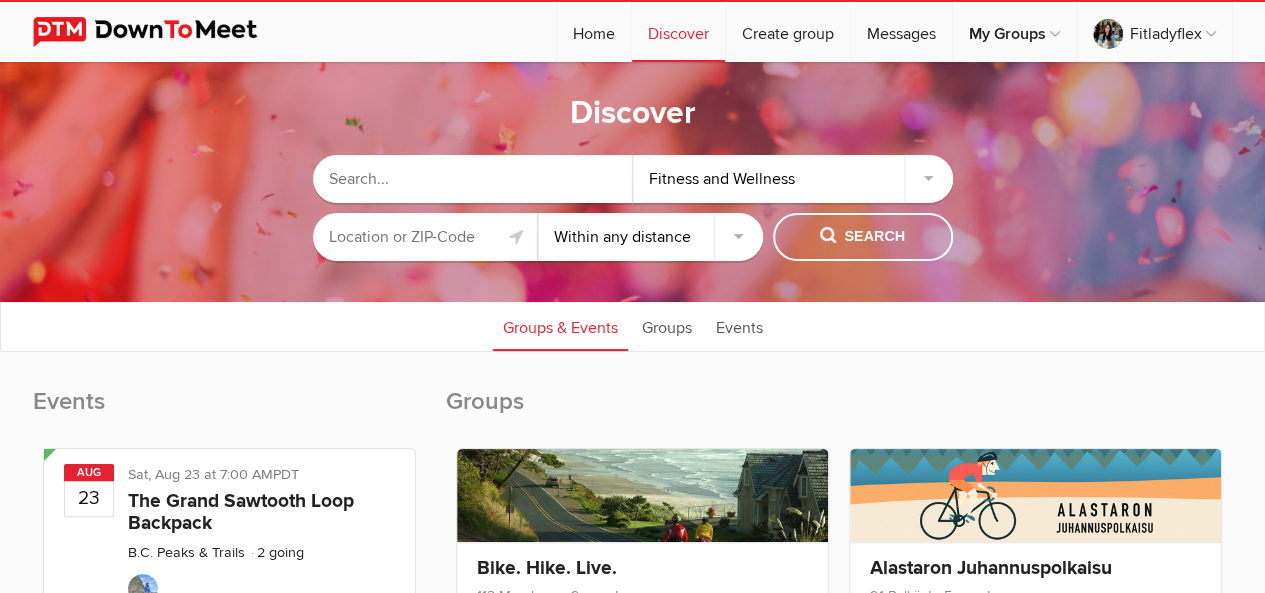 click 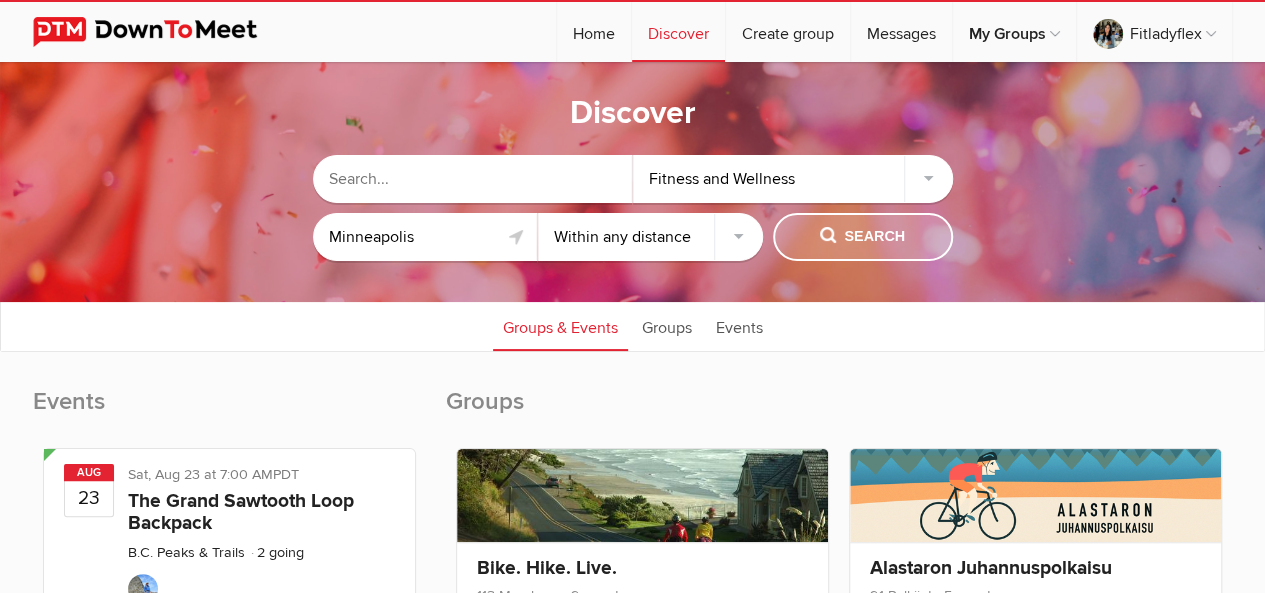 click on "Search" 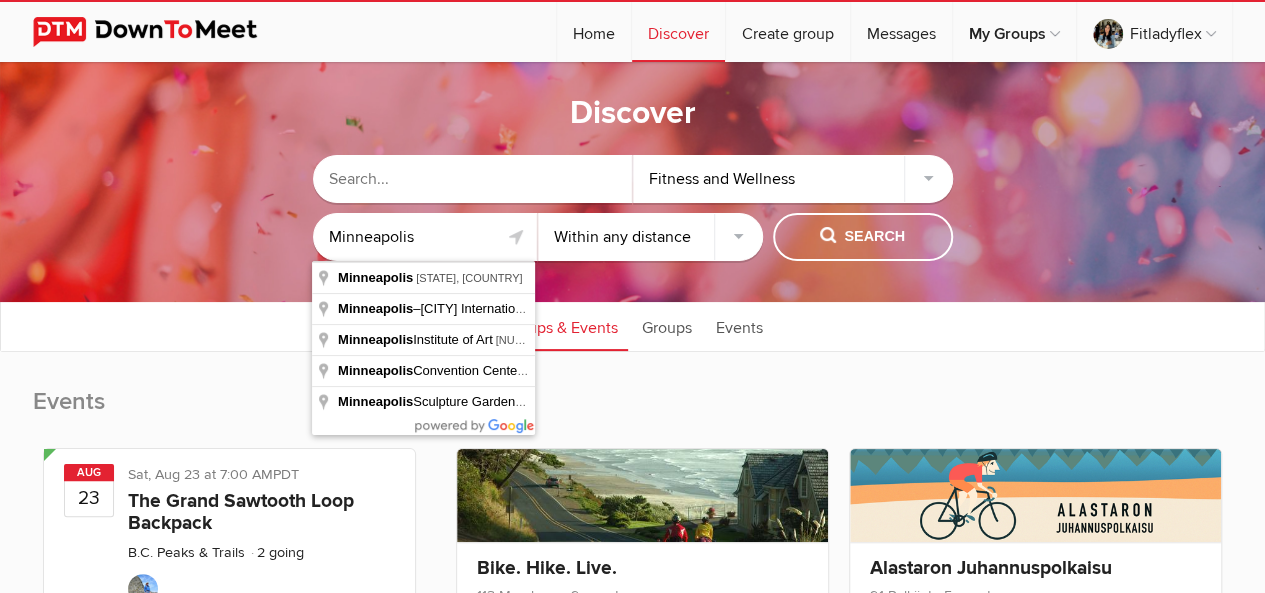 click on "Minneapolis" 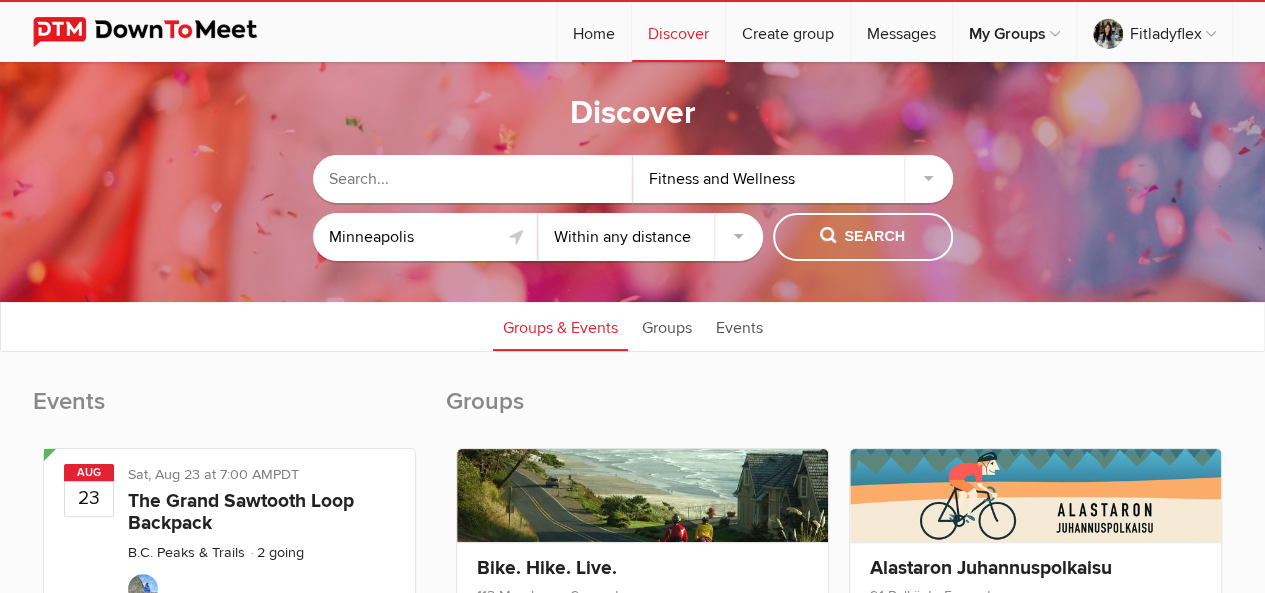 type on "[CITY], [STATE], [COUNTRY]" 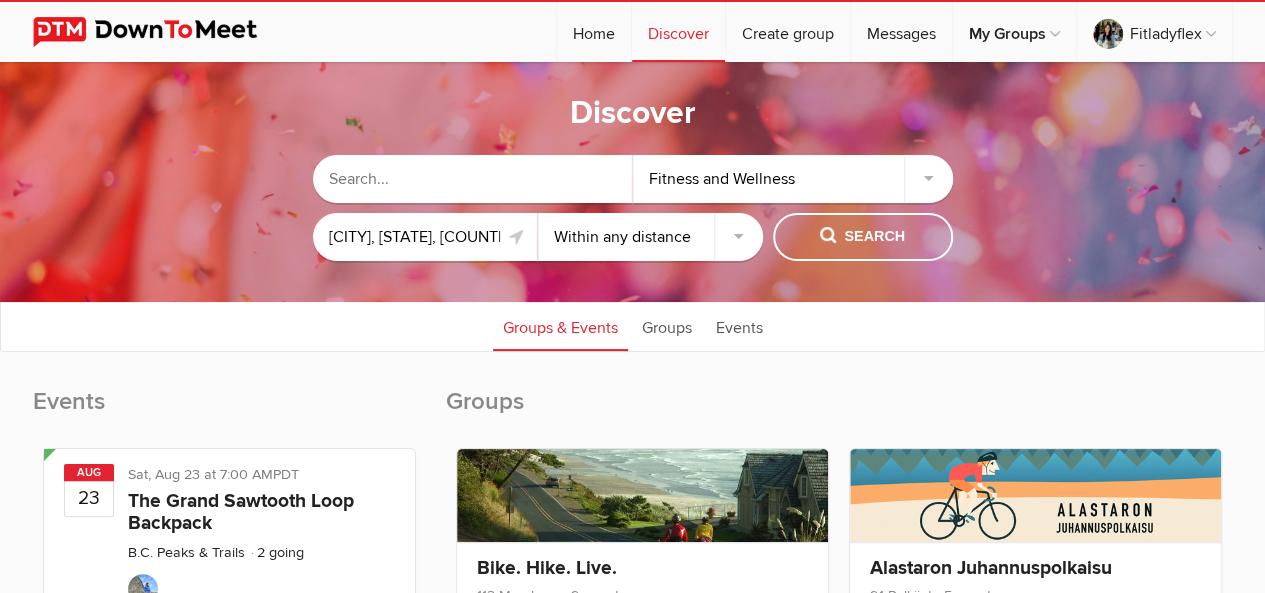 click on "Within 10 miles
Within 25 miles
Within 50 miles
Within 100 miles
Within any distance" 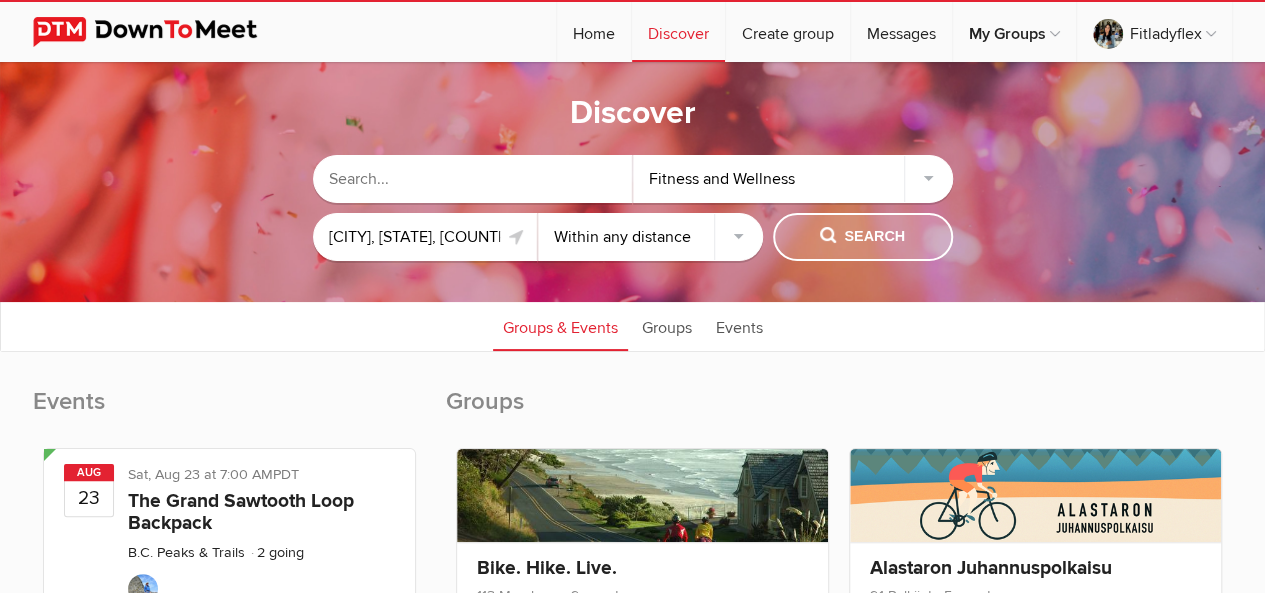 click on "Search" 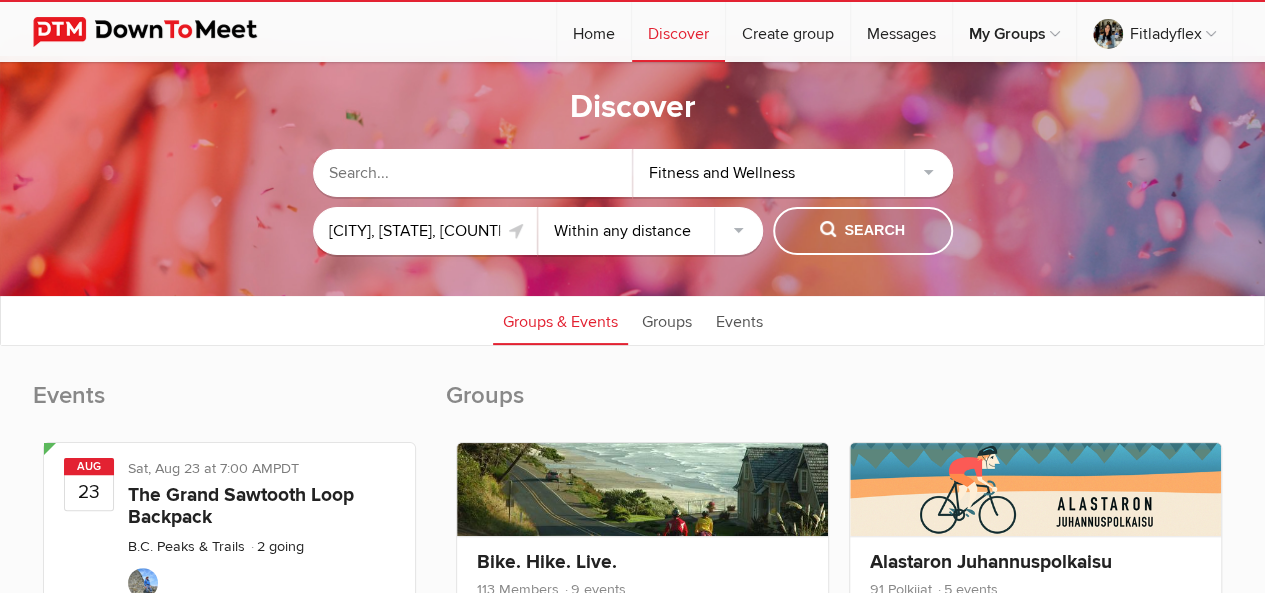 scroll, scrollTop: 52, scrollLeft: 0, axis: vertical 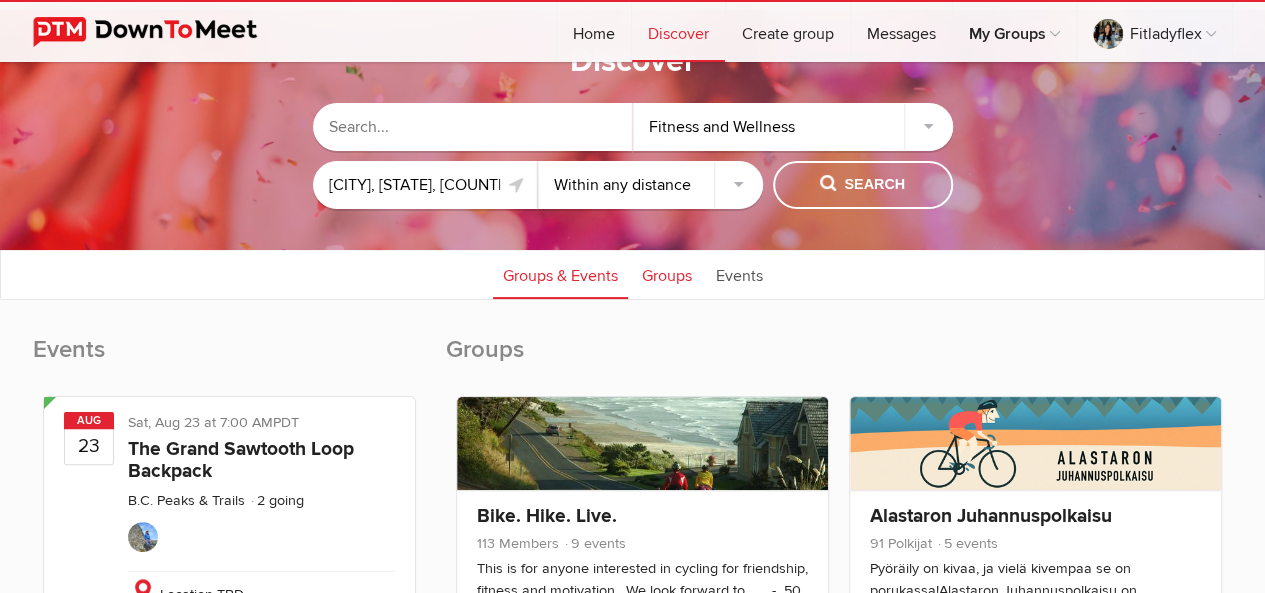 click on "Groups" 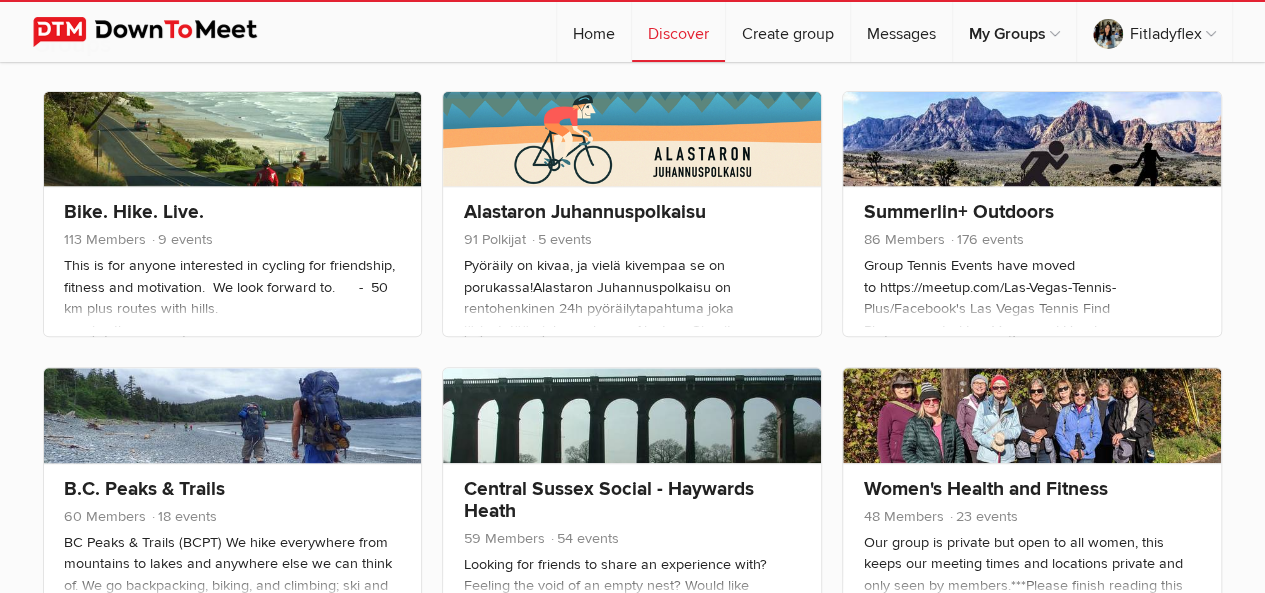 scroll, scrollTop: 365, scrollLeft: 0, axis: vertical 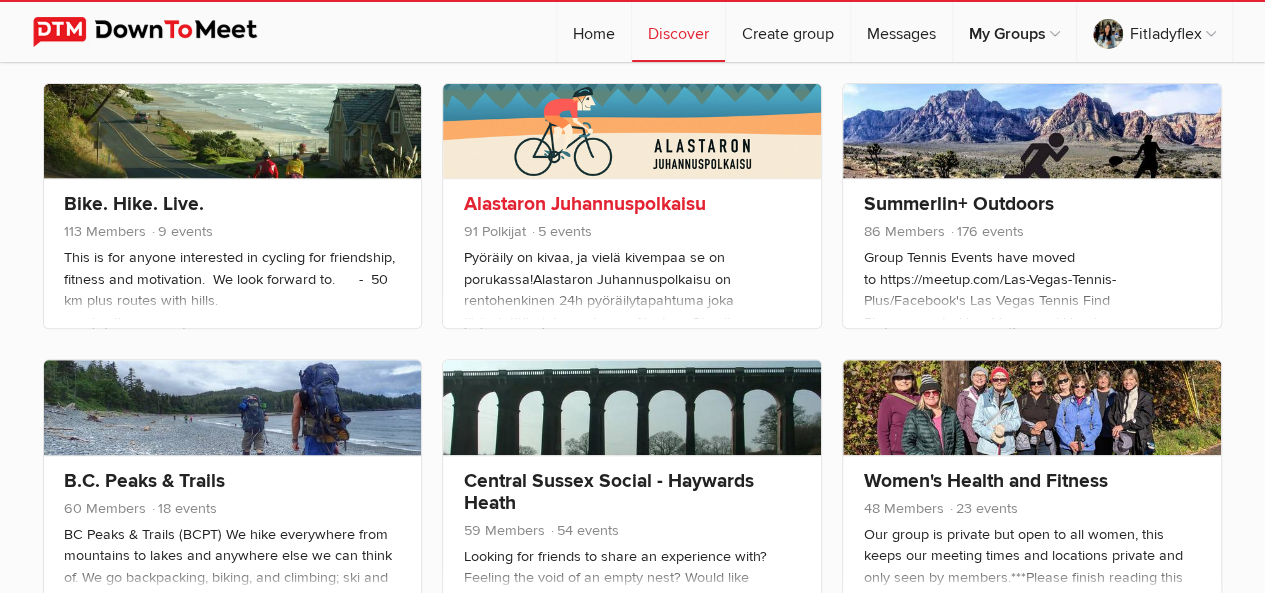 click on "91 Polkijat" 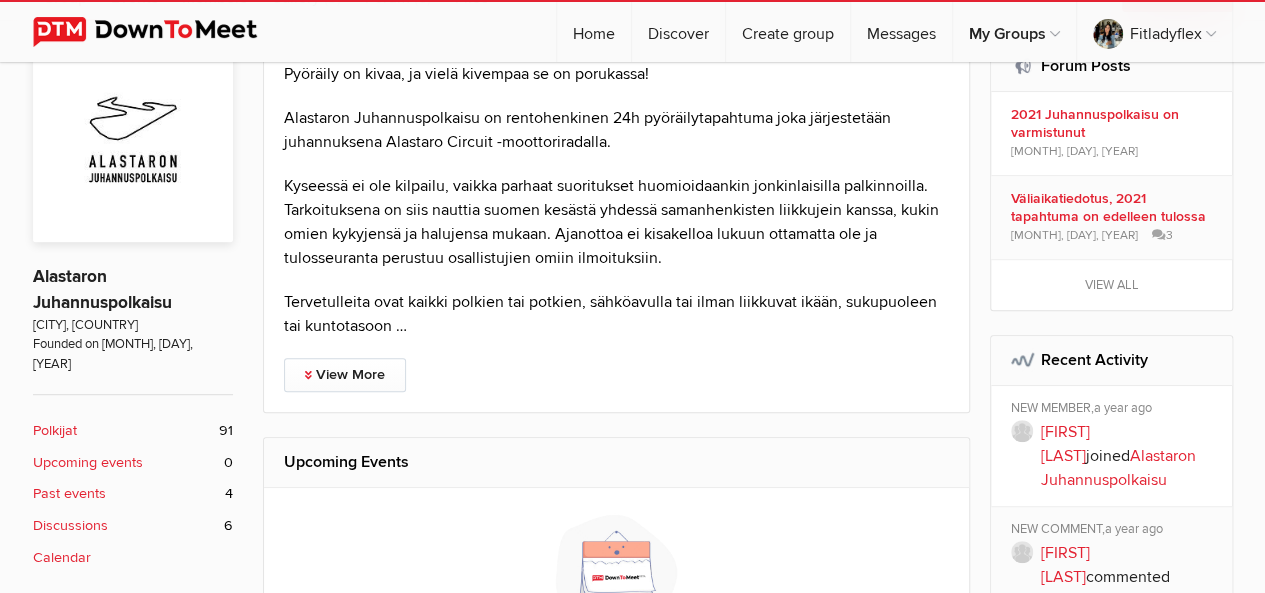 scroll, scrollTop: 0, scrollLeft: 0, axis: both 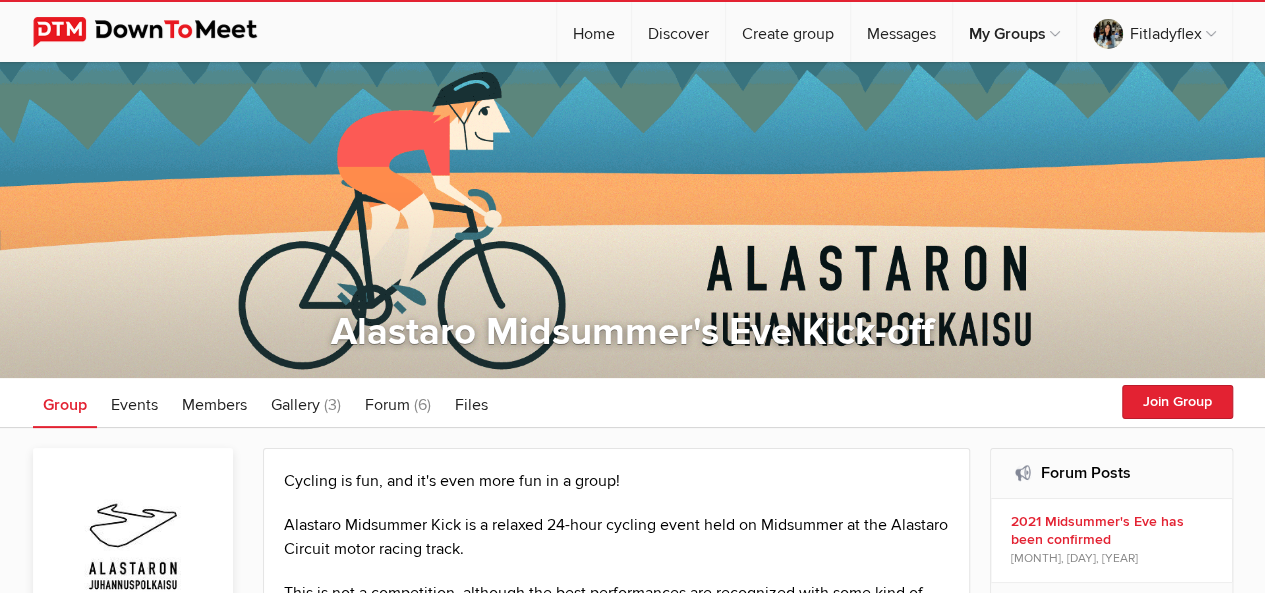 select on "null" 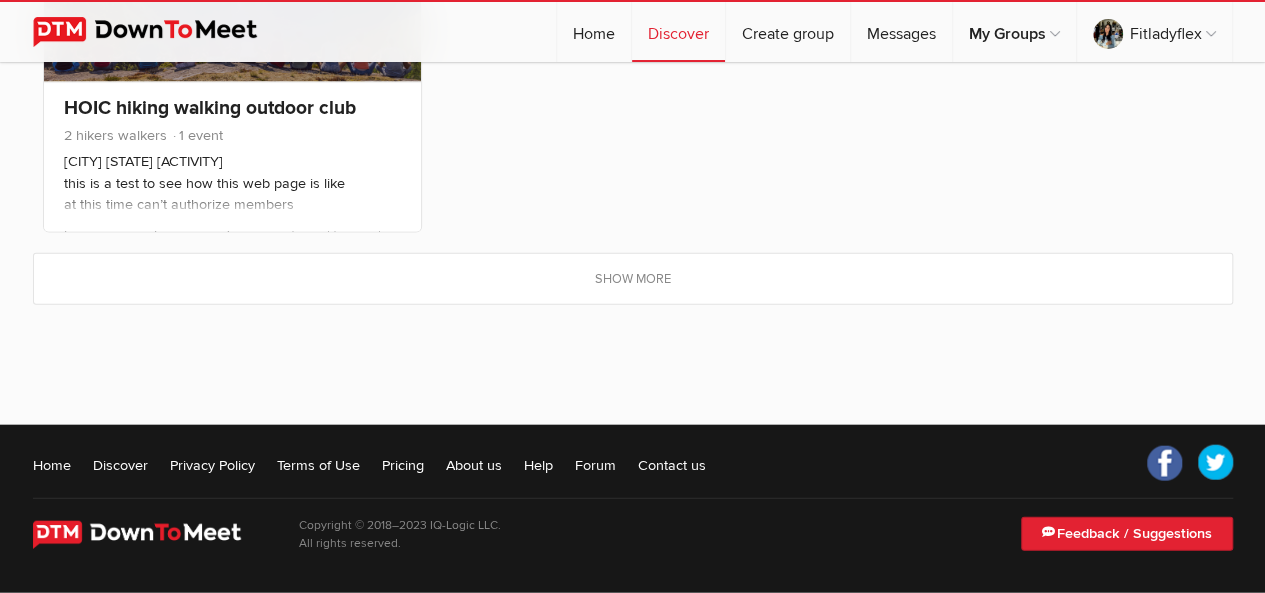scroll, scrollTop: 2115, scrollLeft: 0, axis: vertical 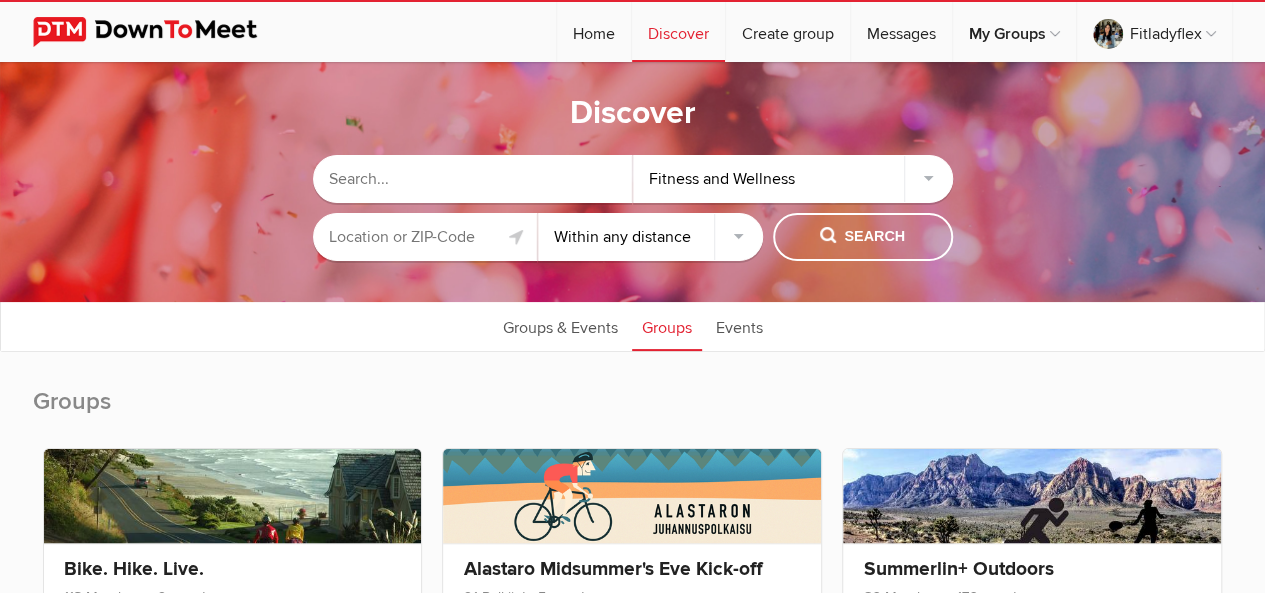 click on "Fitness and Wellness" 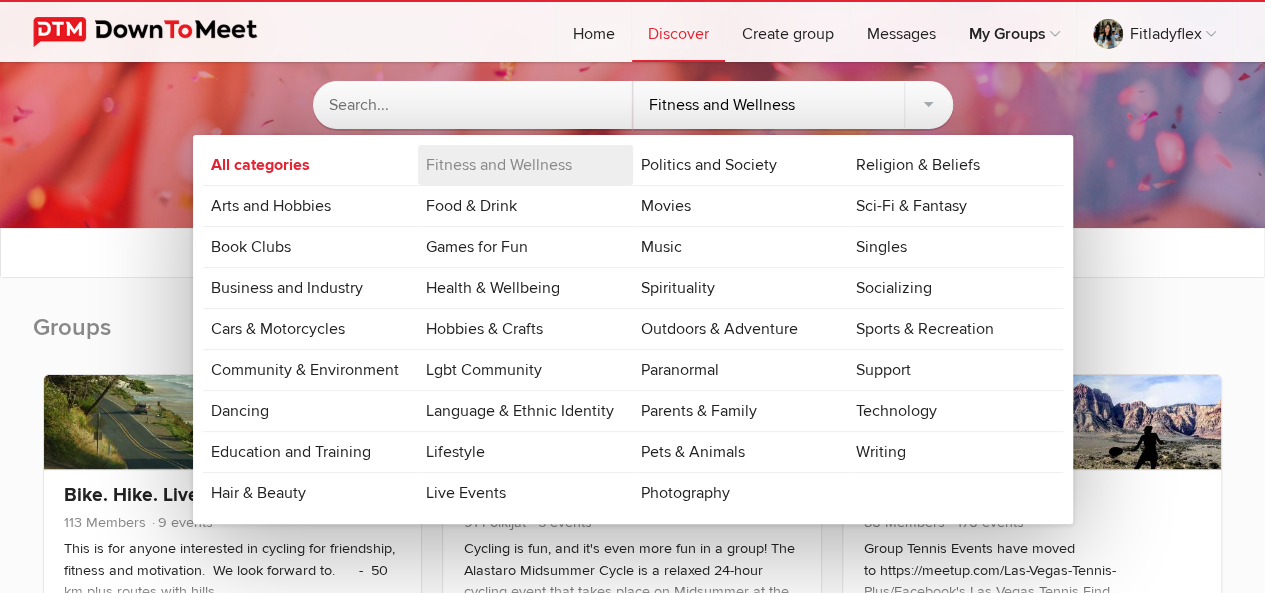 scroll, scrollTop: 90, scrollLeft: 0, axis: vertical 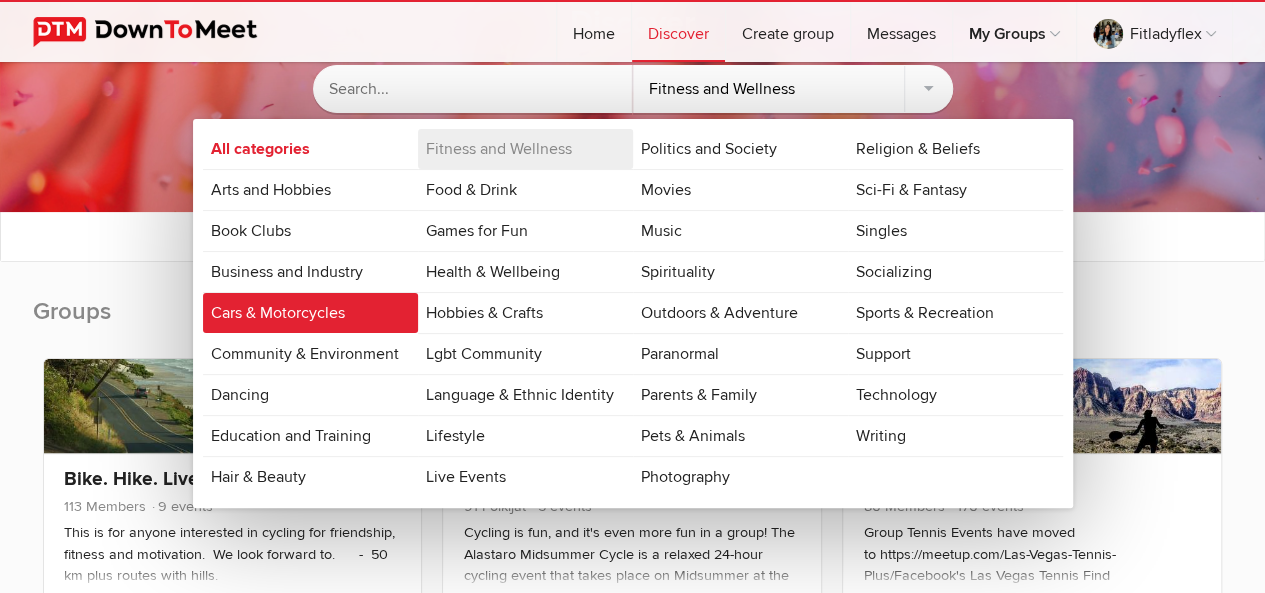 click on "Cars & Motorcycles" 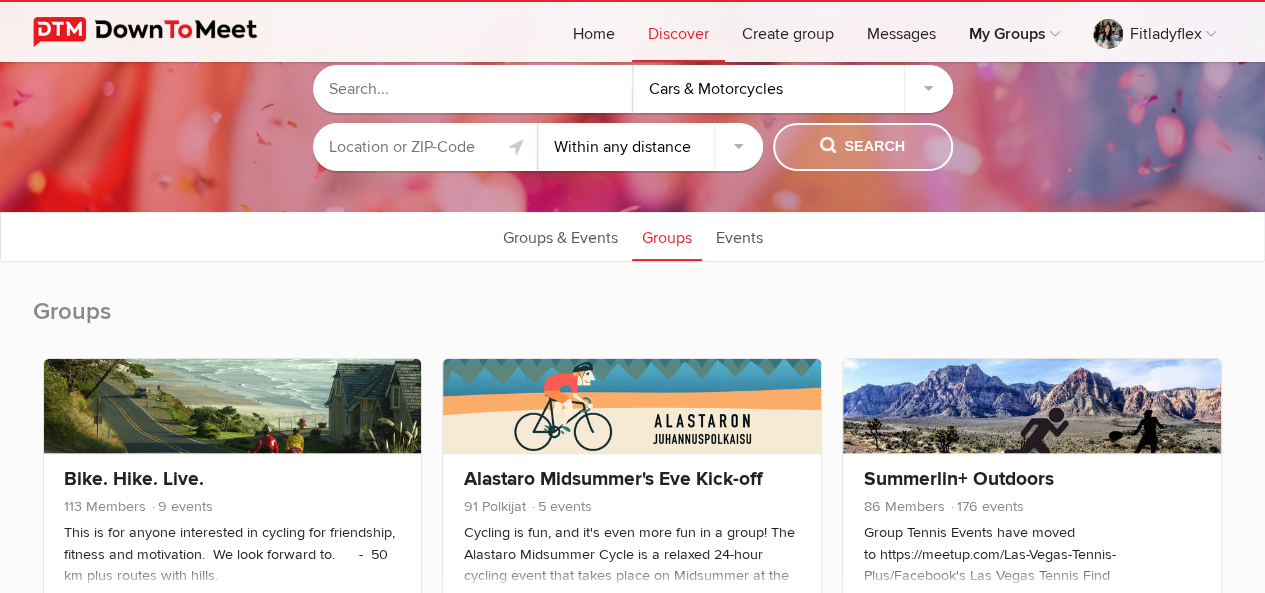 click on "Search" 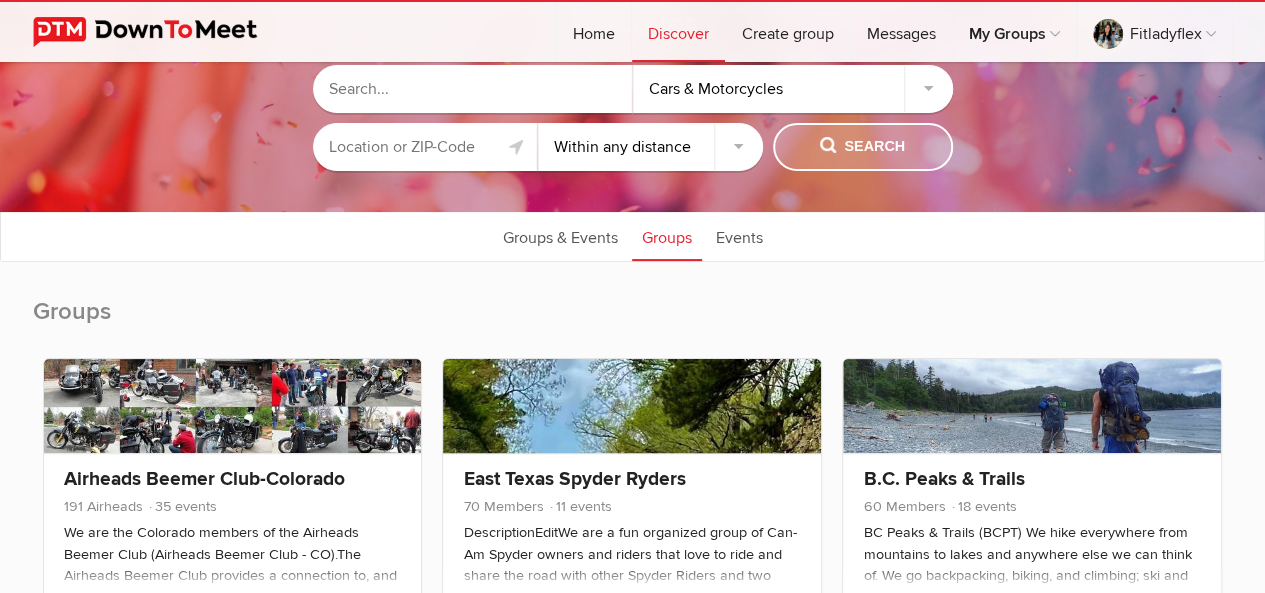type 